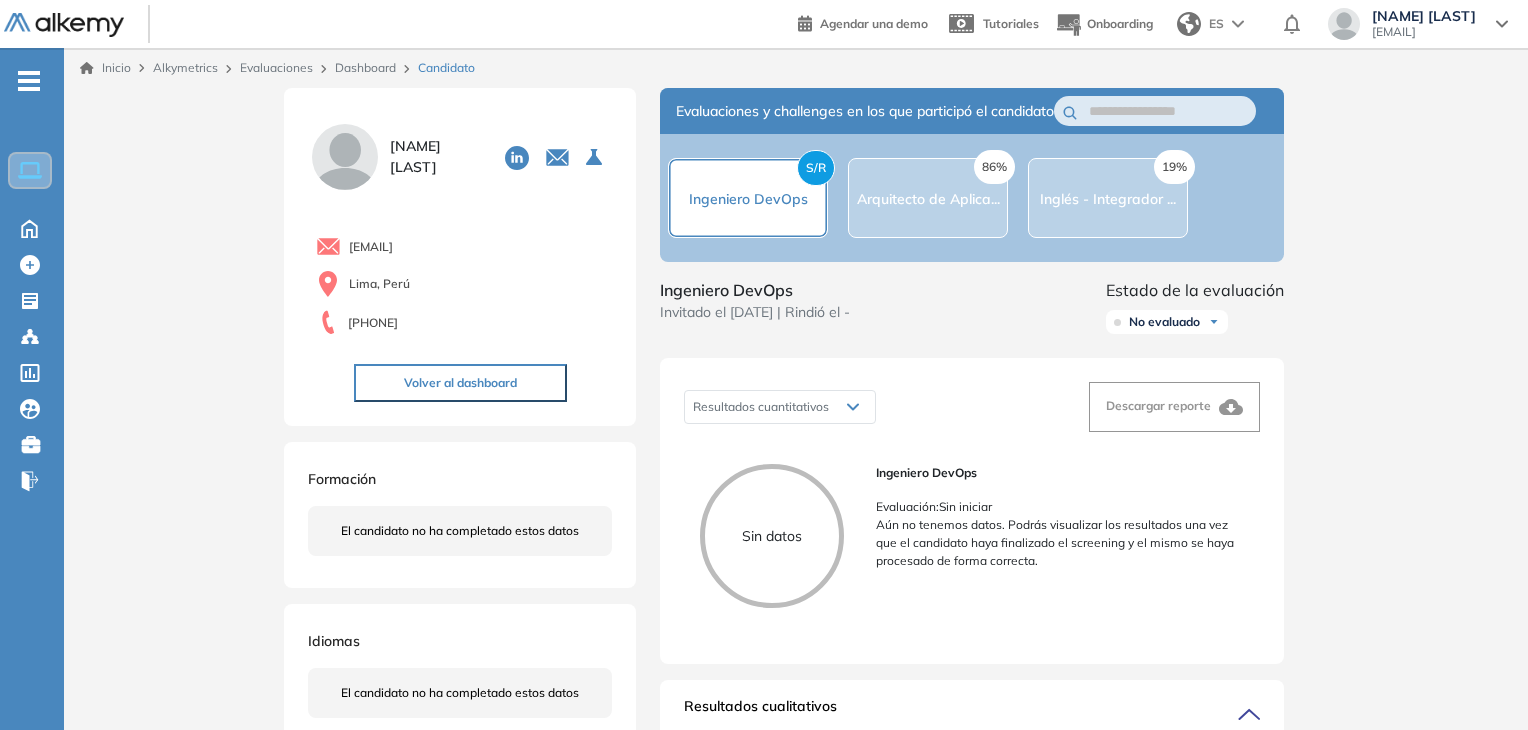 scroll, scrollTop: 0, scrollLeft: 0, axis: both 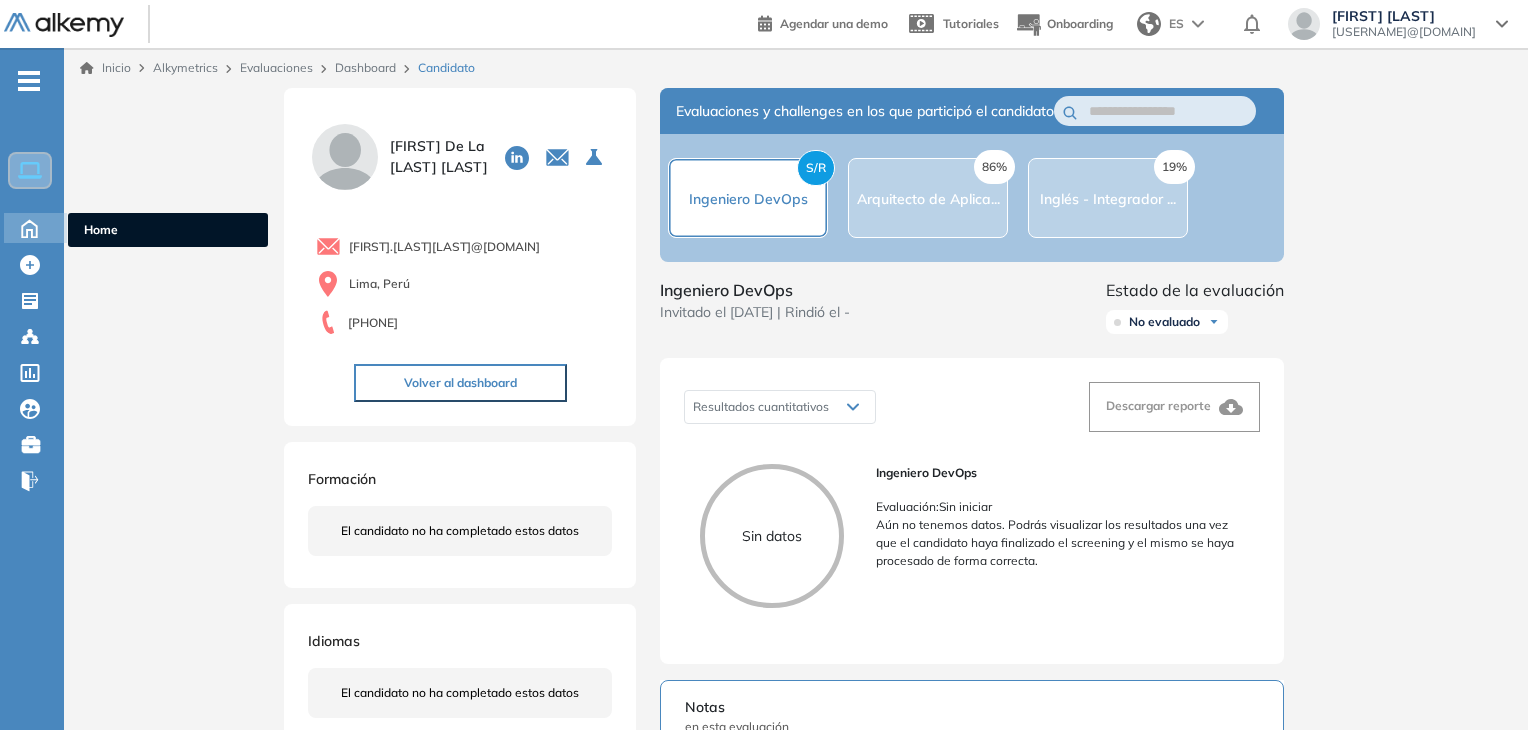 click 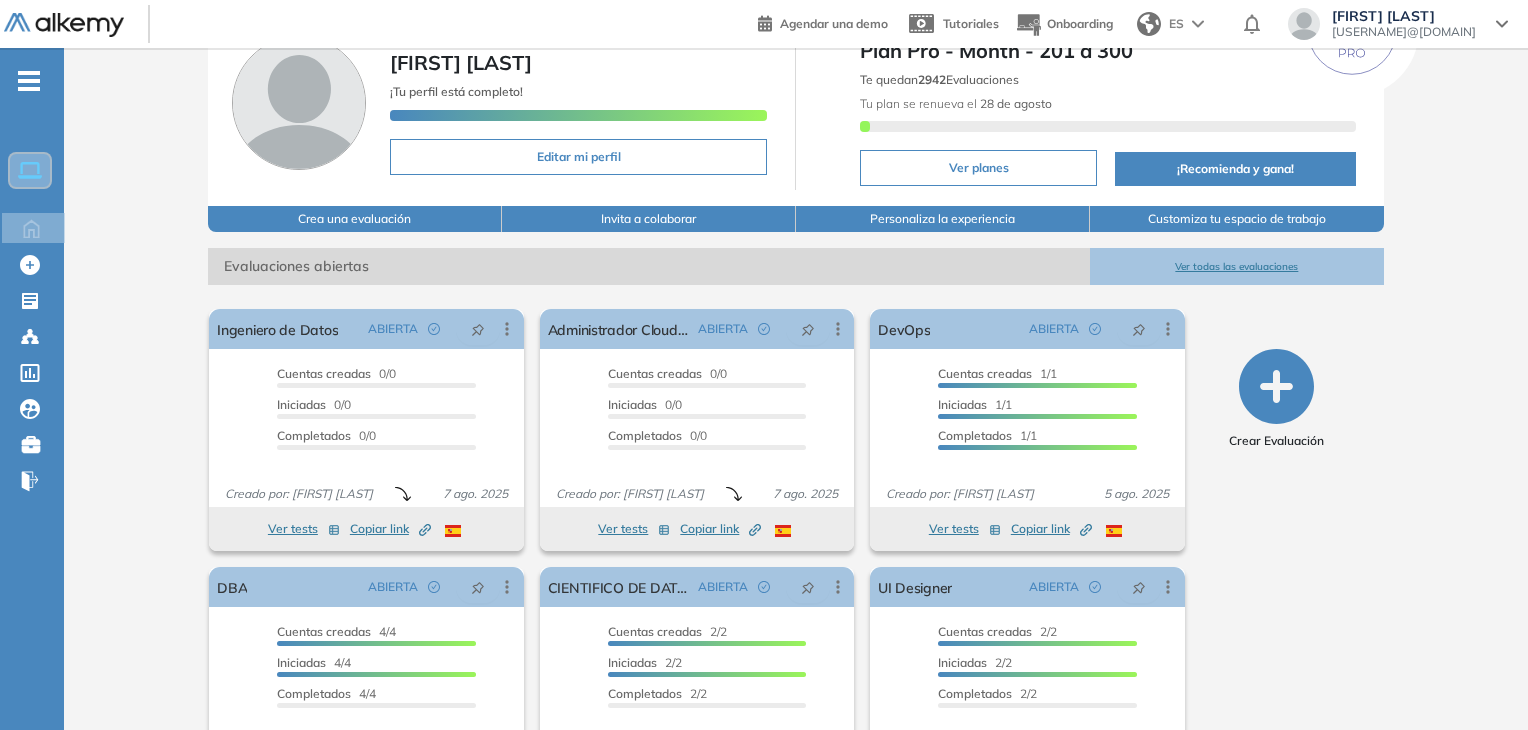 click on "Ver todas las evaluaciones" at bounding box center (1237, 266) 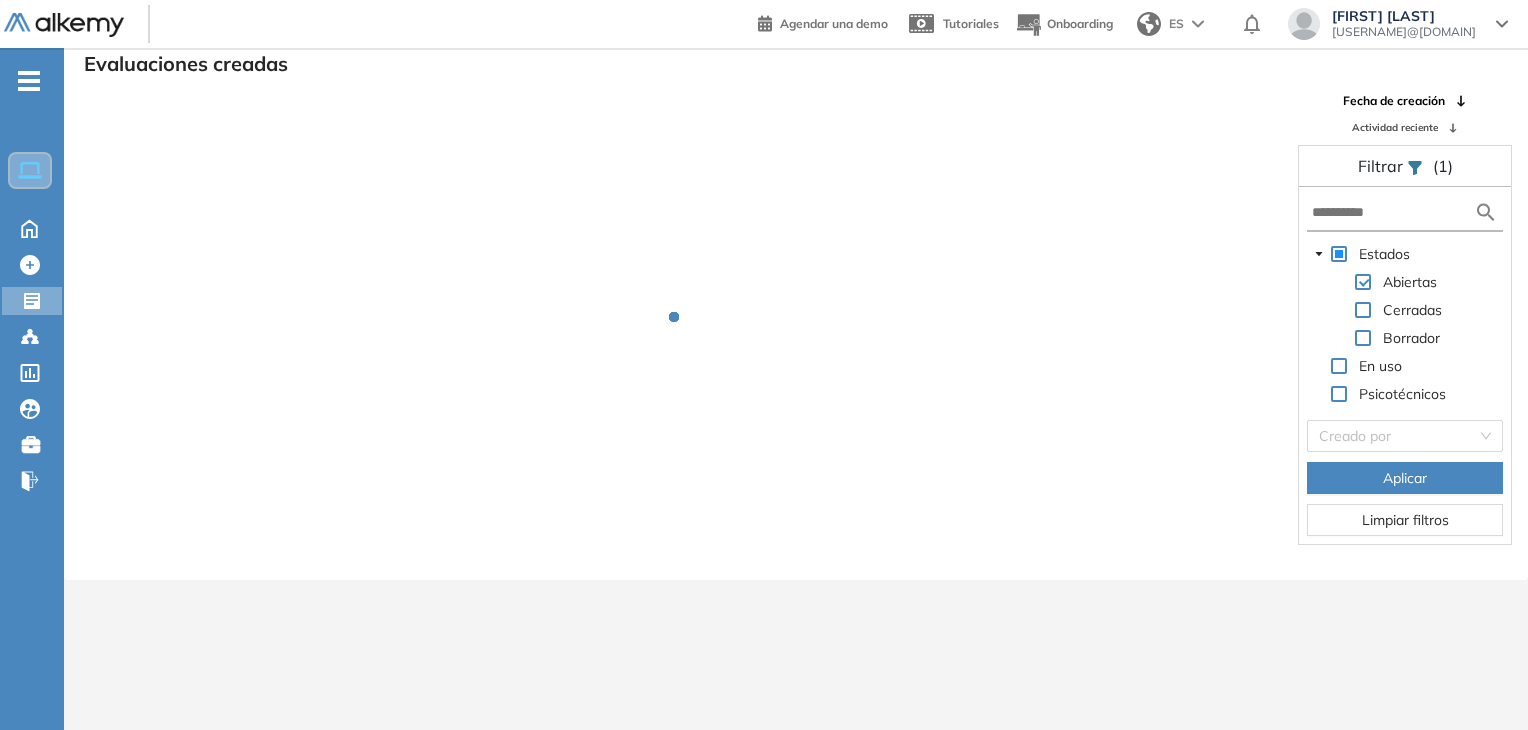scroll, scrollTop: 48, scrollLeft: 0, axis: vertical 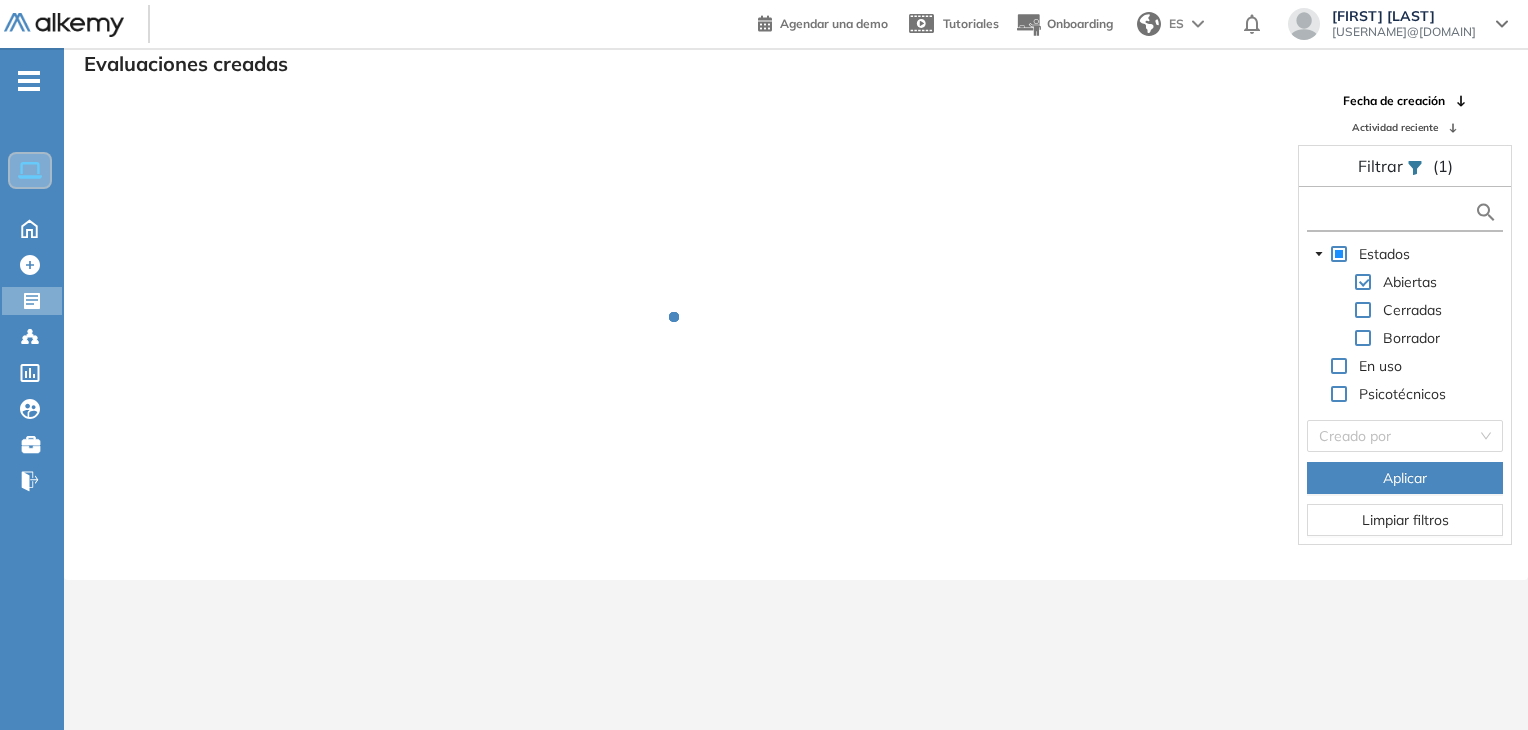 click at bounding box center (1393, 212) 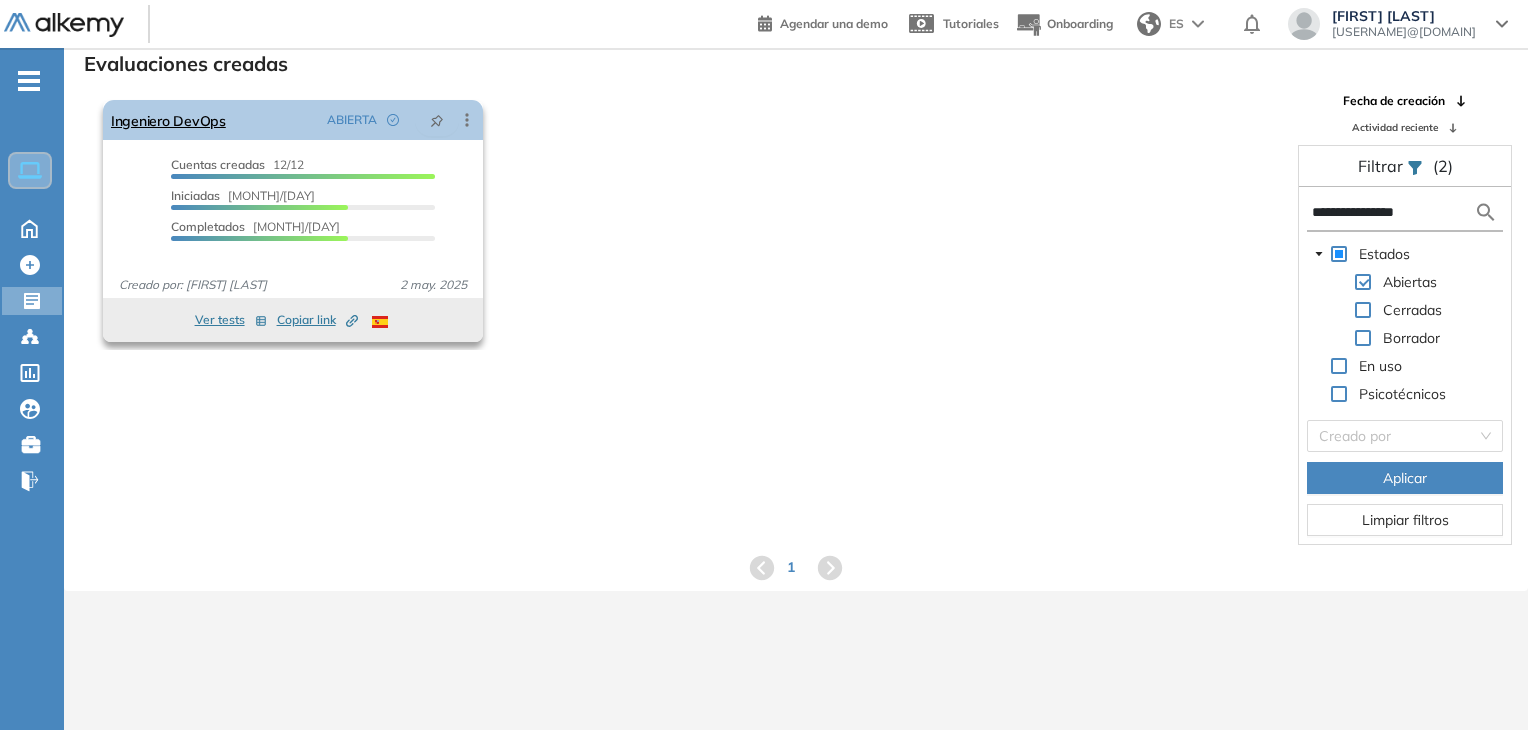 type on "**********" 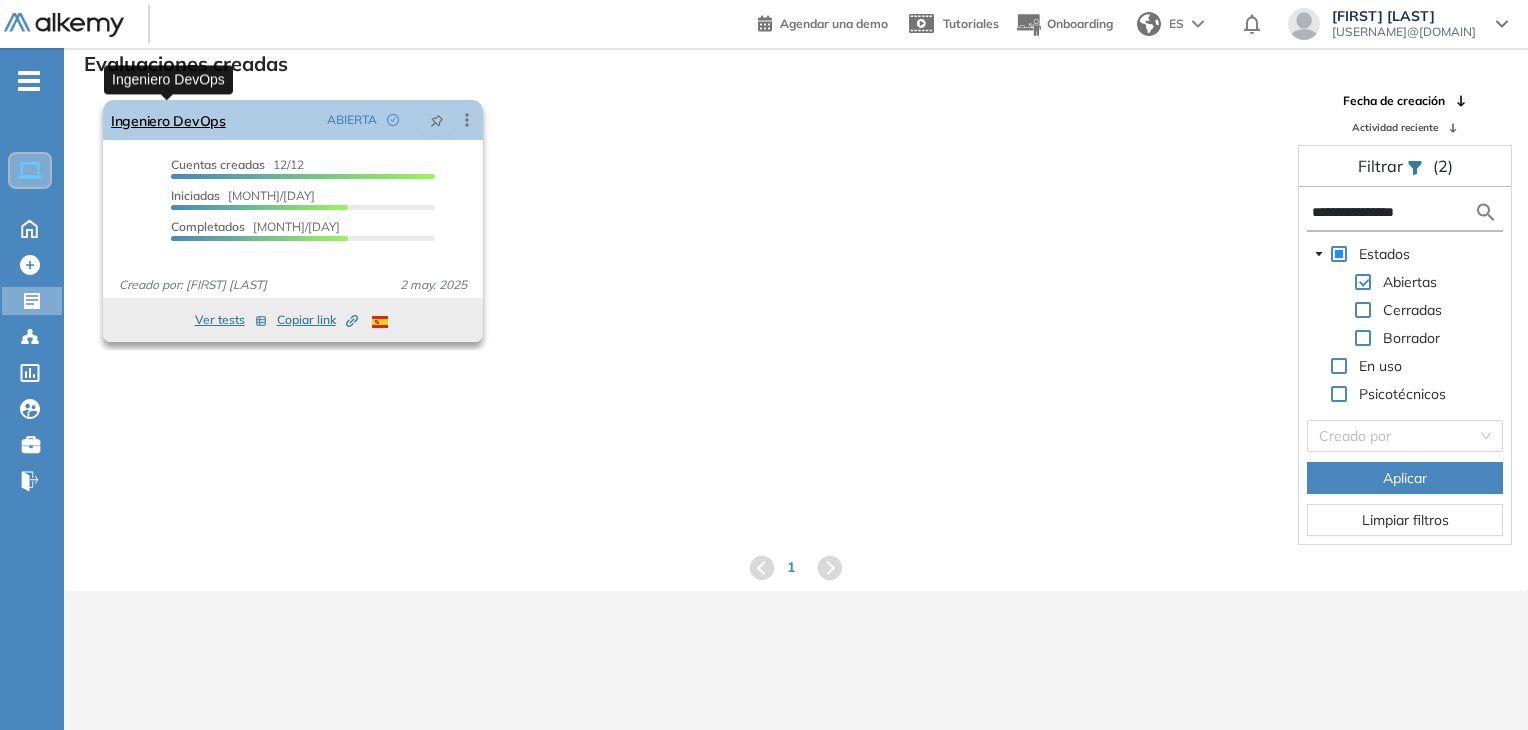 click on "Ingeniero DevOps" at bounding box center (168, 120) 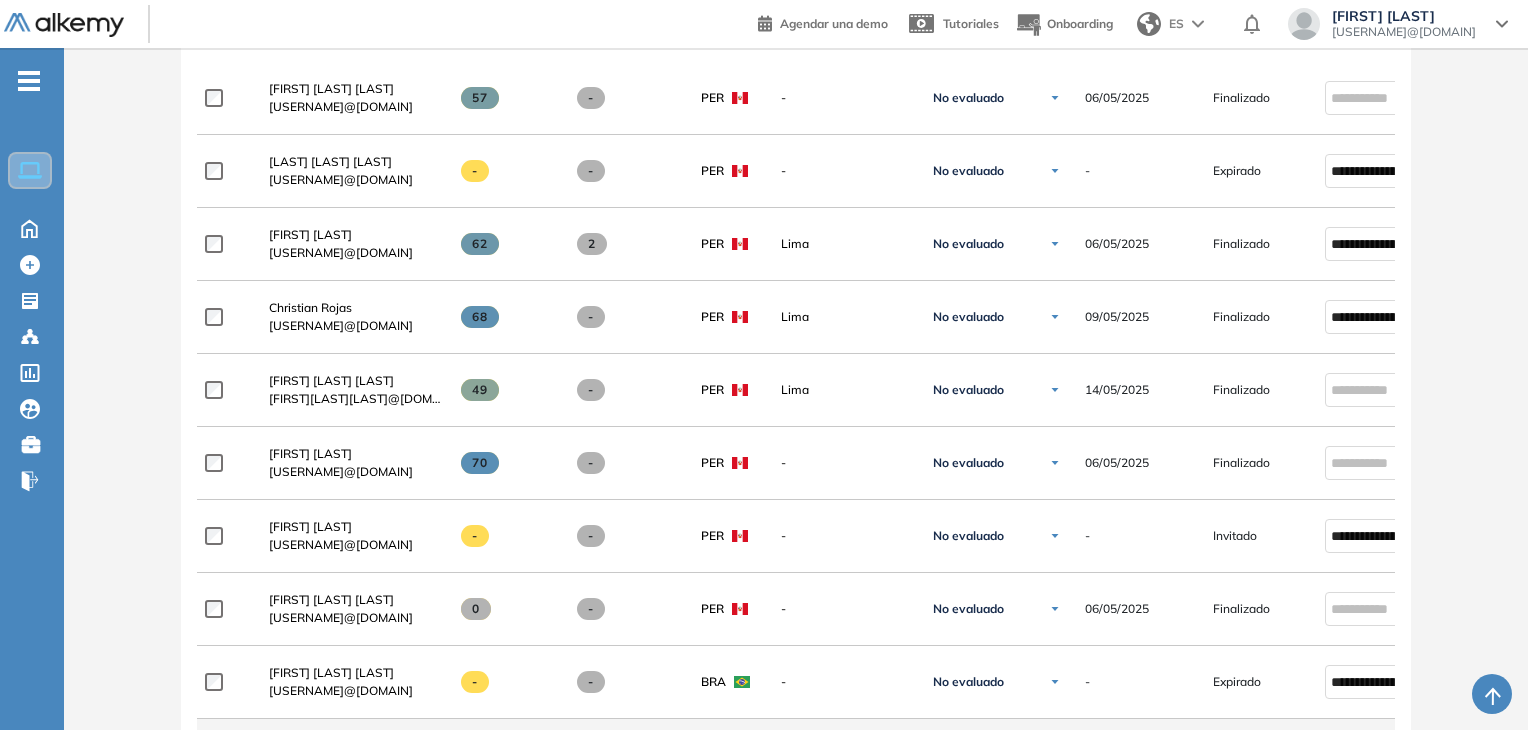 scroll, scrollTop: 300, scrollLeft: 0, axis: vertical 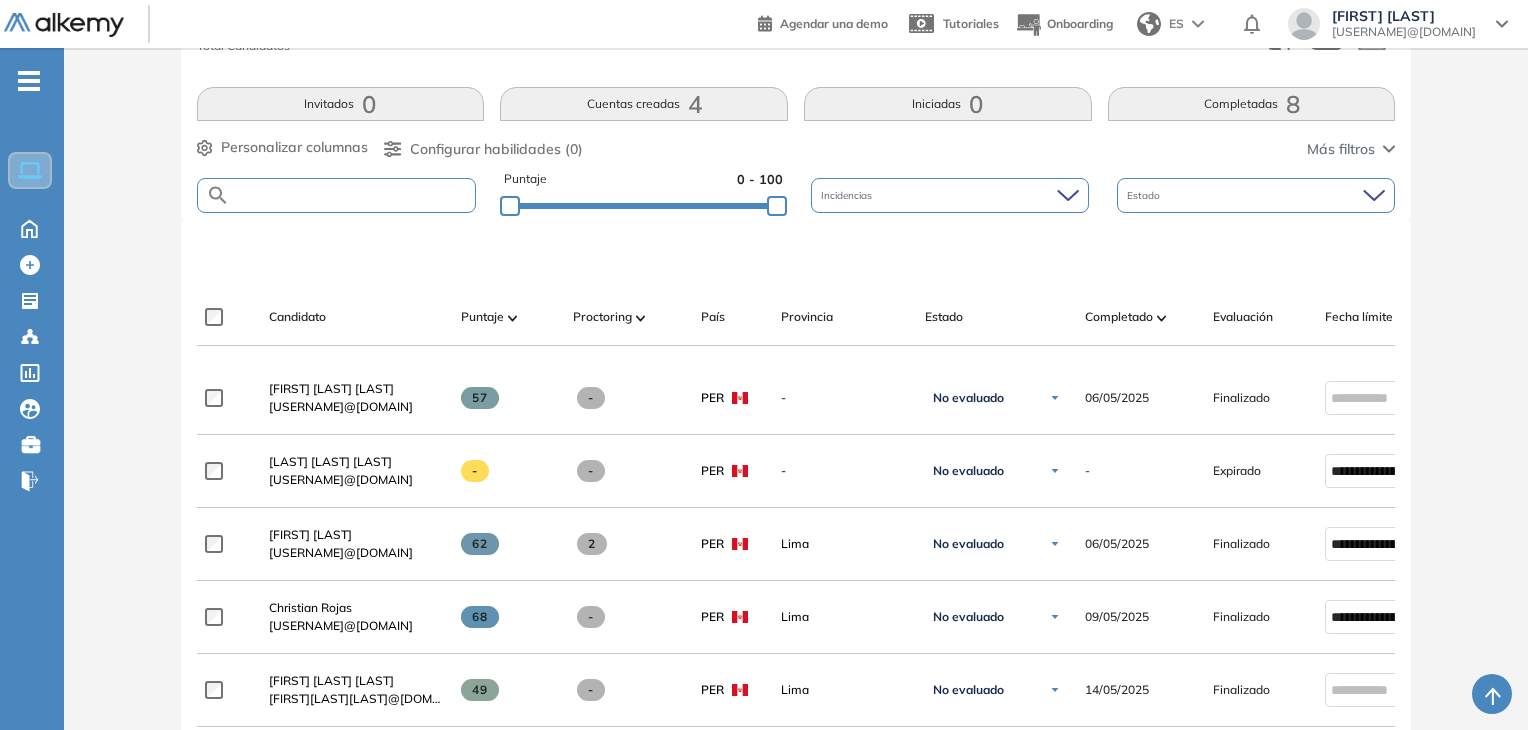 click at bounding box center (353, 195) 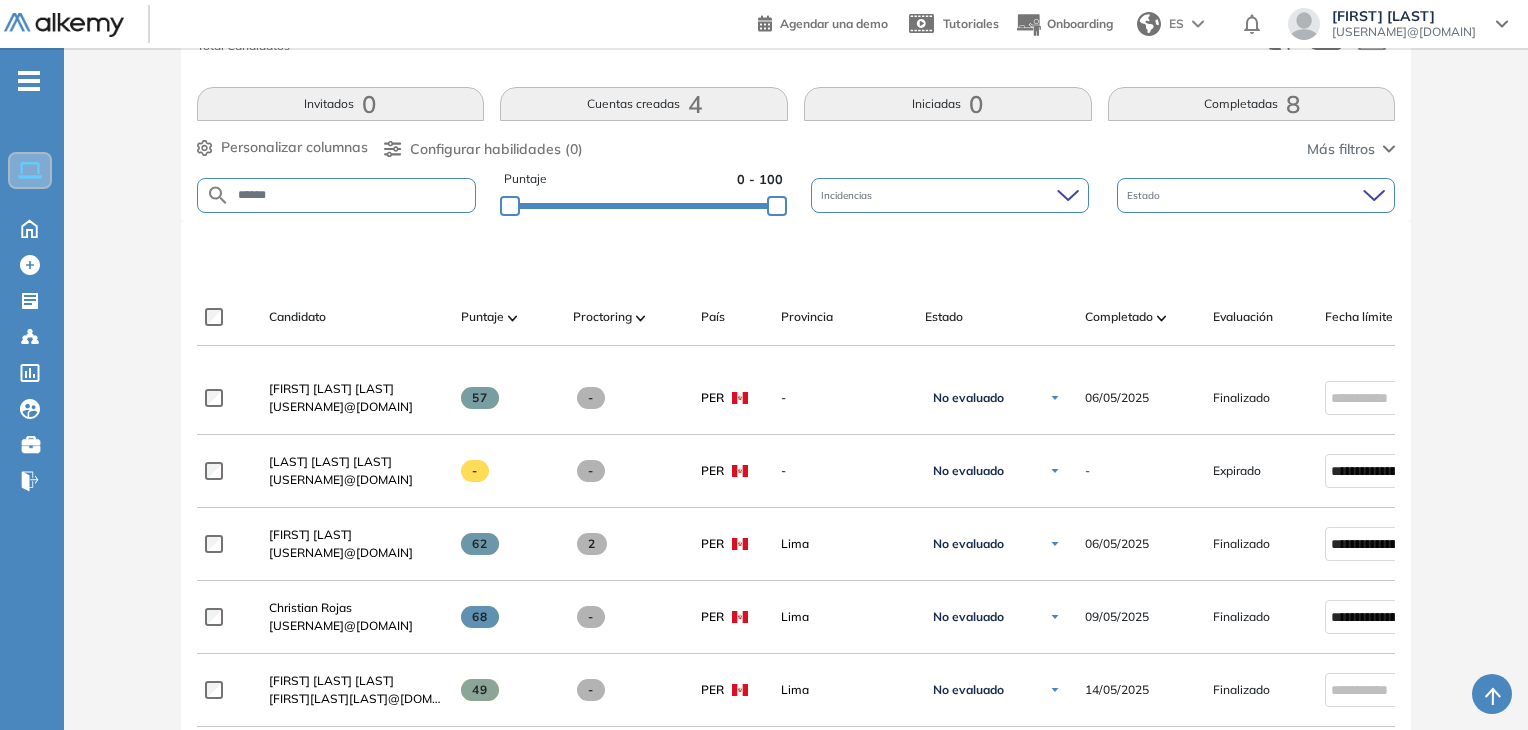 type on "******" 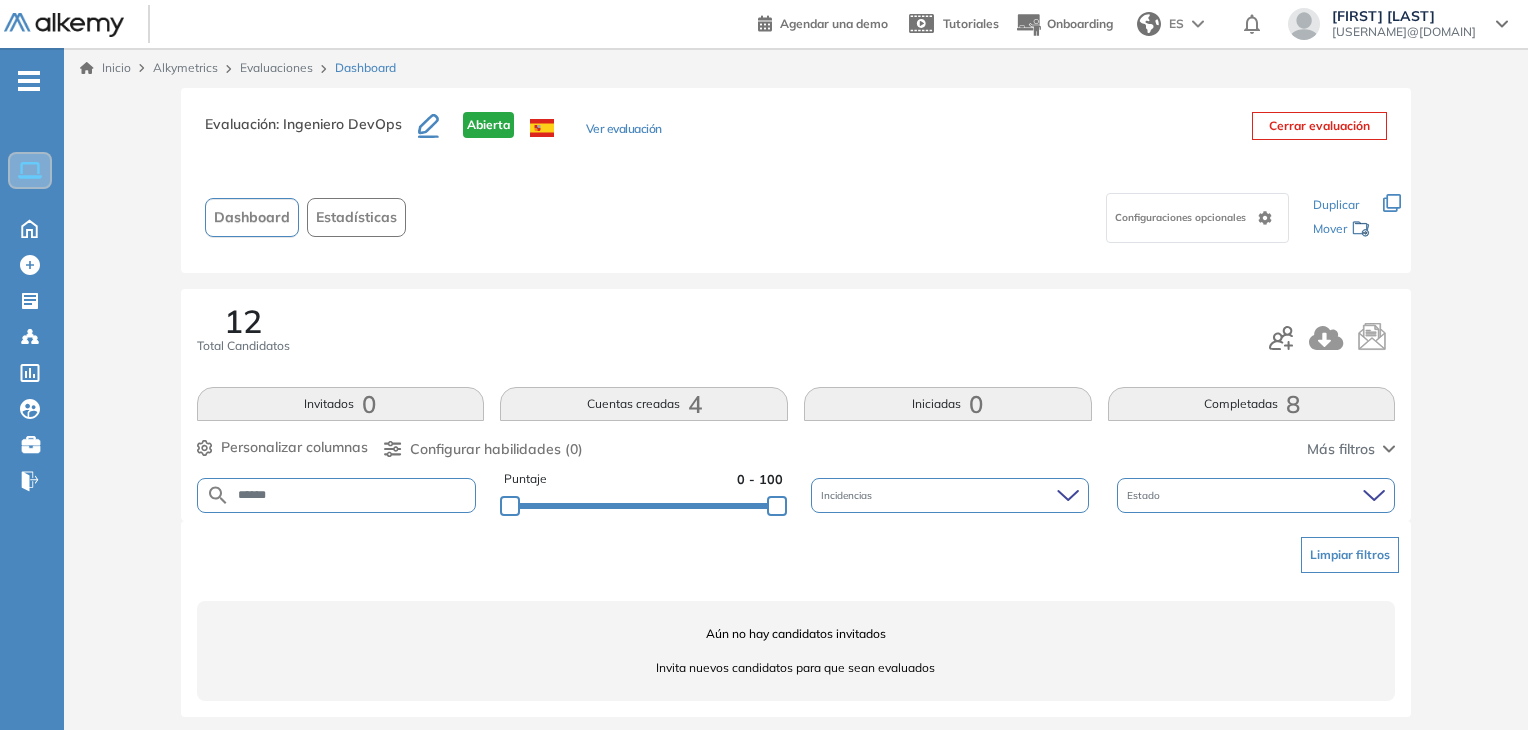 drag, startPoint x: 352, startPoint y: 487, endPoint x: 208, endPoint y: 487, distance: 144 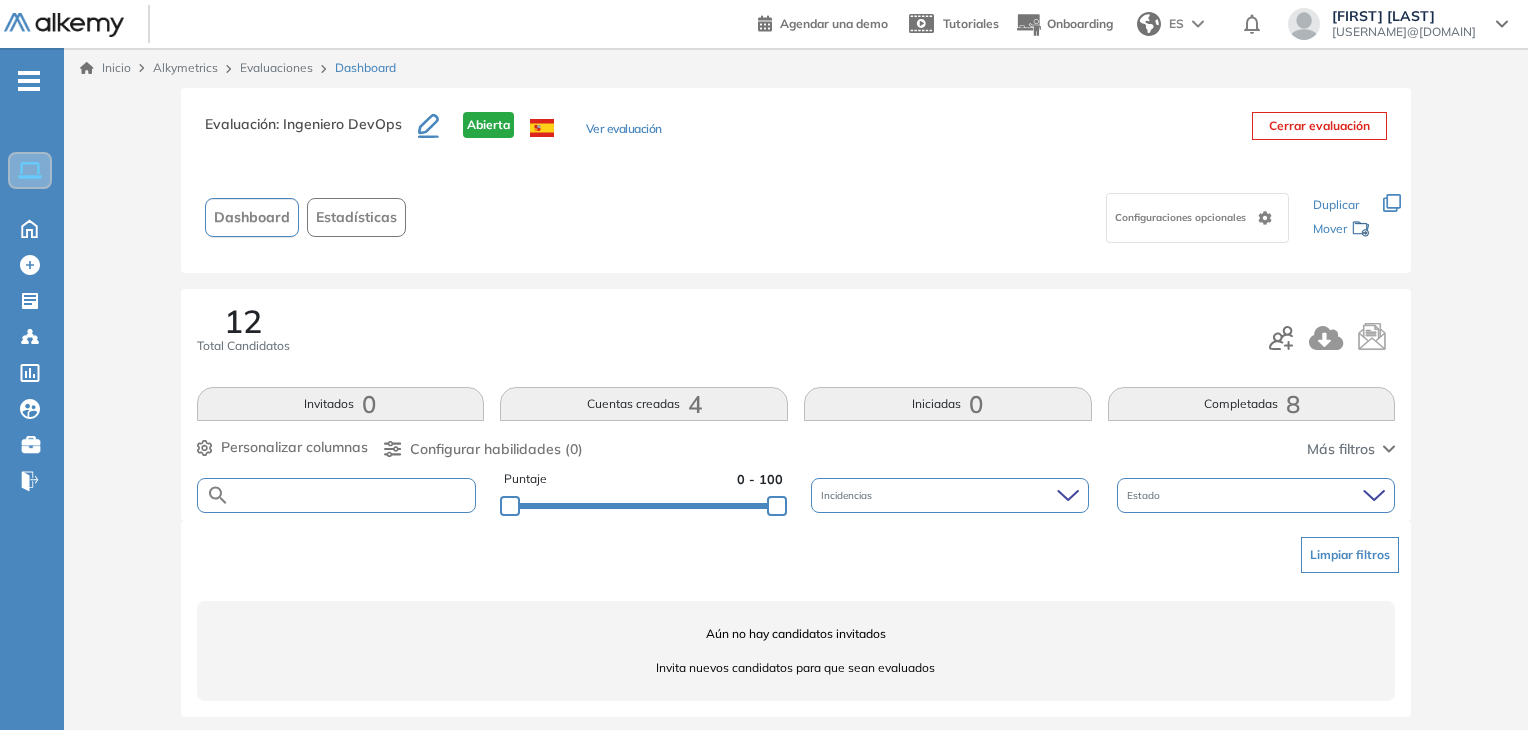 type 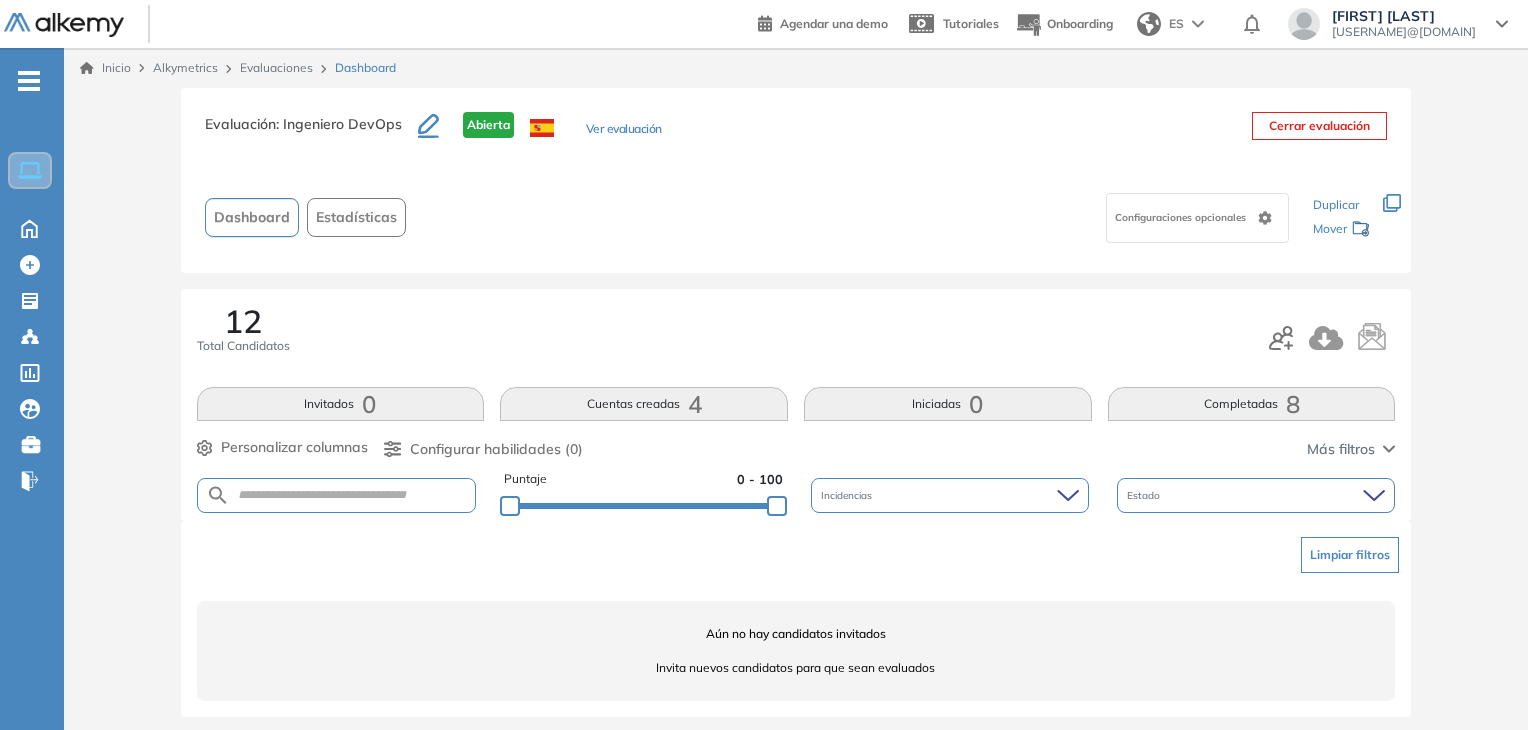 click on "Puntaje 0 - 100 Incidencias Estado" at bounding box center (796, 495) 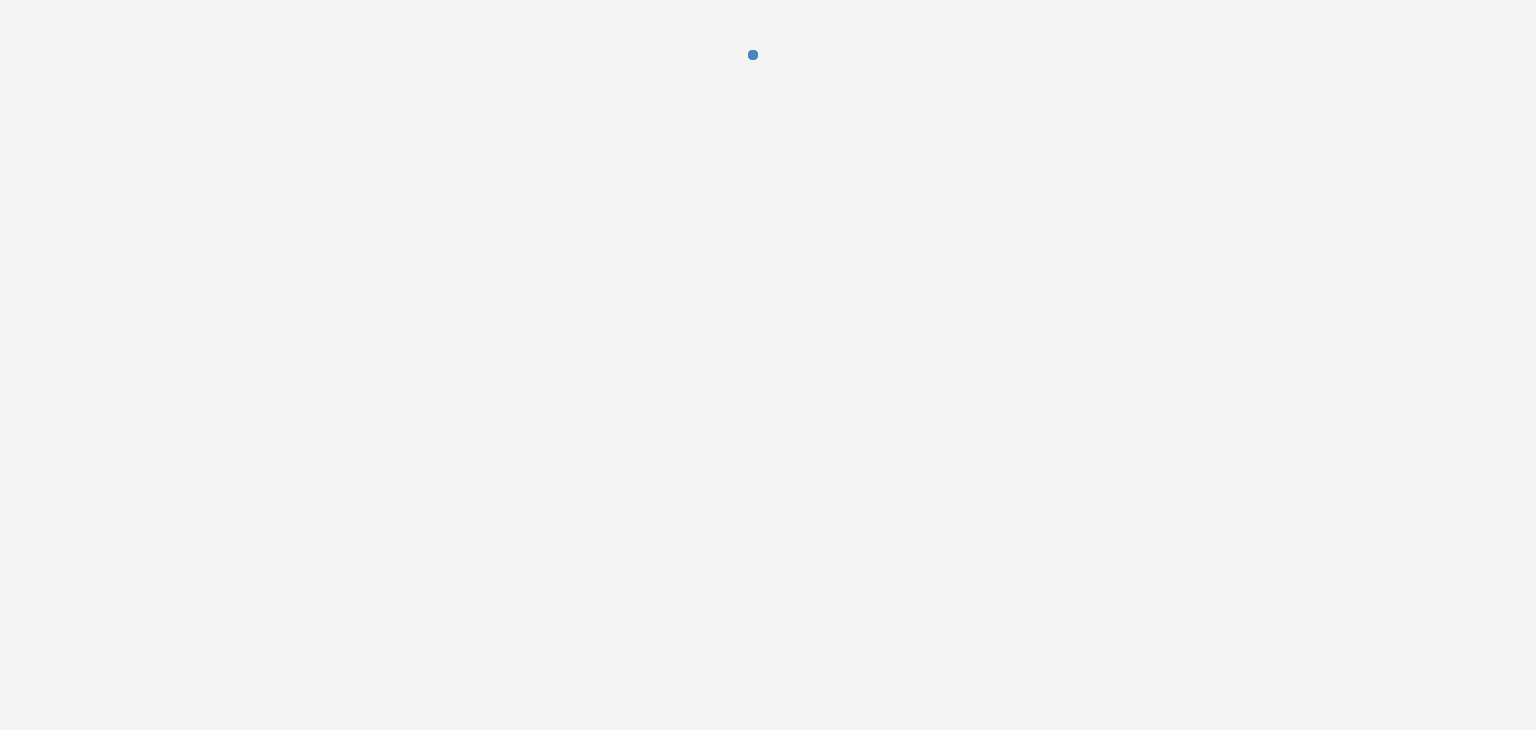 scroll, scrollTop: 0, scrollLeft: 0, axis: both 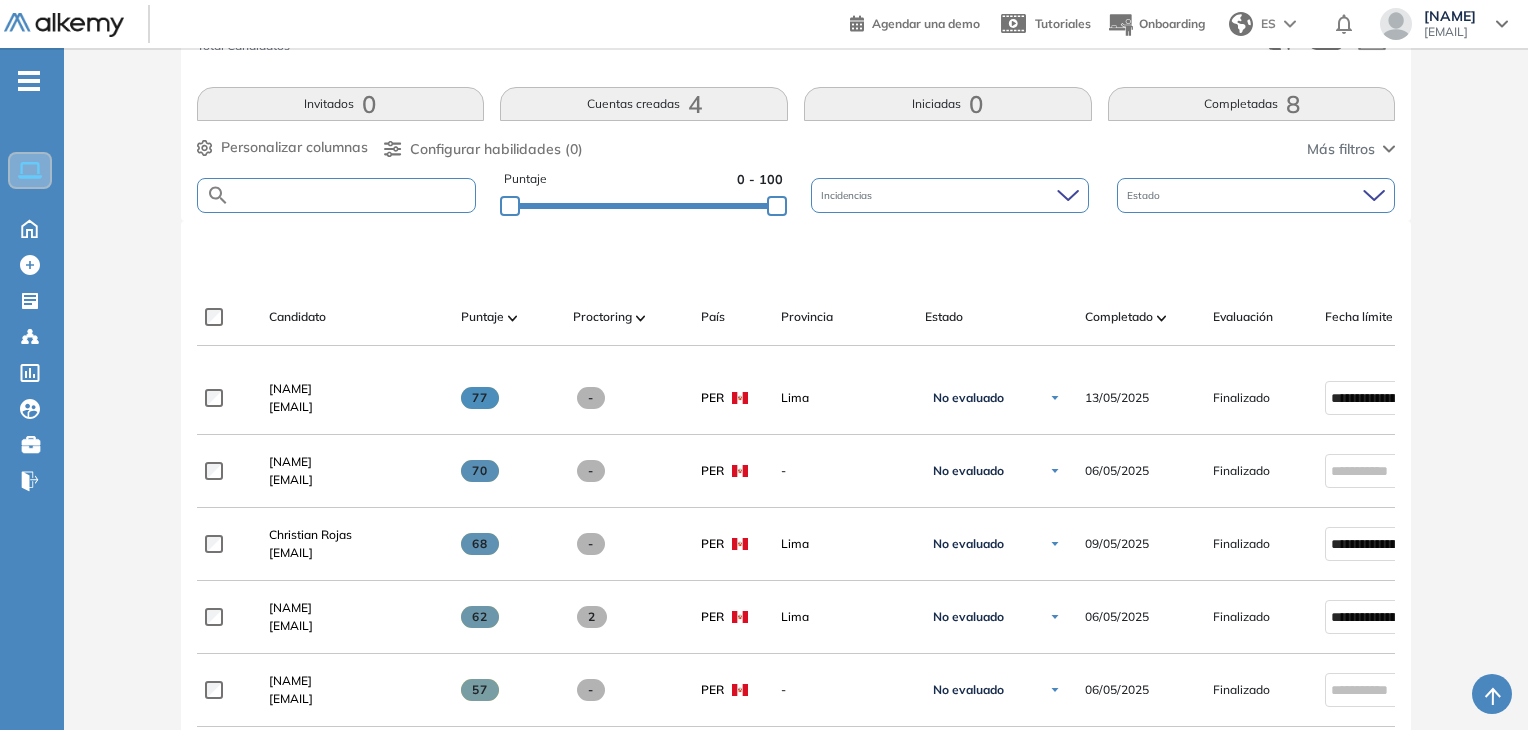 click at bounding box center (353, 195) 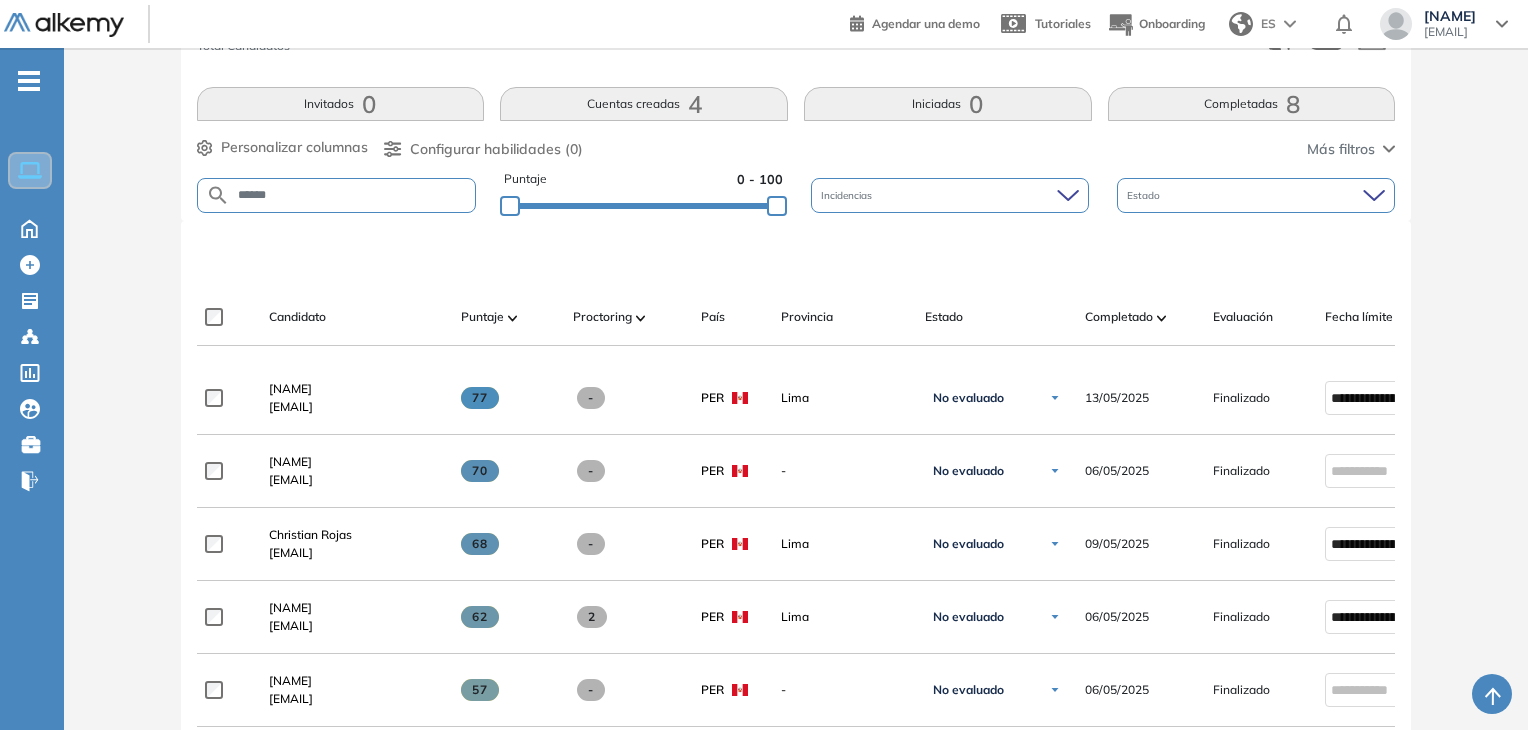 type on "******" 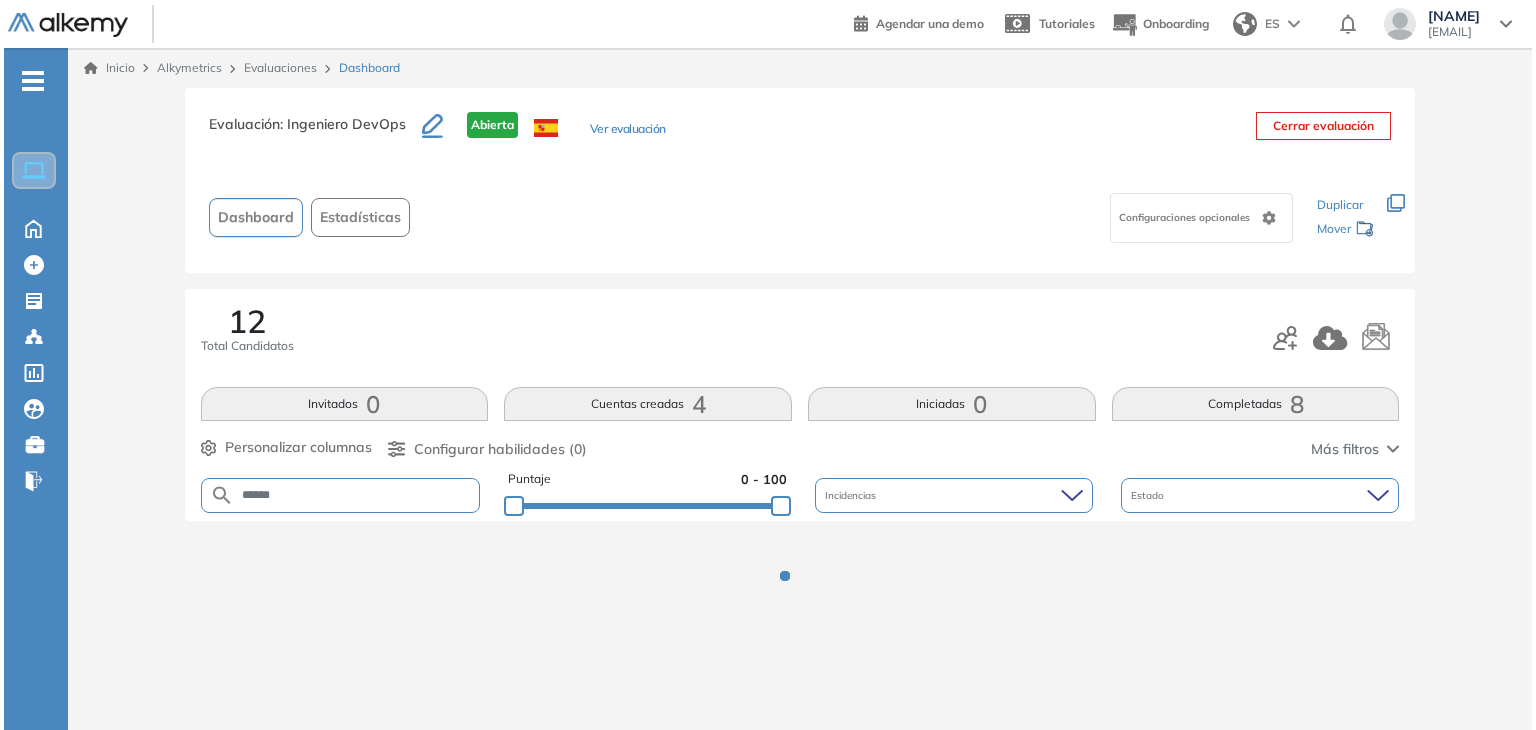 scroll, scrollTop: 0, scrollLeft: 0, axis: both 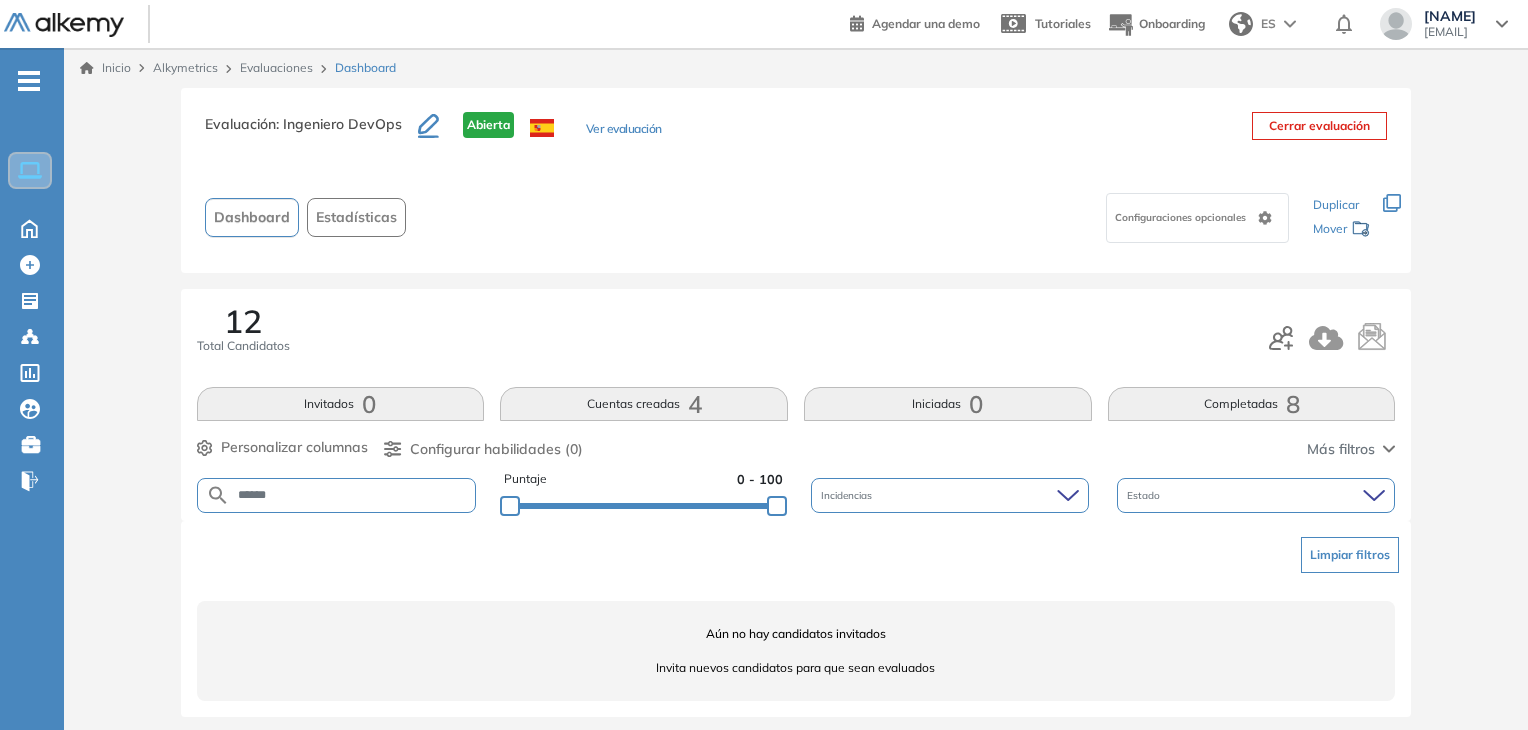 drag, startPoint x: 364, startPoint y: 494, endPoint x: 217, endPoint y: 497, distance: 147.03061 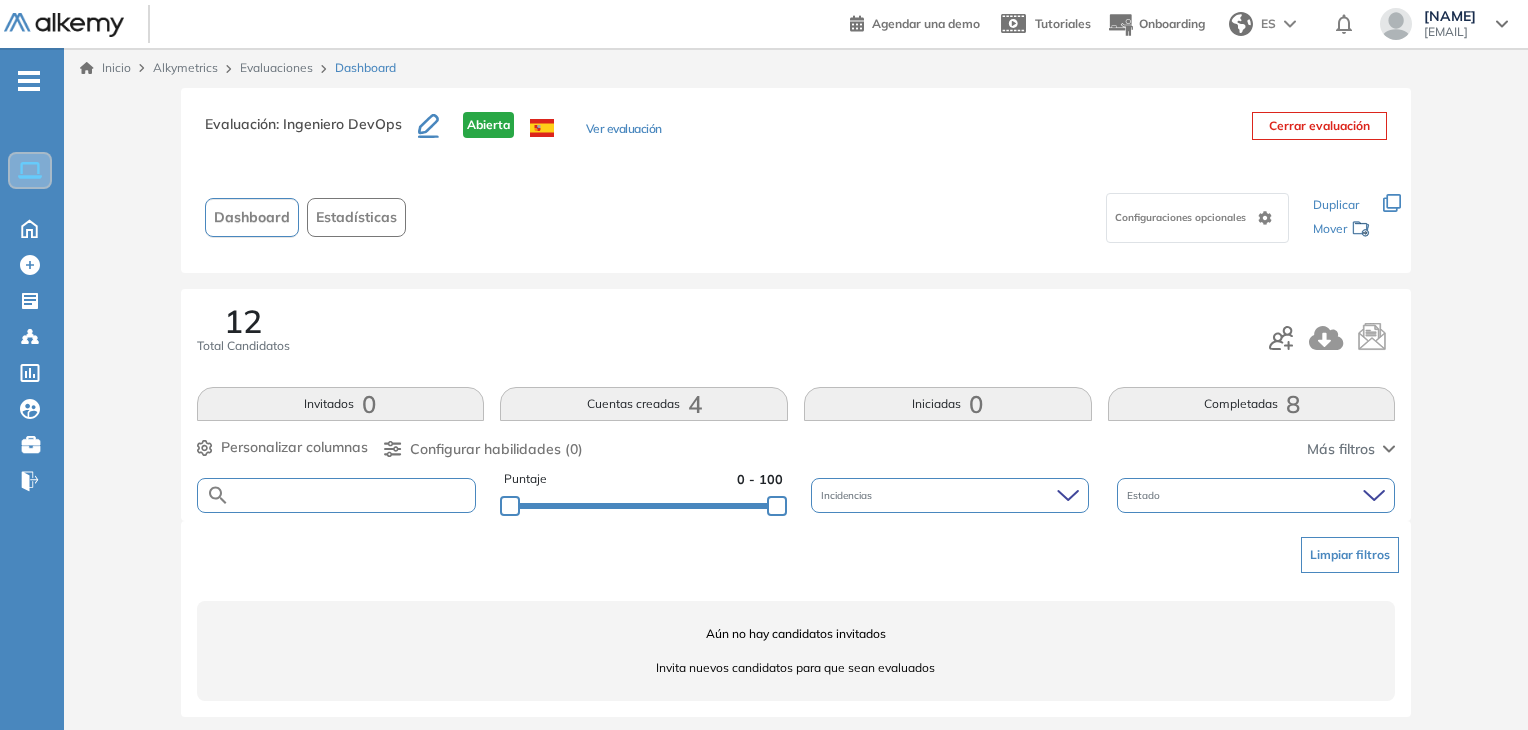 type 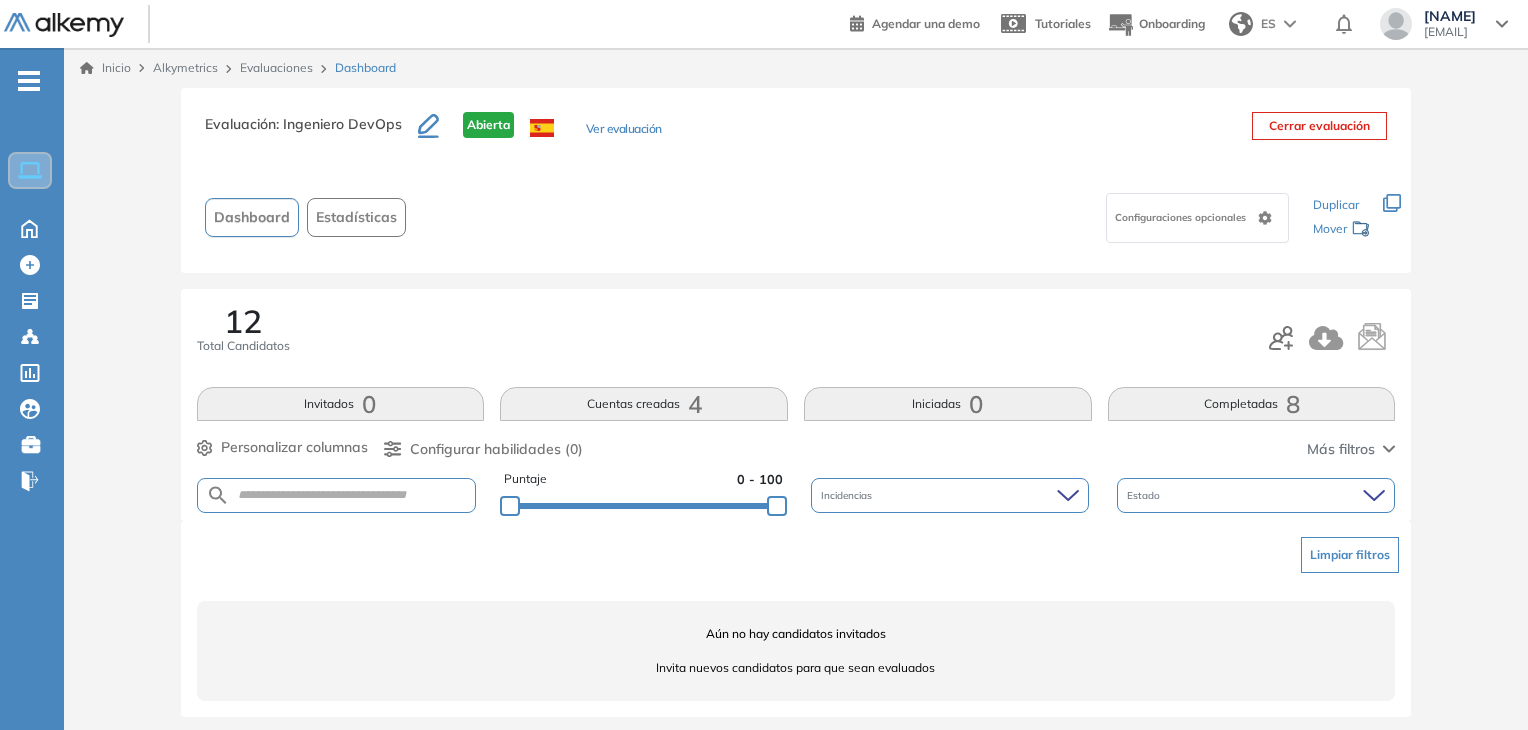 click on "12 Total Candidatos" at bounding box center (796, 338) 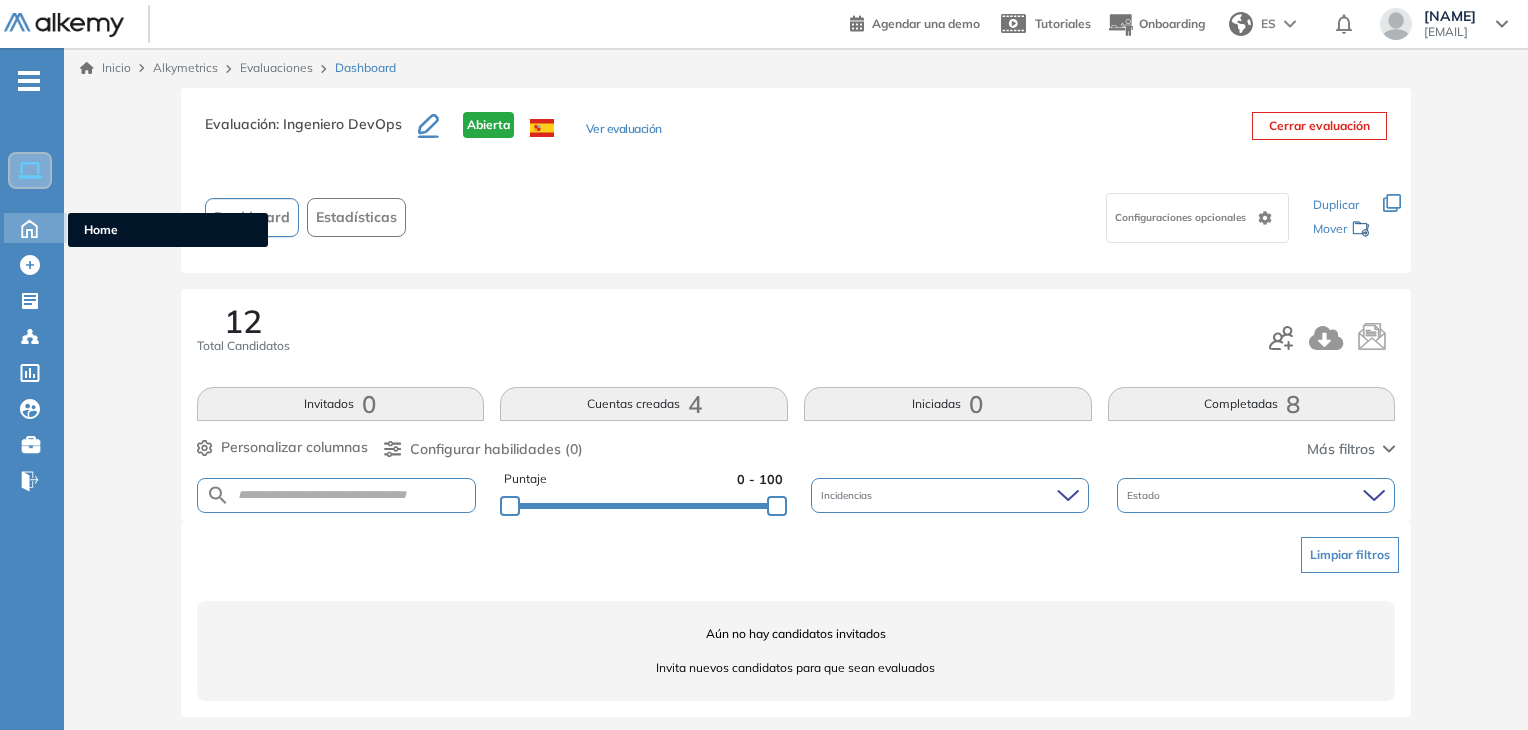 click 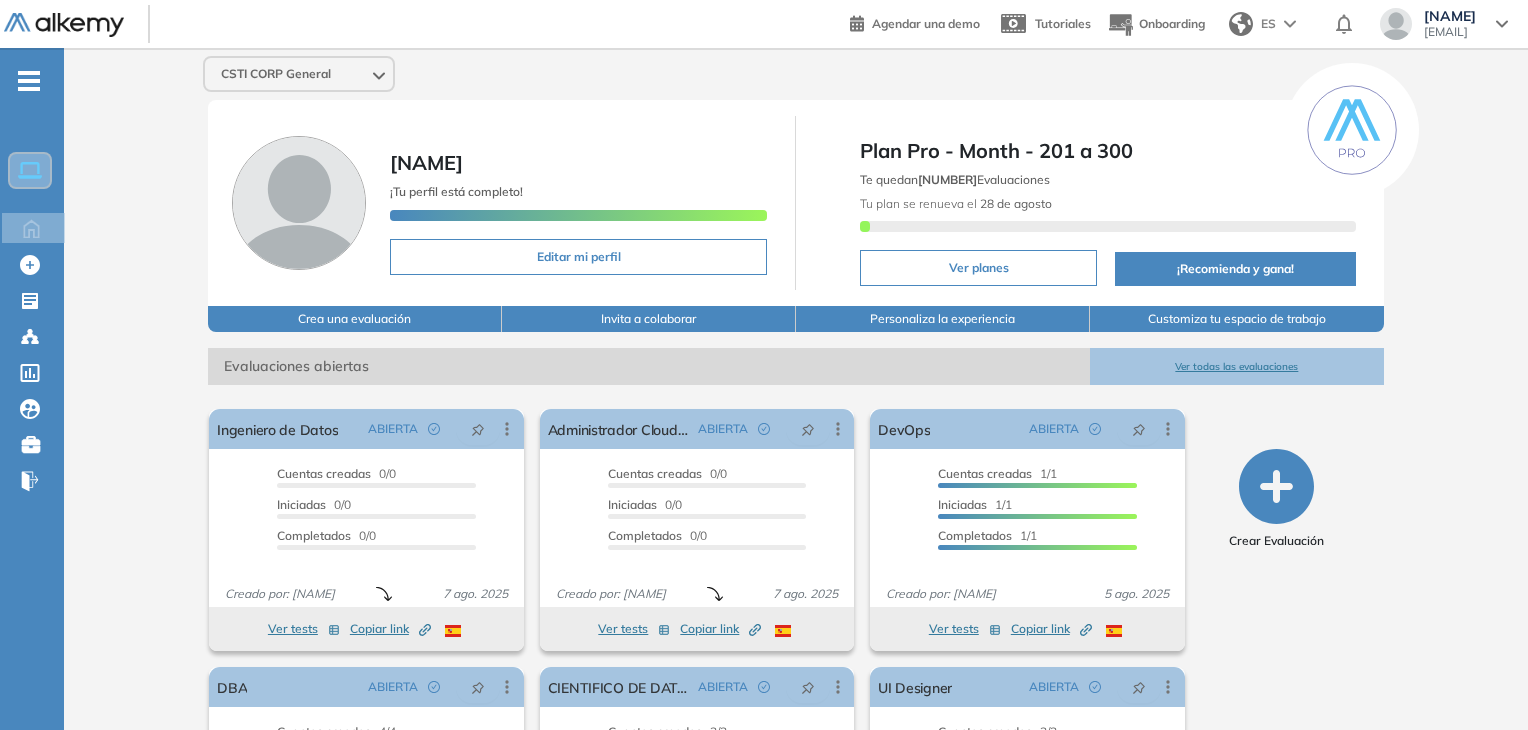 click on "Ver todas las evaluaciones" at bounding box center [1237, 366] 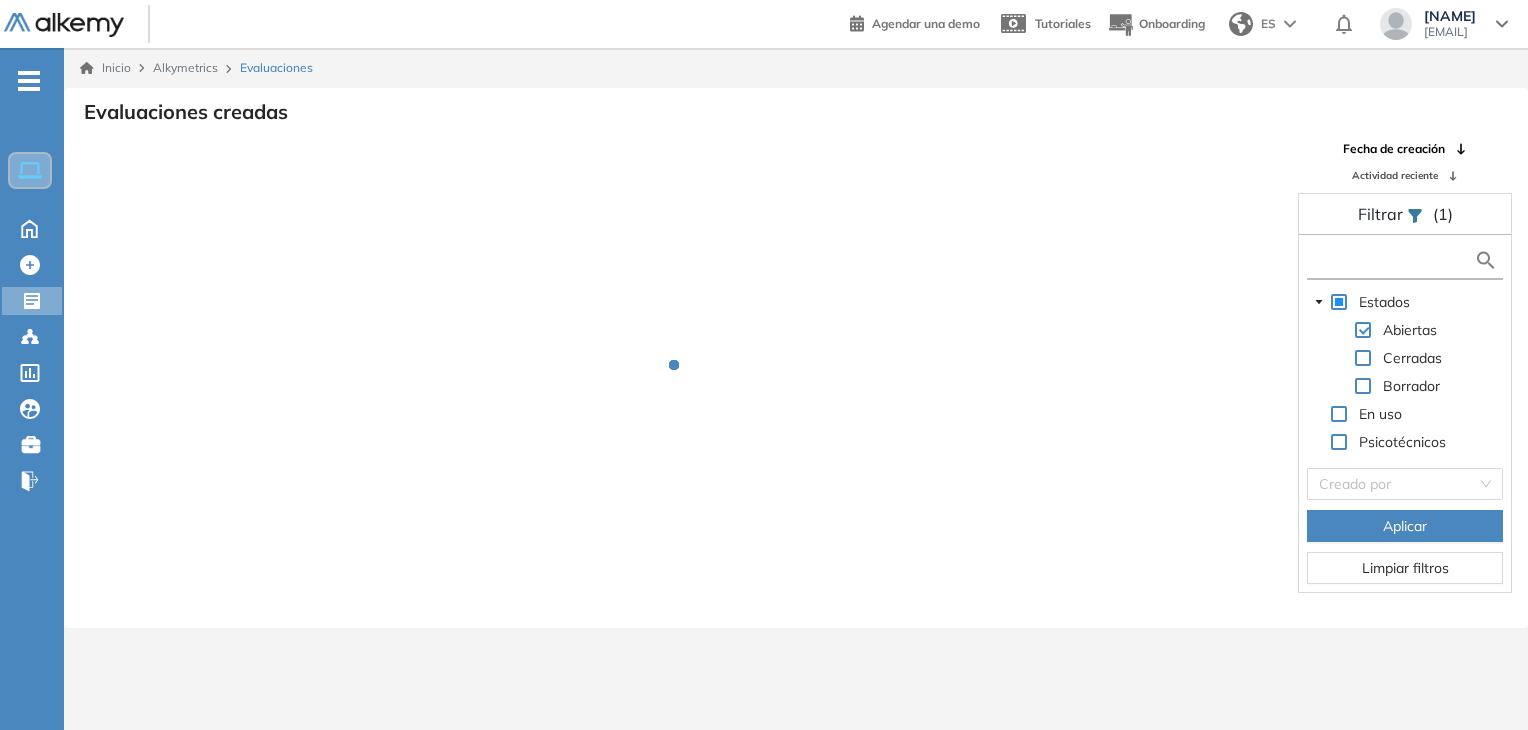 click at bounding box center (1393, 260) 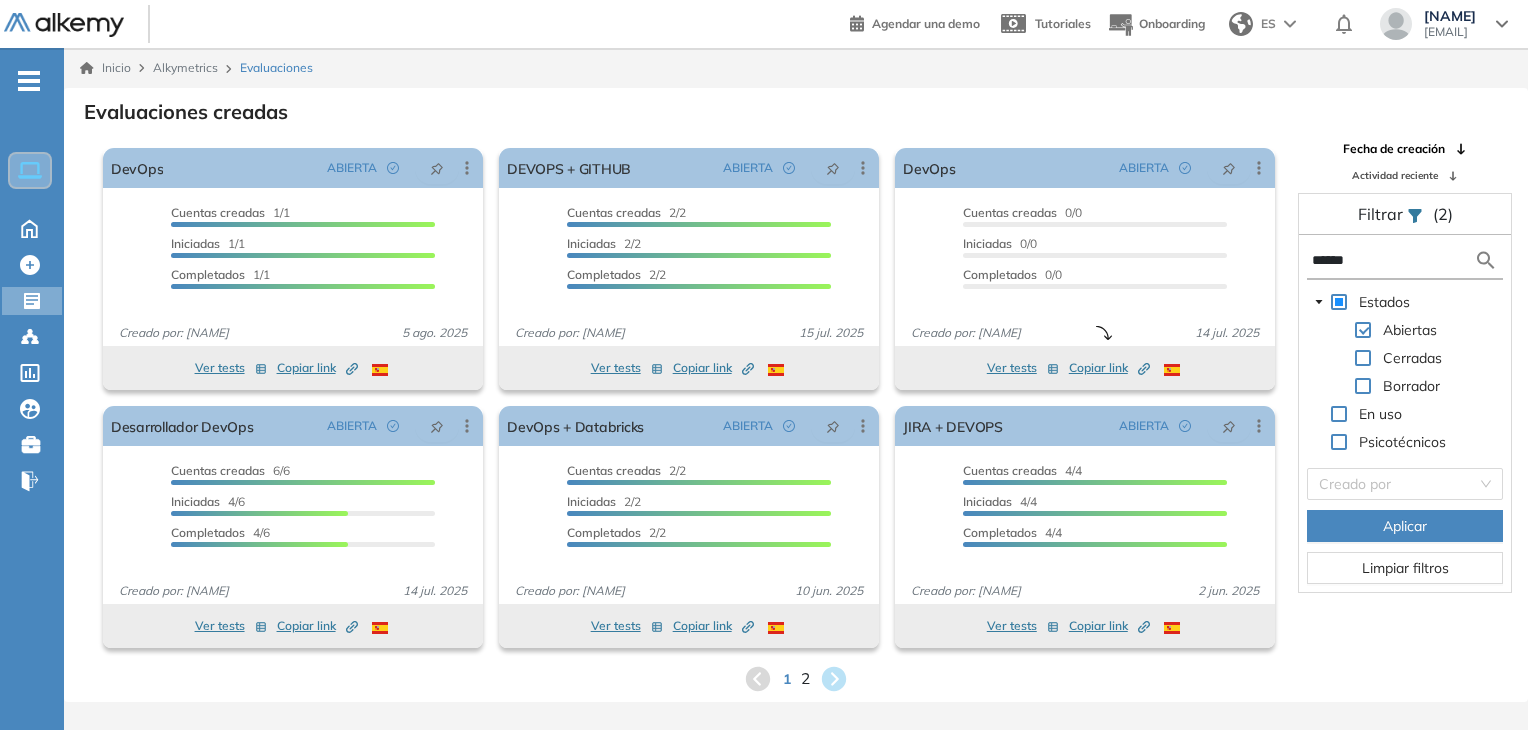 type on "******" 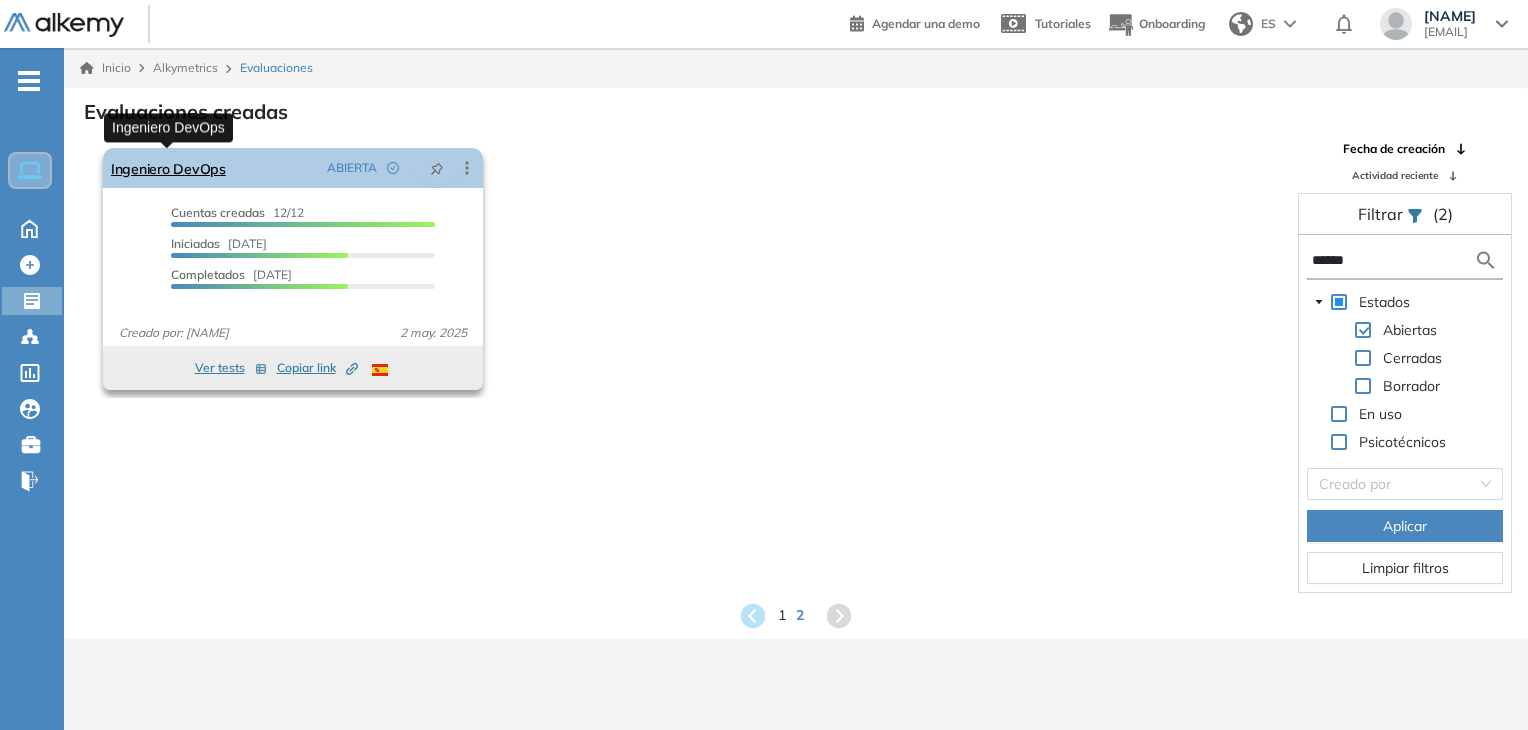 click on "Ingeniero DevOps" at bounding box center (168, 168) 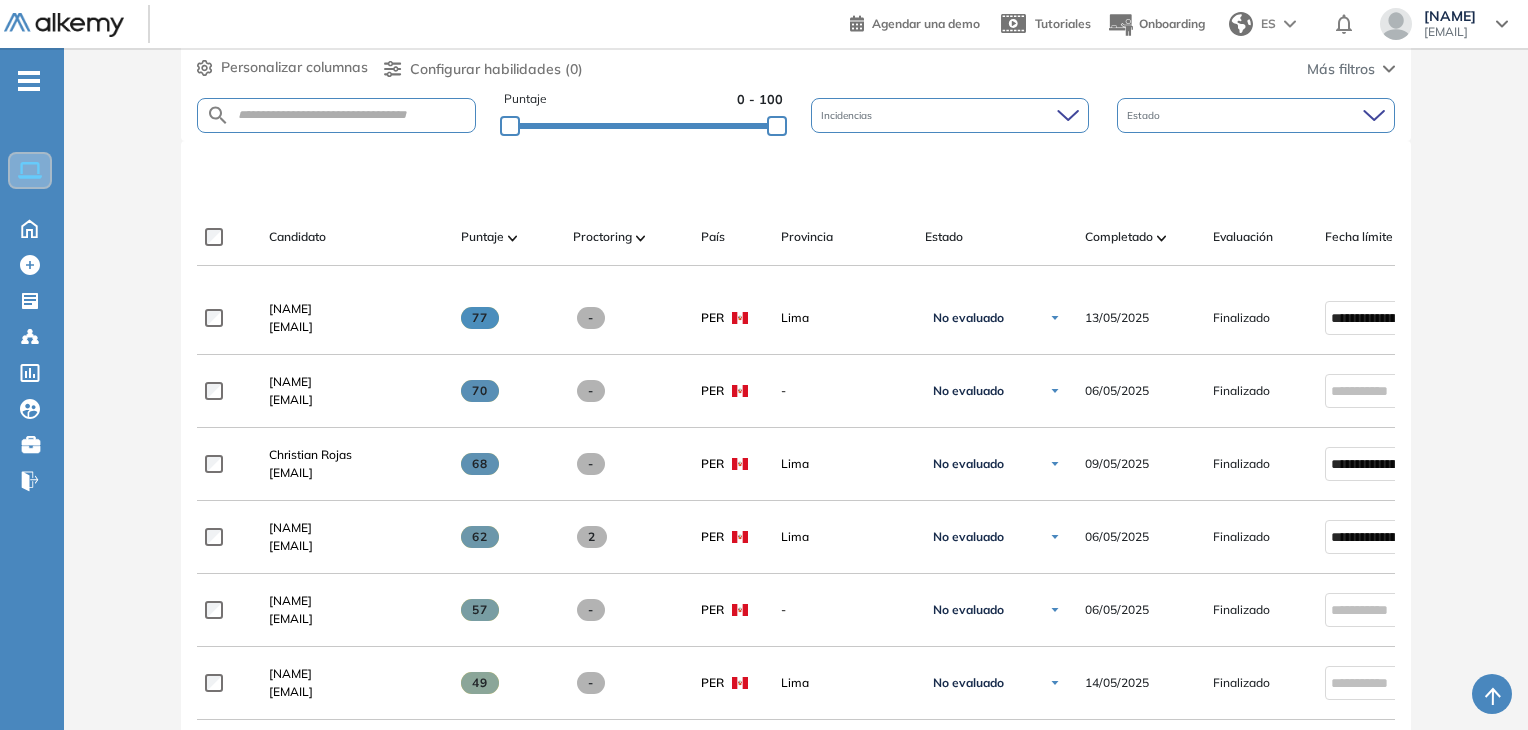 scroll, scrollTop: 300, scrollLeft: 0, axis: vertical 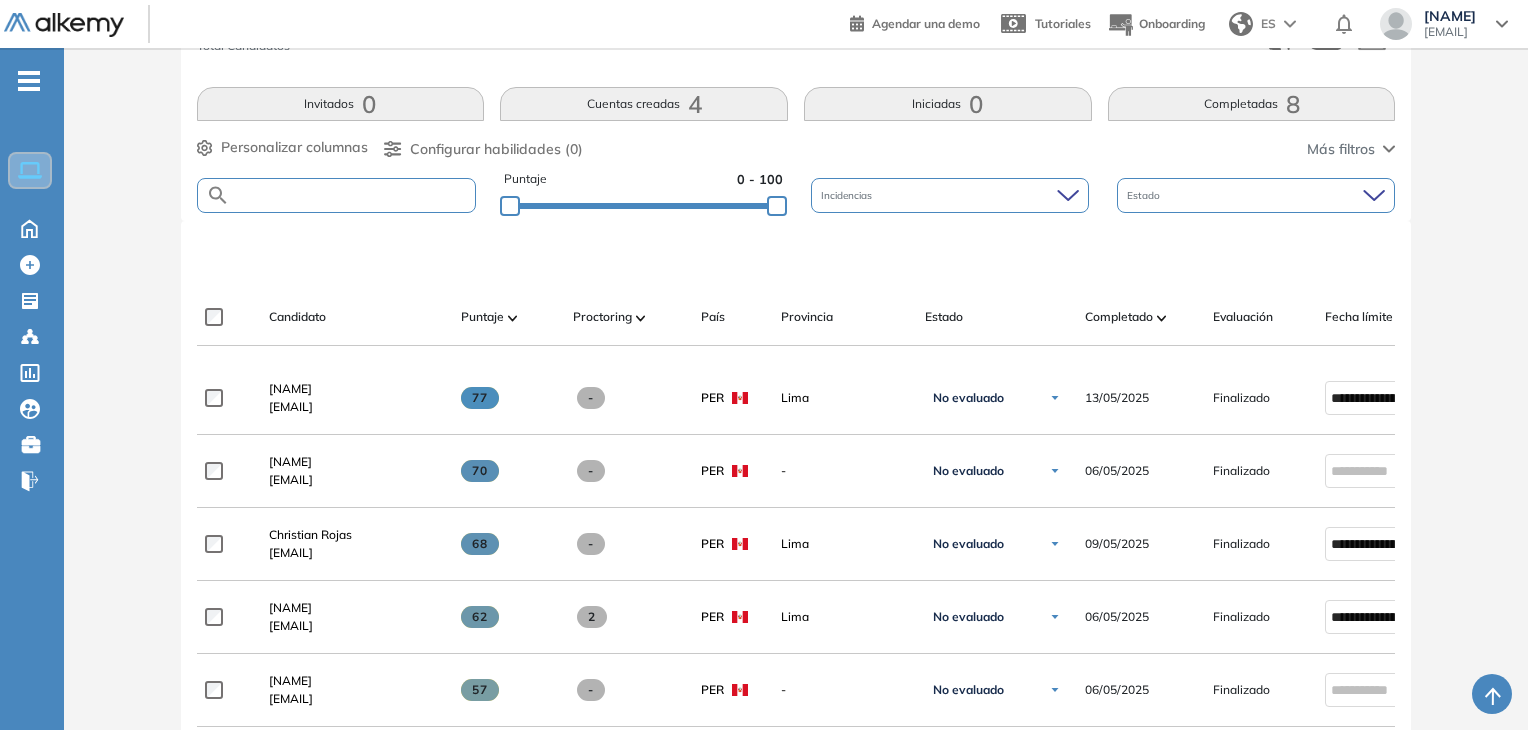 click at bounding box center [353, 195] 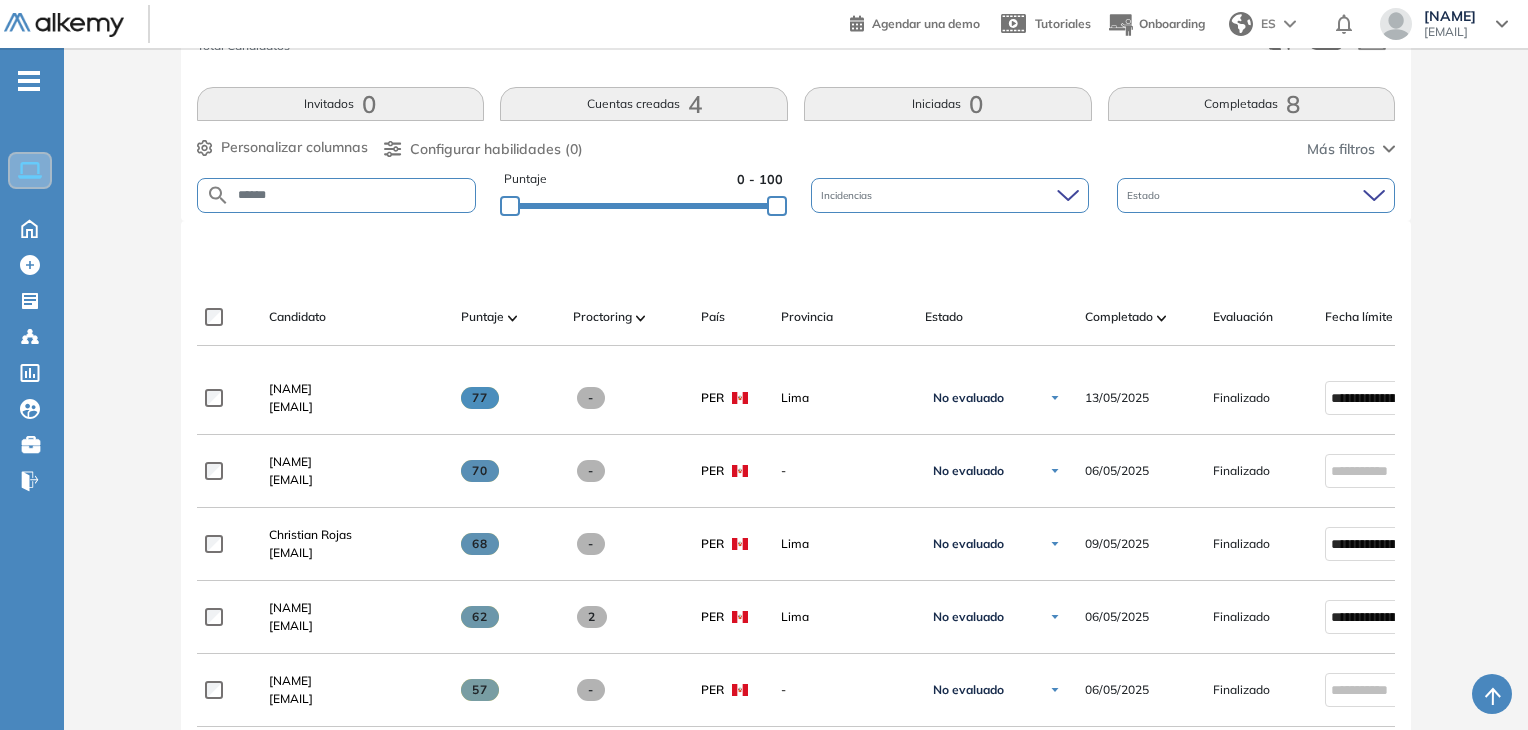 type on "******" 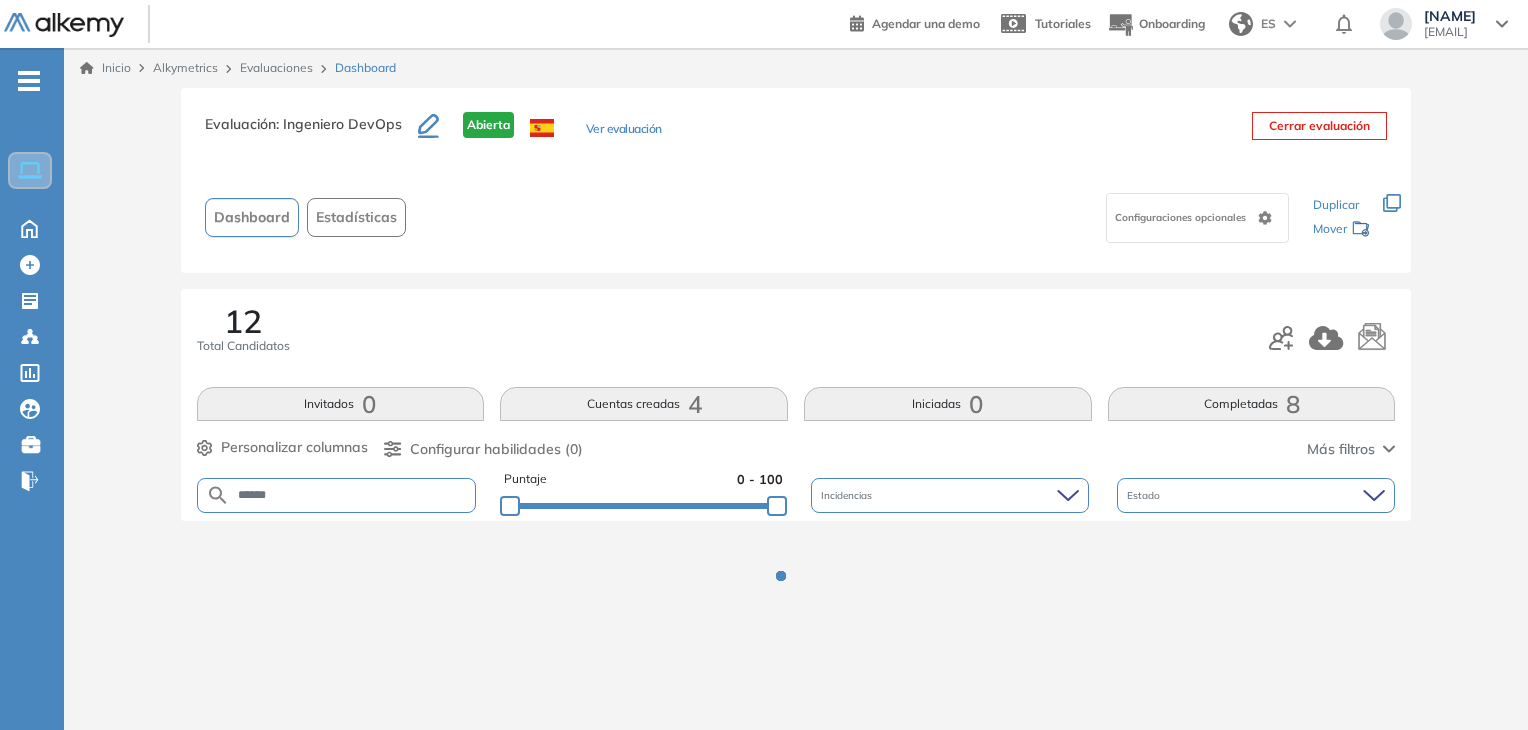 scroll, scrollTop: 0, scrollLeft: 0, axis: both 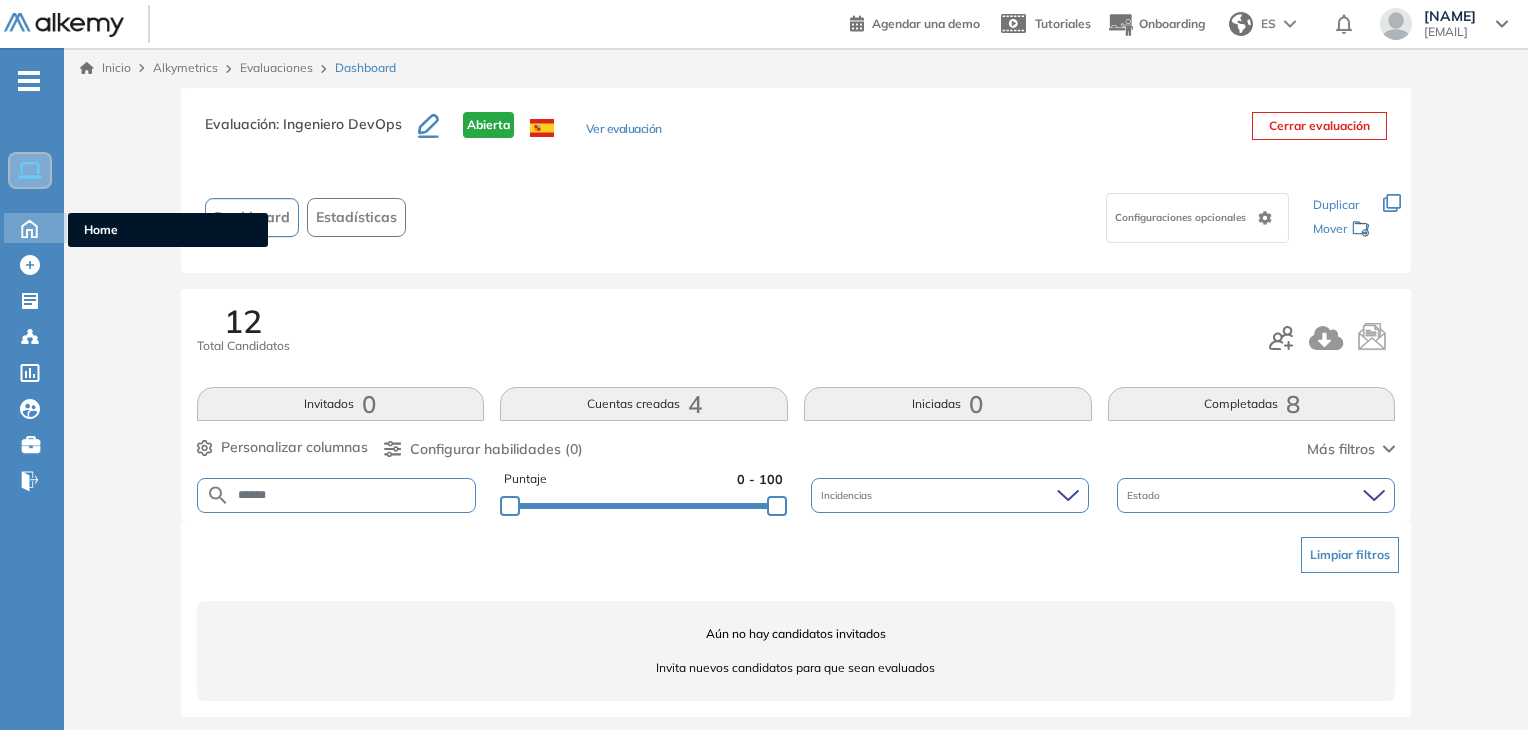 click 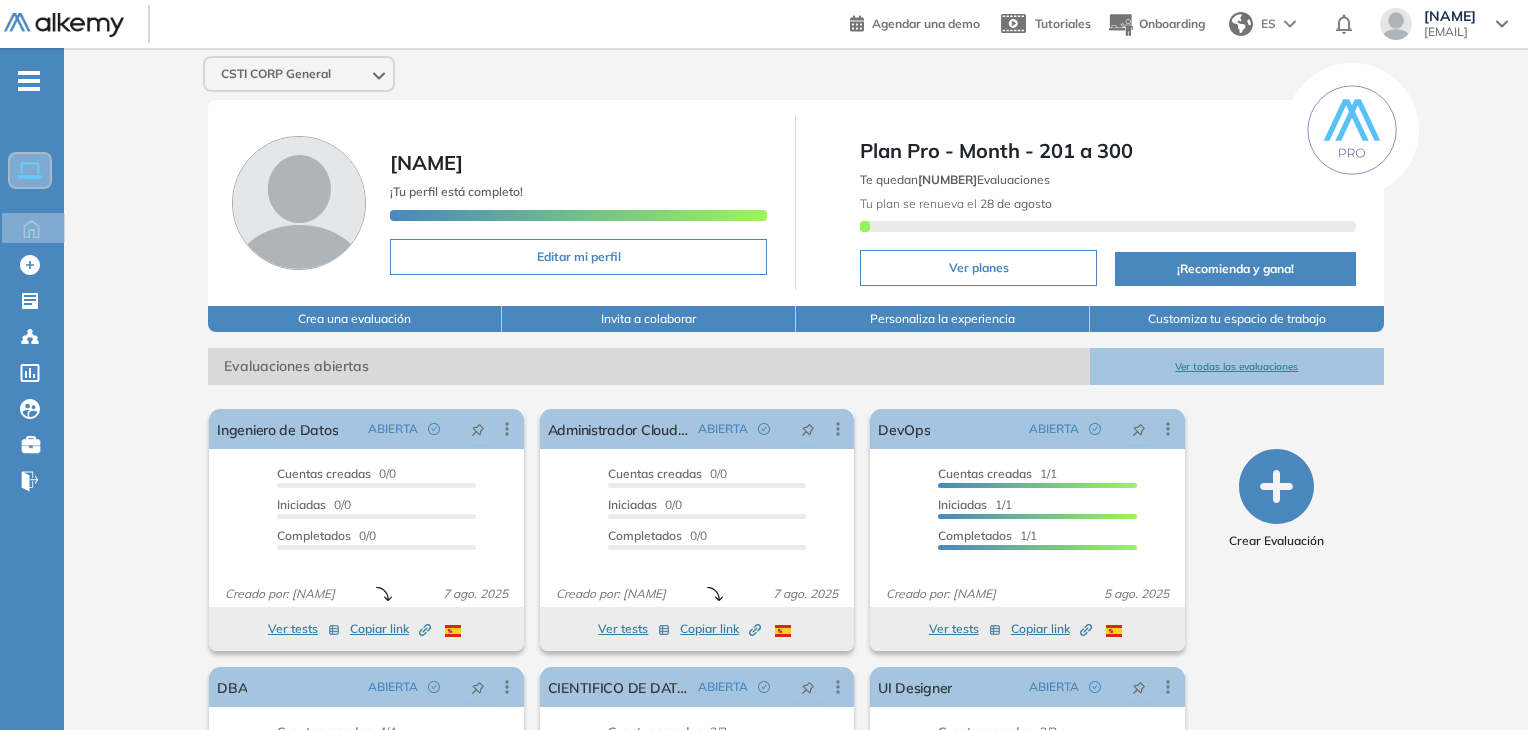 click on "CSTI CORP General" at bounding box center (796, 74) 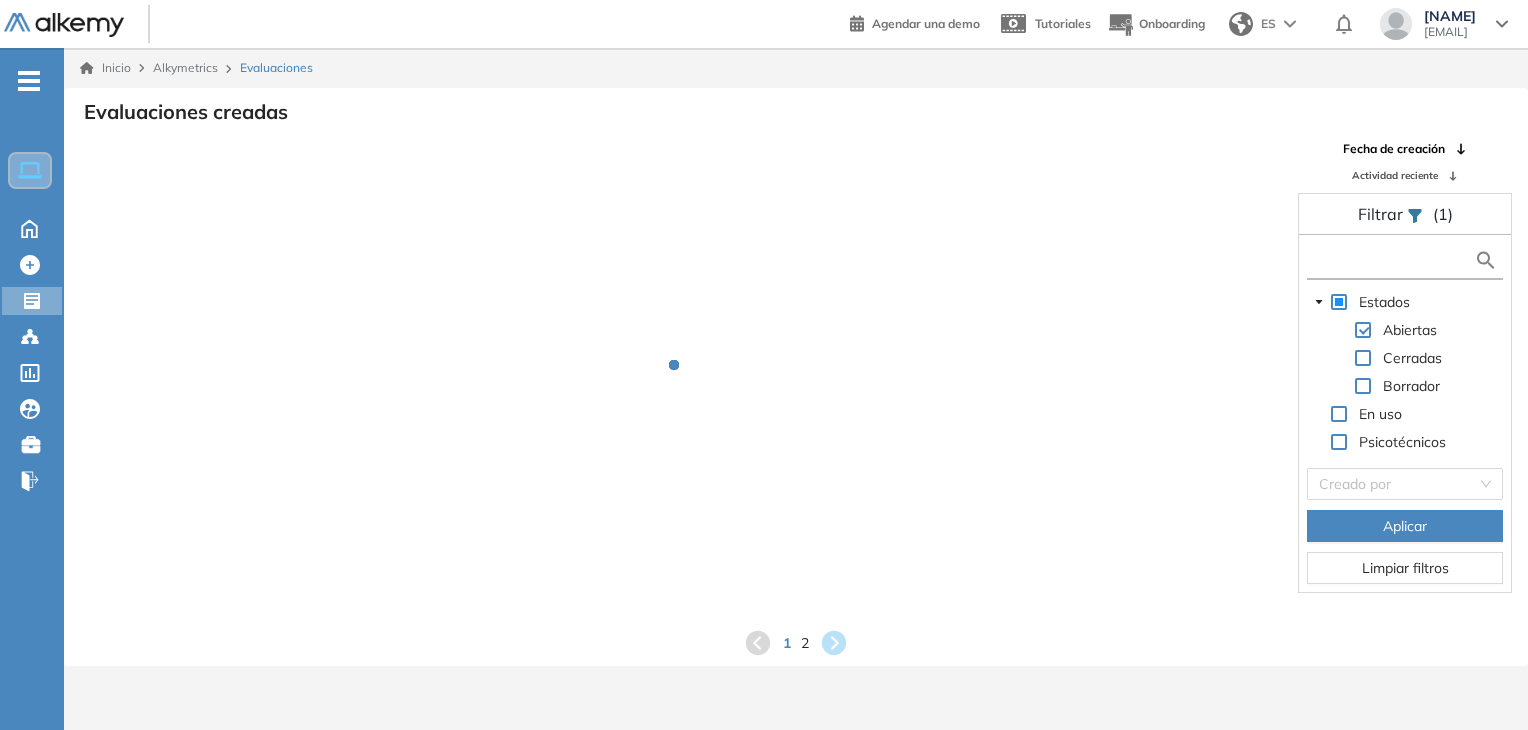click at bounding box center [1393, 260] 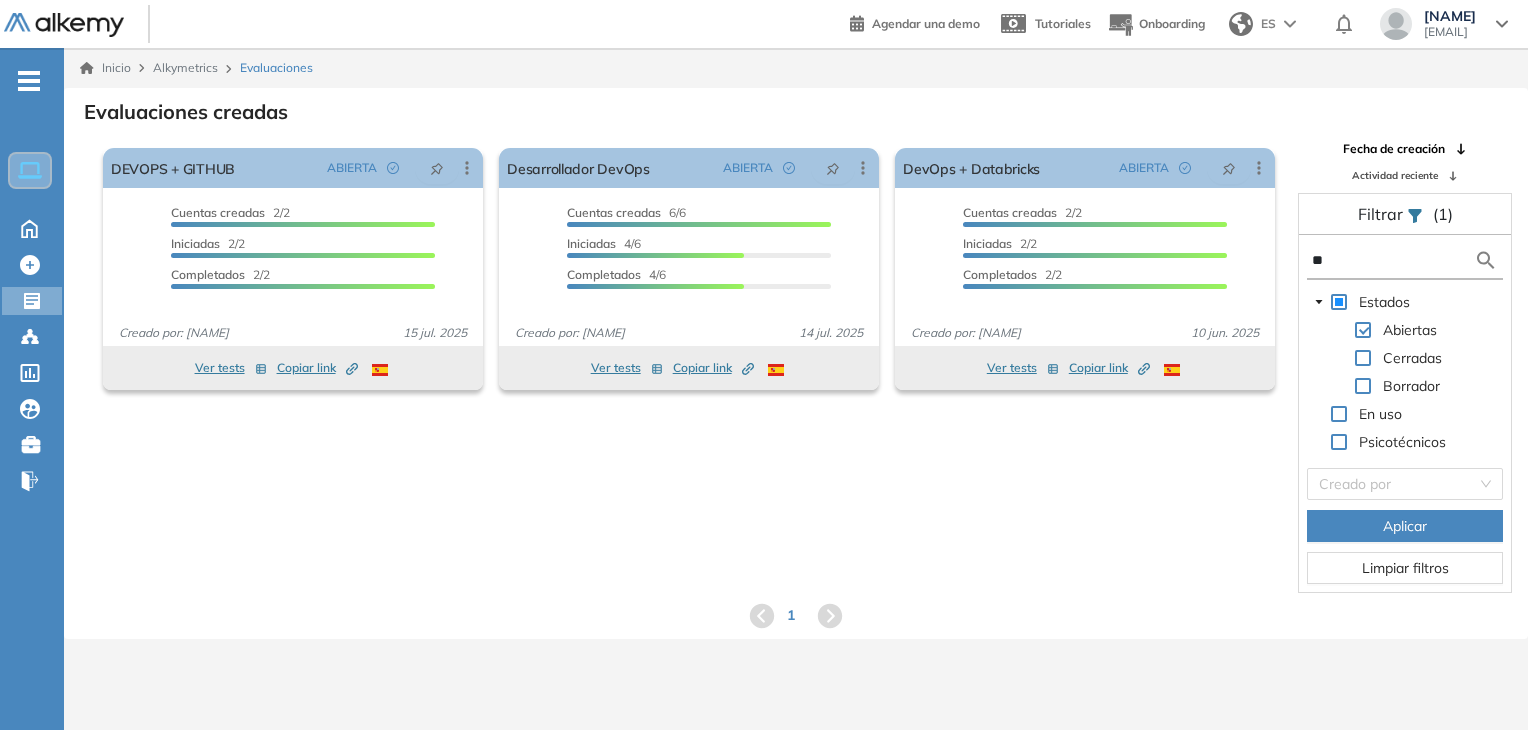 type on "*" 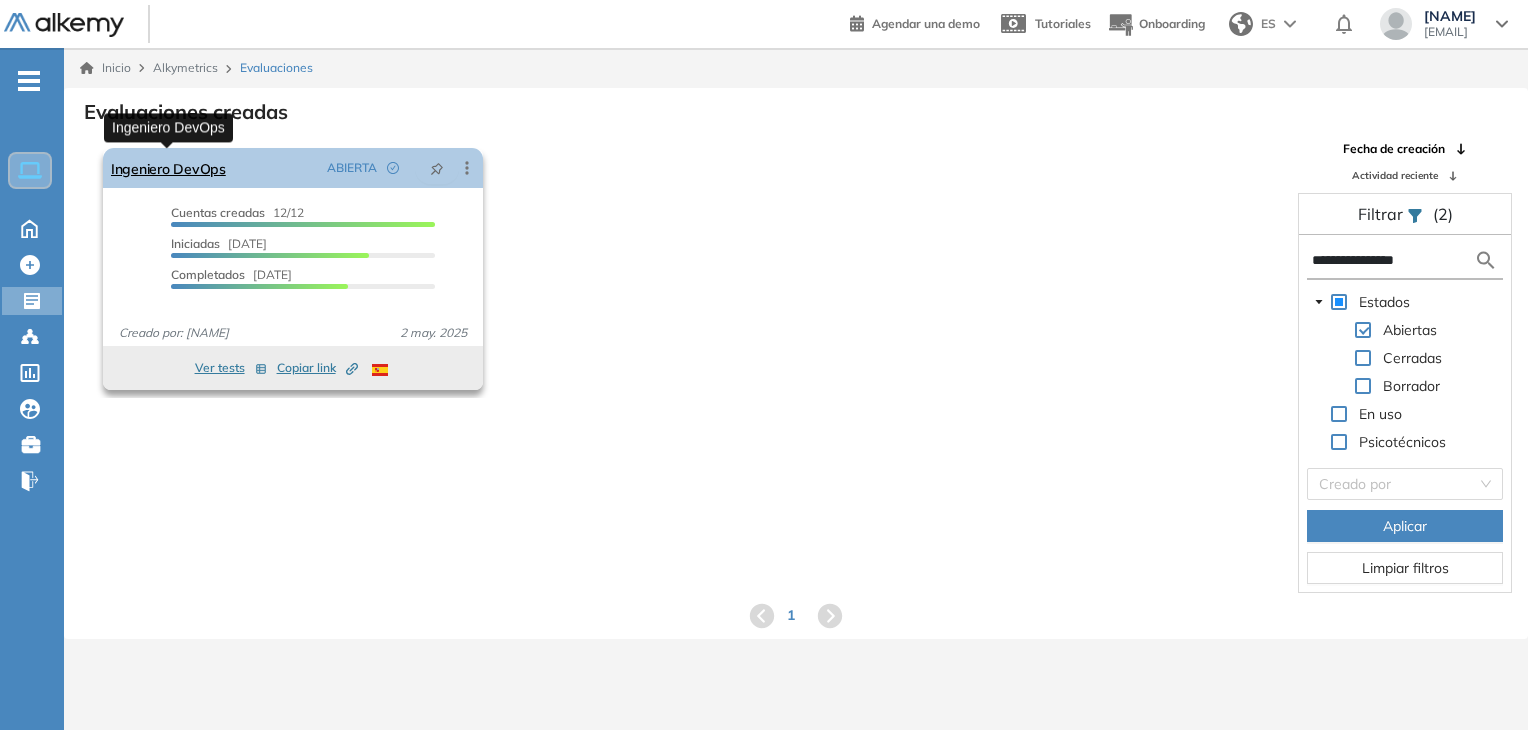 type on "**********" 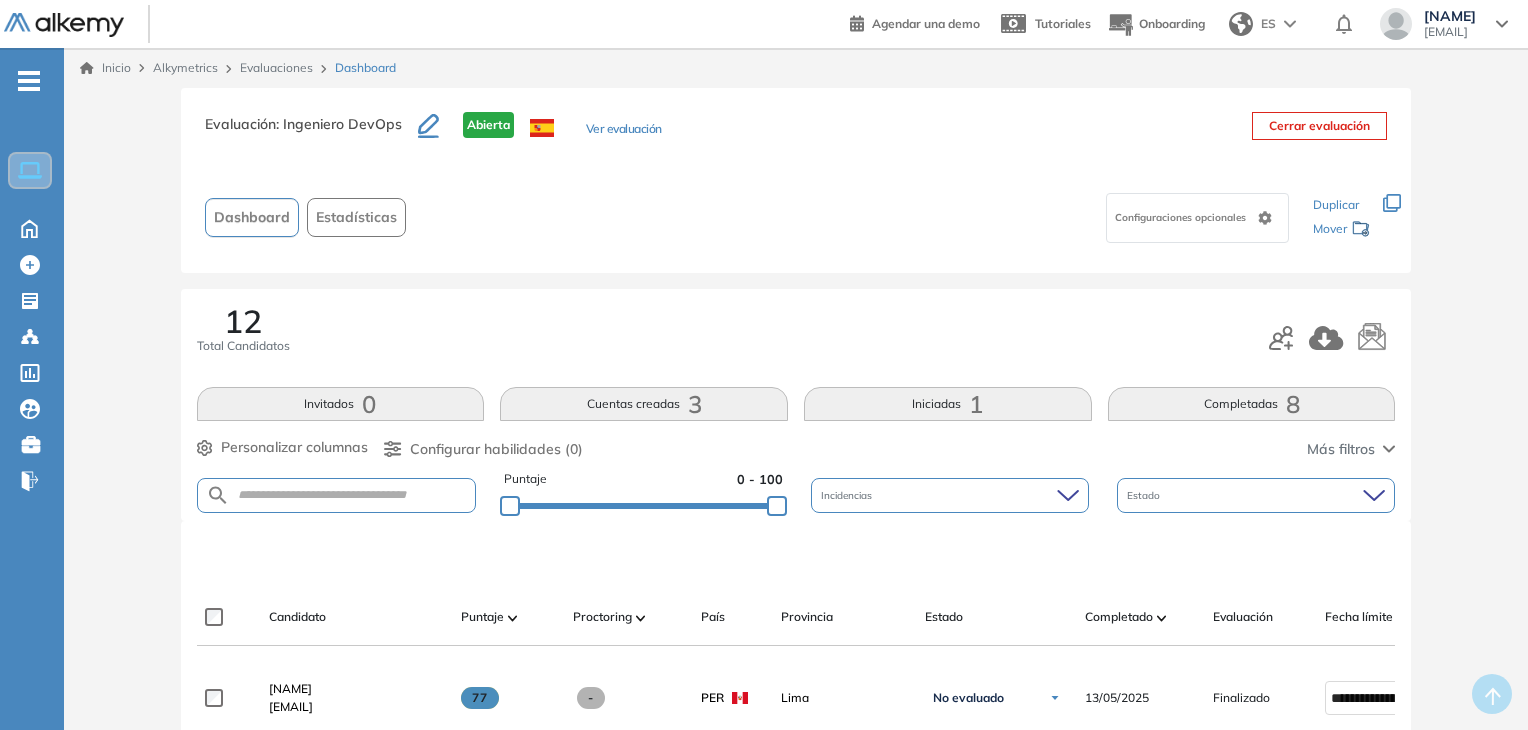 scroll, scrollTop: 140, scrollLeft: 0, axis: vertical 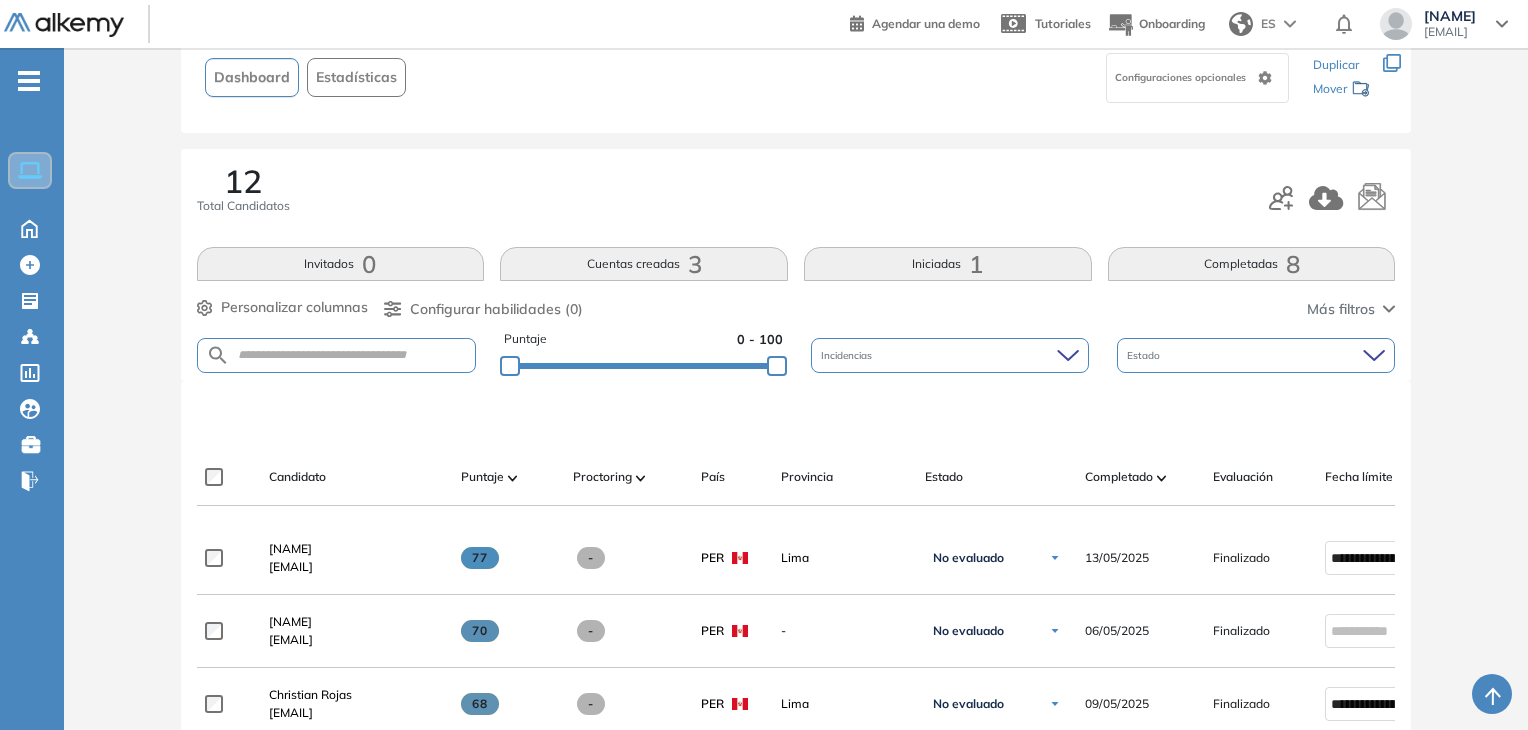 click on "Evaluación : Ingeniero DevOps Abierta Ver evaluación Cerrar evaluación Dashboard Estadísticas Configuraciones opcionales Los siguientes tests ya no están disponibles o tienen una nueva versión Revisa en el catálogo otras opciones o su detalle. Entendido Duplicar Mover 12 Total Candidatos Invitados 0 Cuentas creadas 3 Iniciadas 1 Completadas 8   Personalizar columnas Personalizar columnas Candidato Fijar columna Puntaje Fijar columna Proctoring Fijar columna País Fijar columna Provincia Fijar columna Estado Fijar columna Completado Fijar columna Evaluación Fijar columna Fecha límite Fijar columna DevOps Microsoft Azure Personalidad - MBTI Cancelar Aplicar Configurar habilidades (0) Más filtros Puntaje 0 - 100 Incidencias Estado Candidato Puntaje Proctoring País Provincia Estado Completado Evaluación Fecha límite Linkedin   Christian Josue Santiago Pinco santi.per.0620@gmail.com     77     -     PER     Lima     No evaluado No evaluado Evaluado A entrevistar Entrevistado Finalista Oferta enviada" at bounding box center (796, 869) 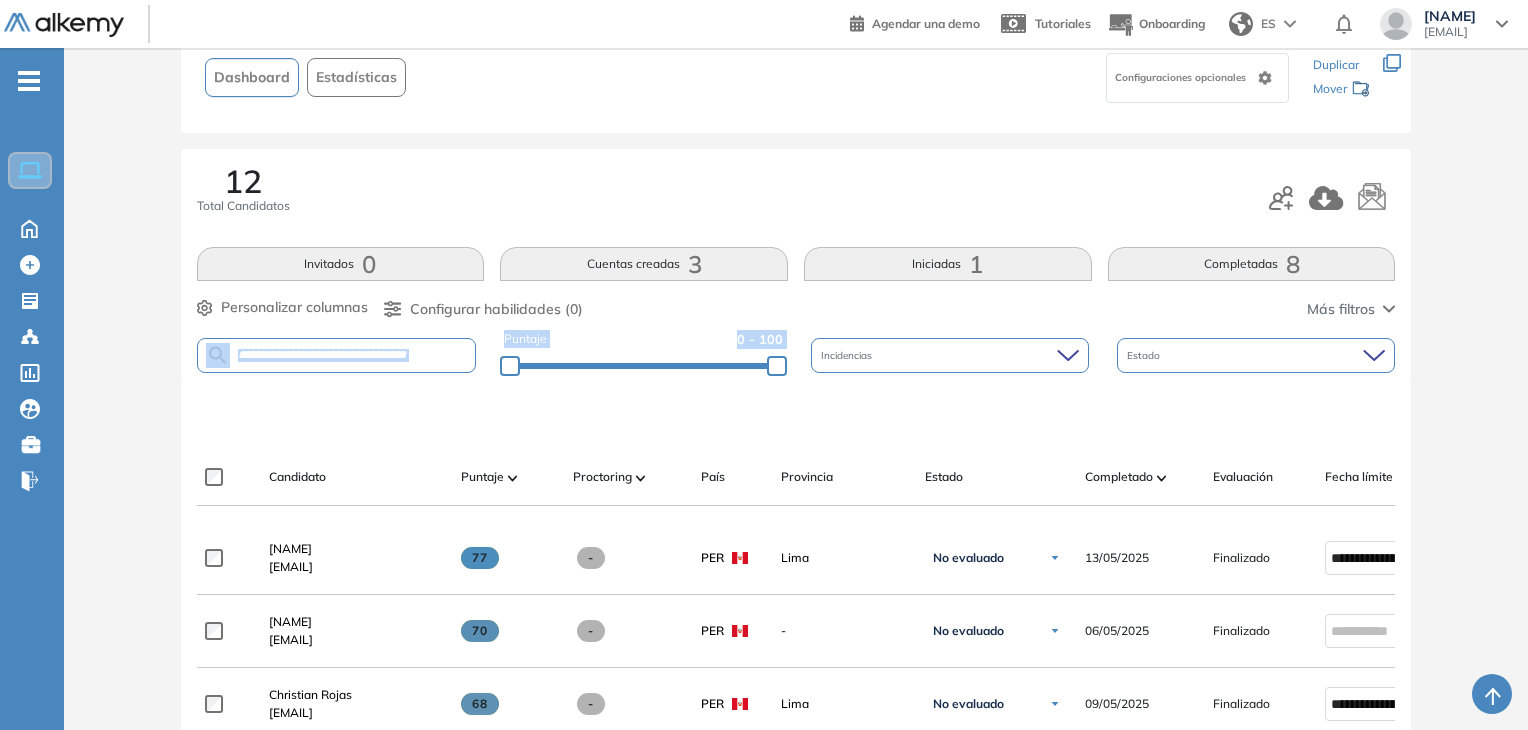 drag, startPoint x: 1522, startPoint y: 303, endPoint x: 1529, endPoint y: 378, distance: 75.32596 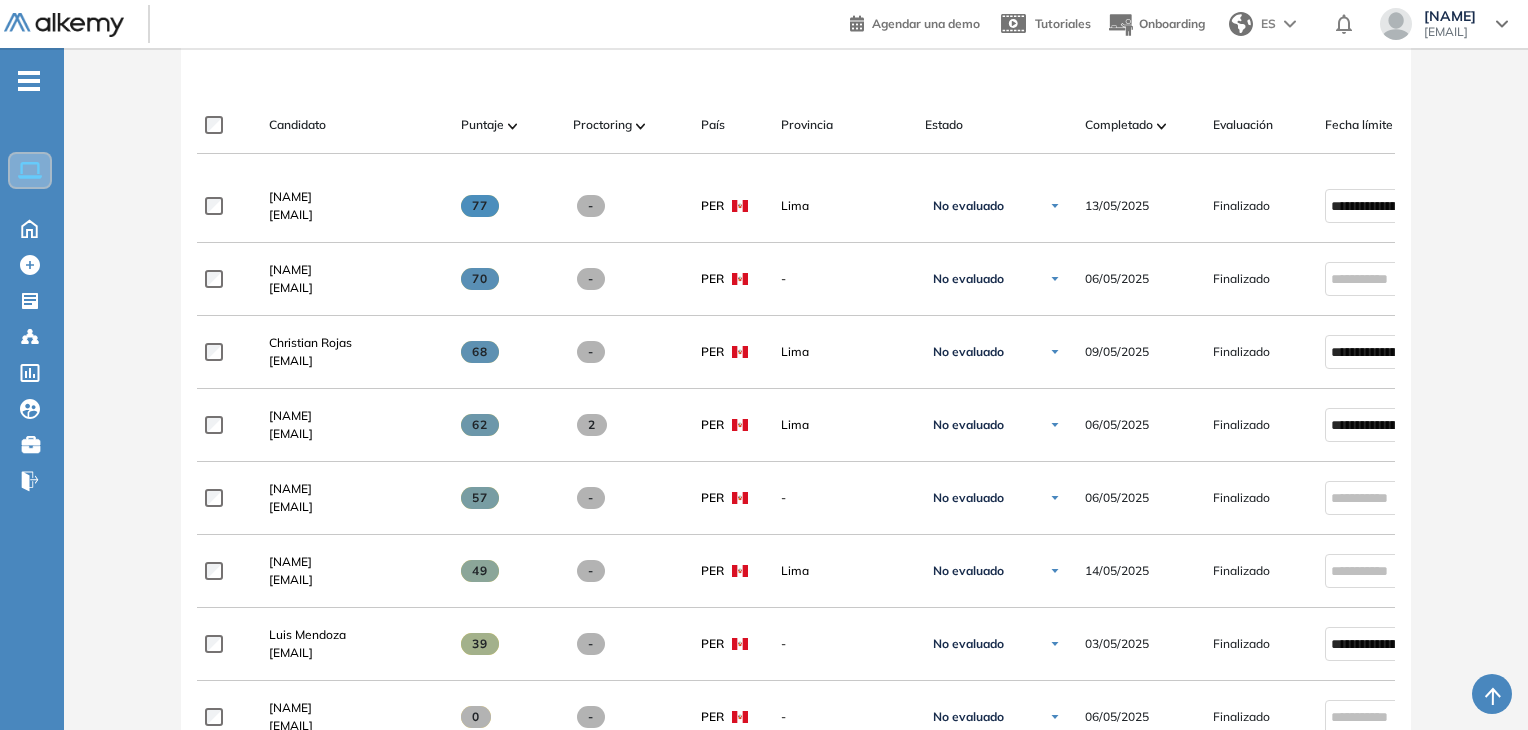 scroll, scrollTop: 499, scrollLeft: 0, axis: vertical 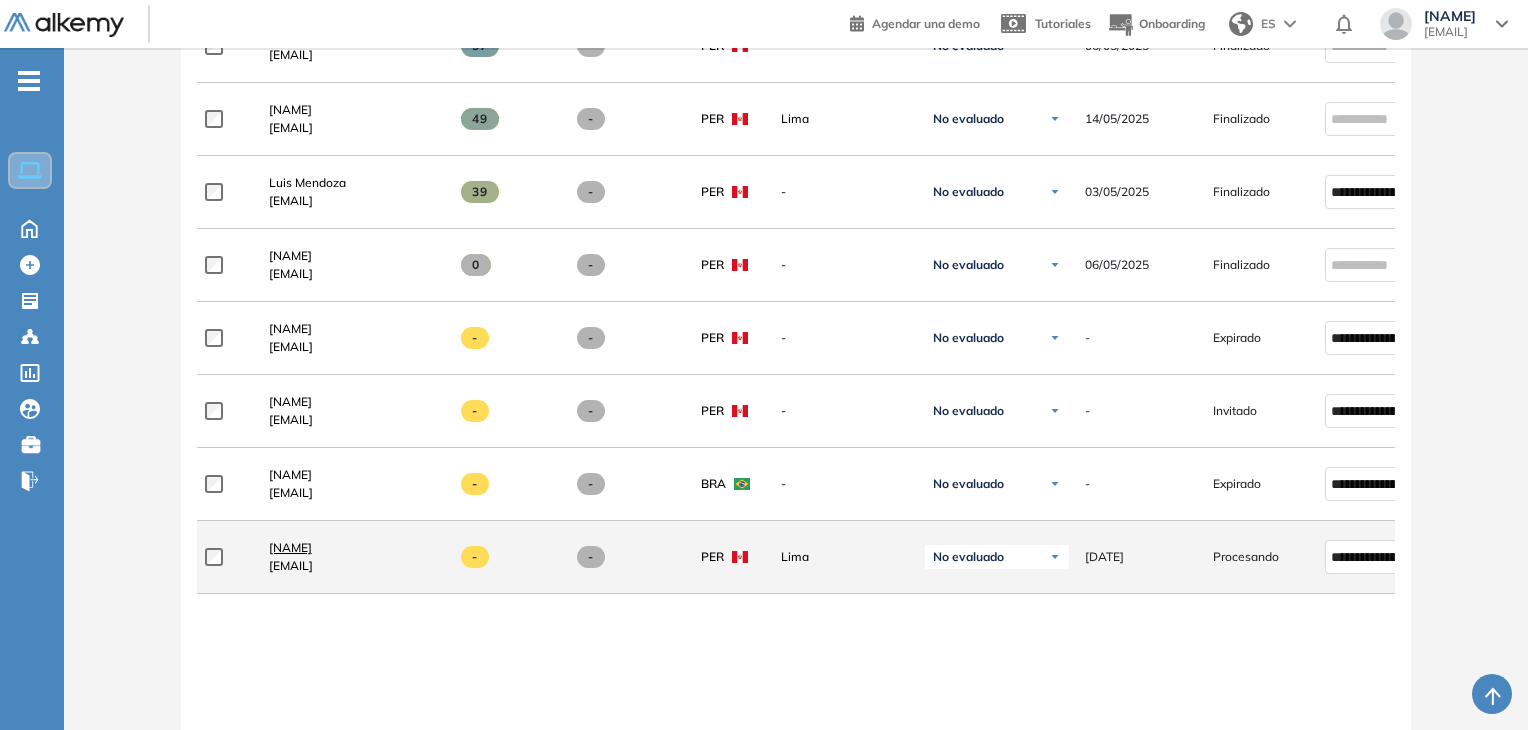 click on "[FIRST] [LAST] [LAST]" at bounding box center [290, 547] 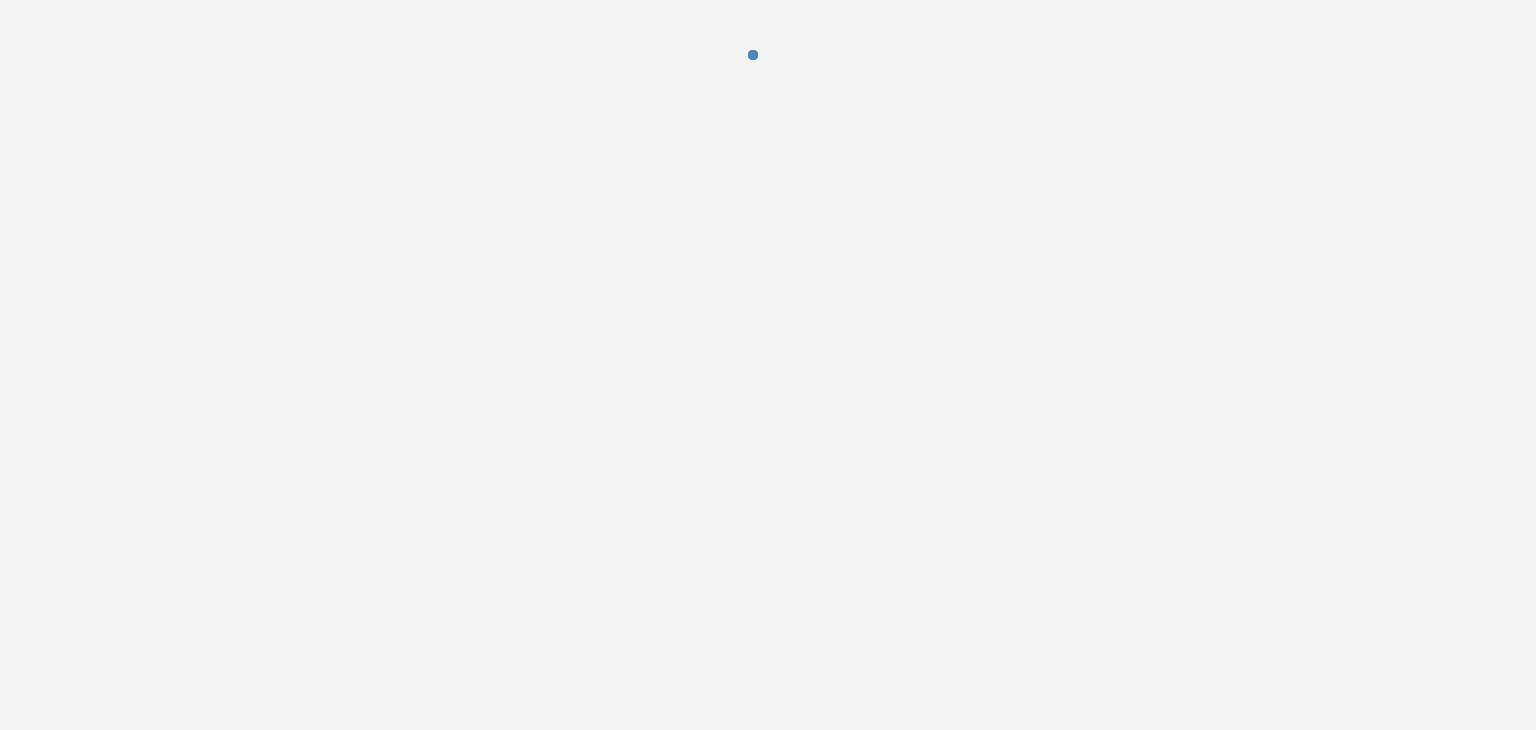 scroll, scrollTop: 0, scrollLeft: 0, axis: both 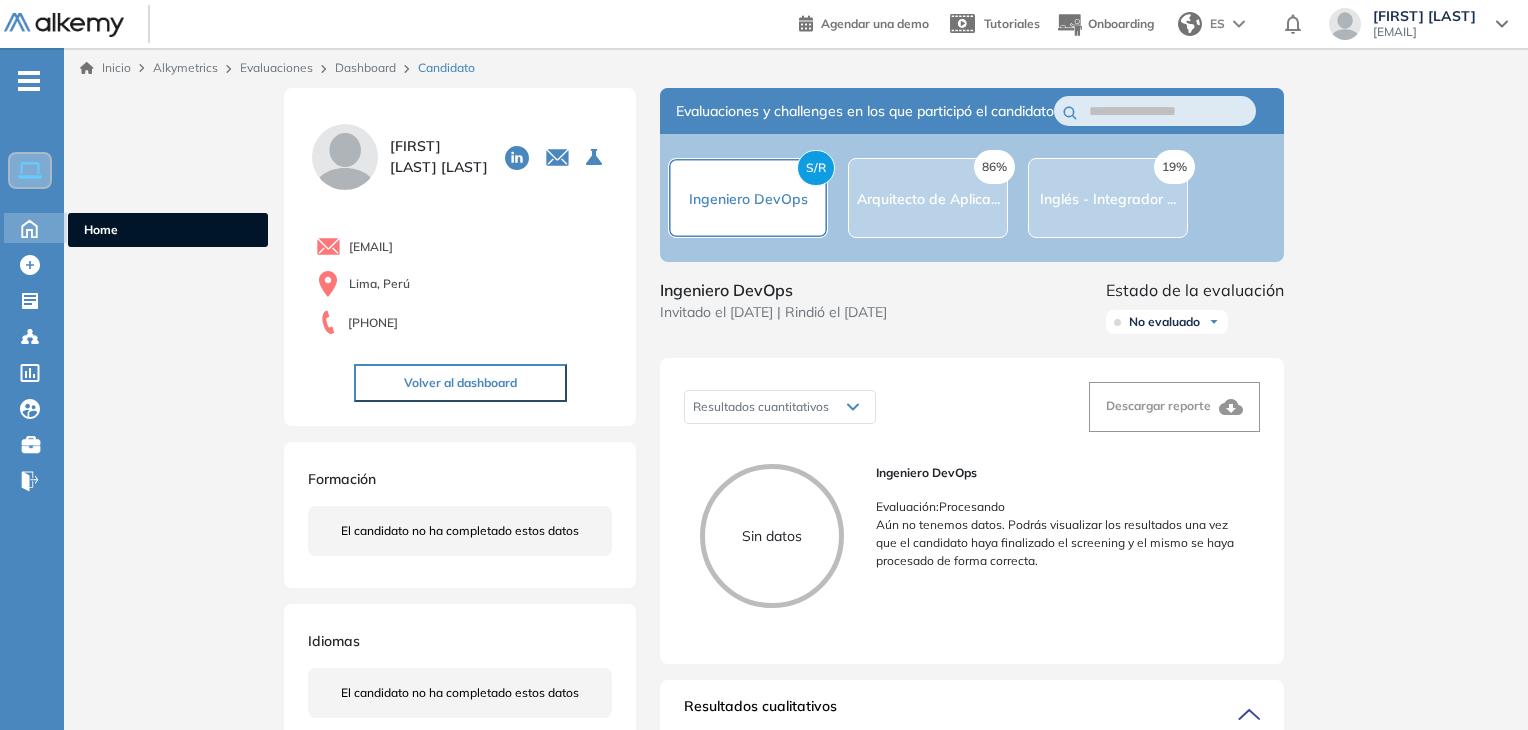 click 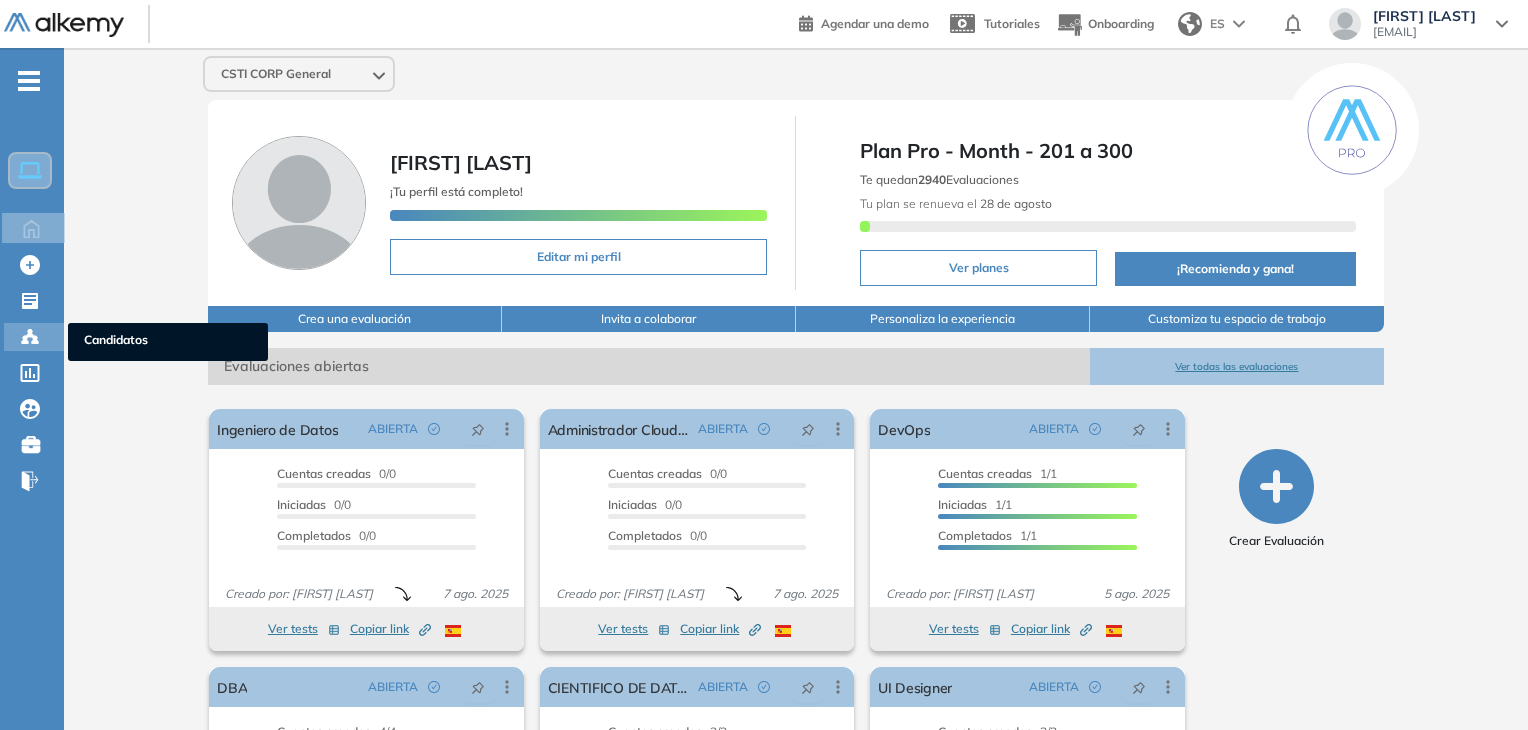 click 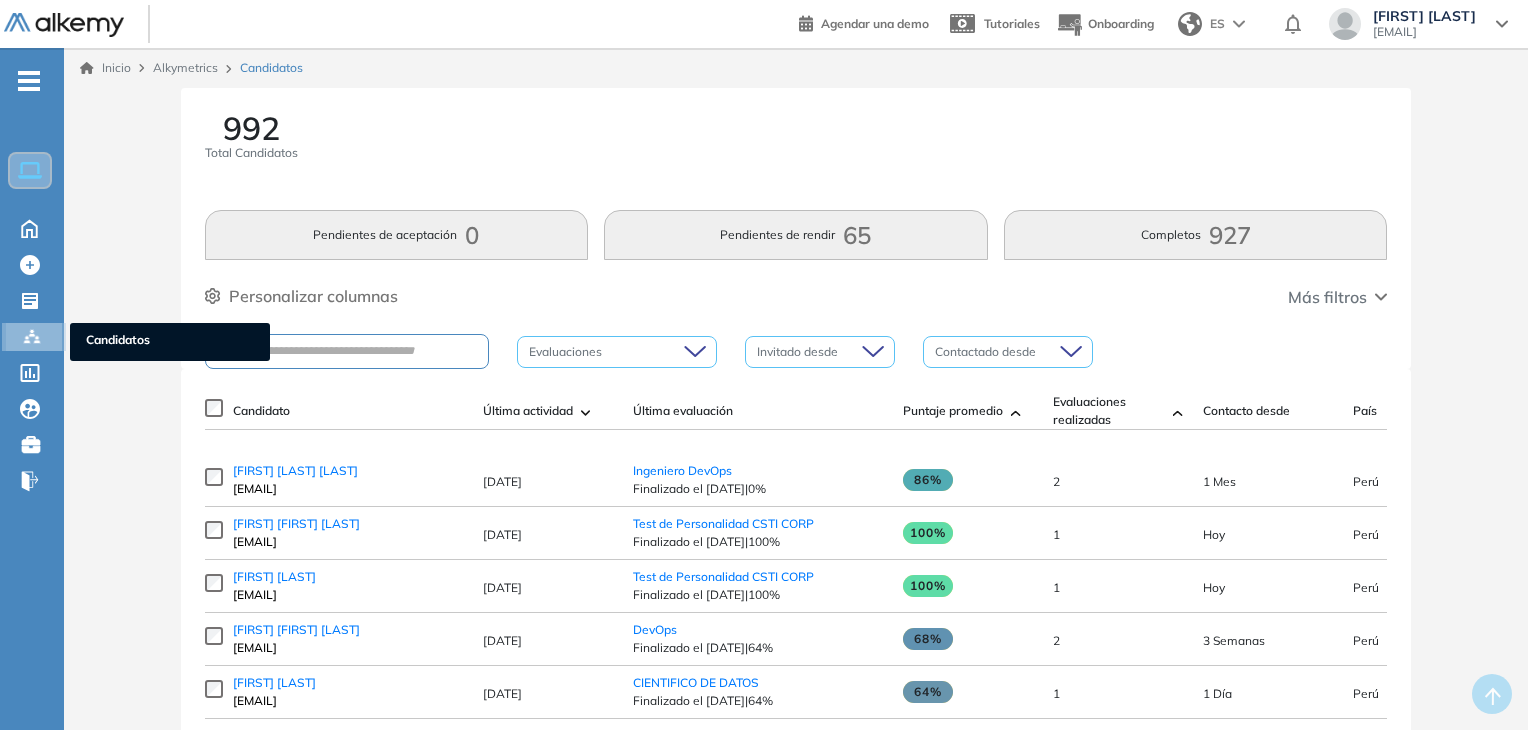 click on "Candidatos" at bounding box center (170, 342) 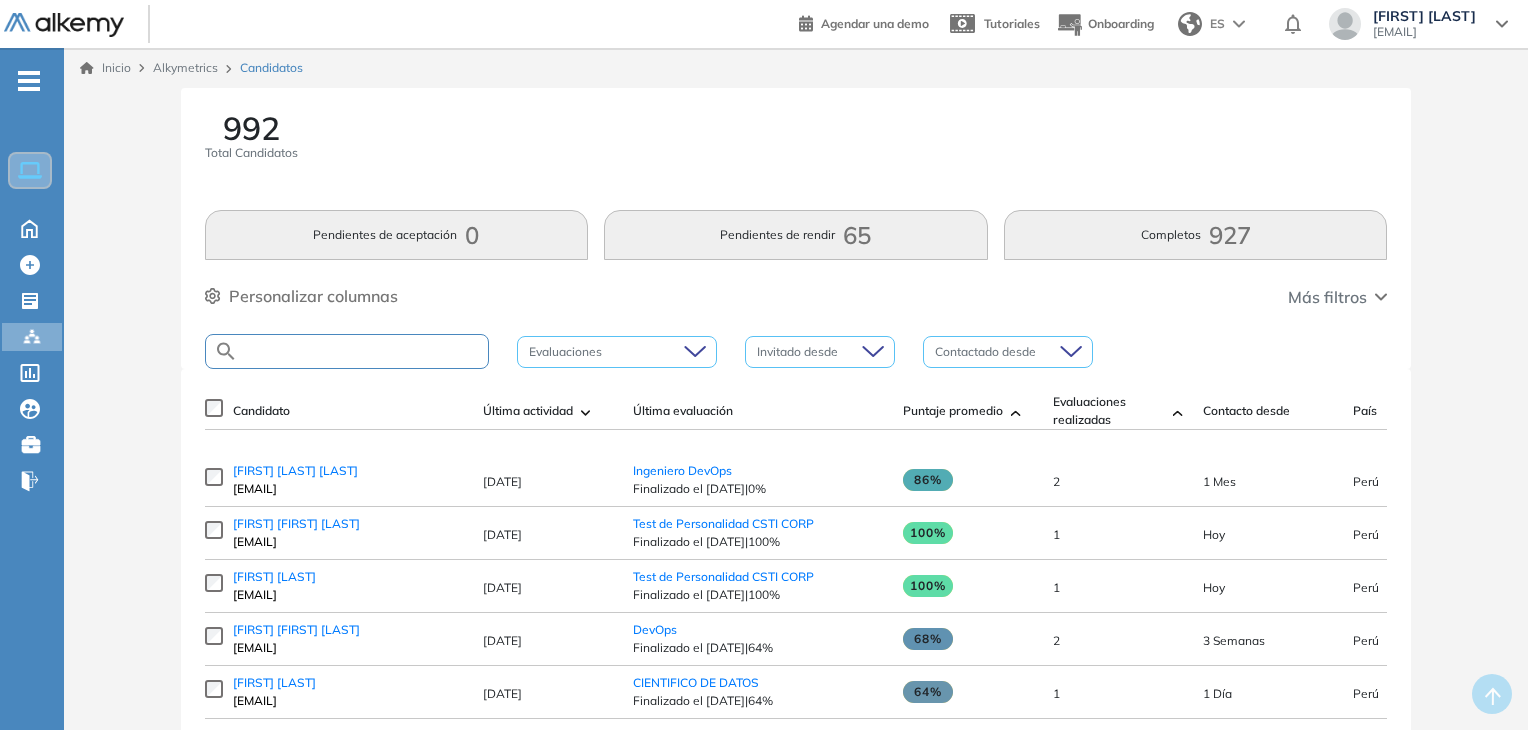 click at bounding box center (363, 351) 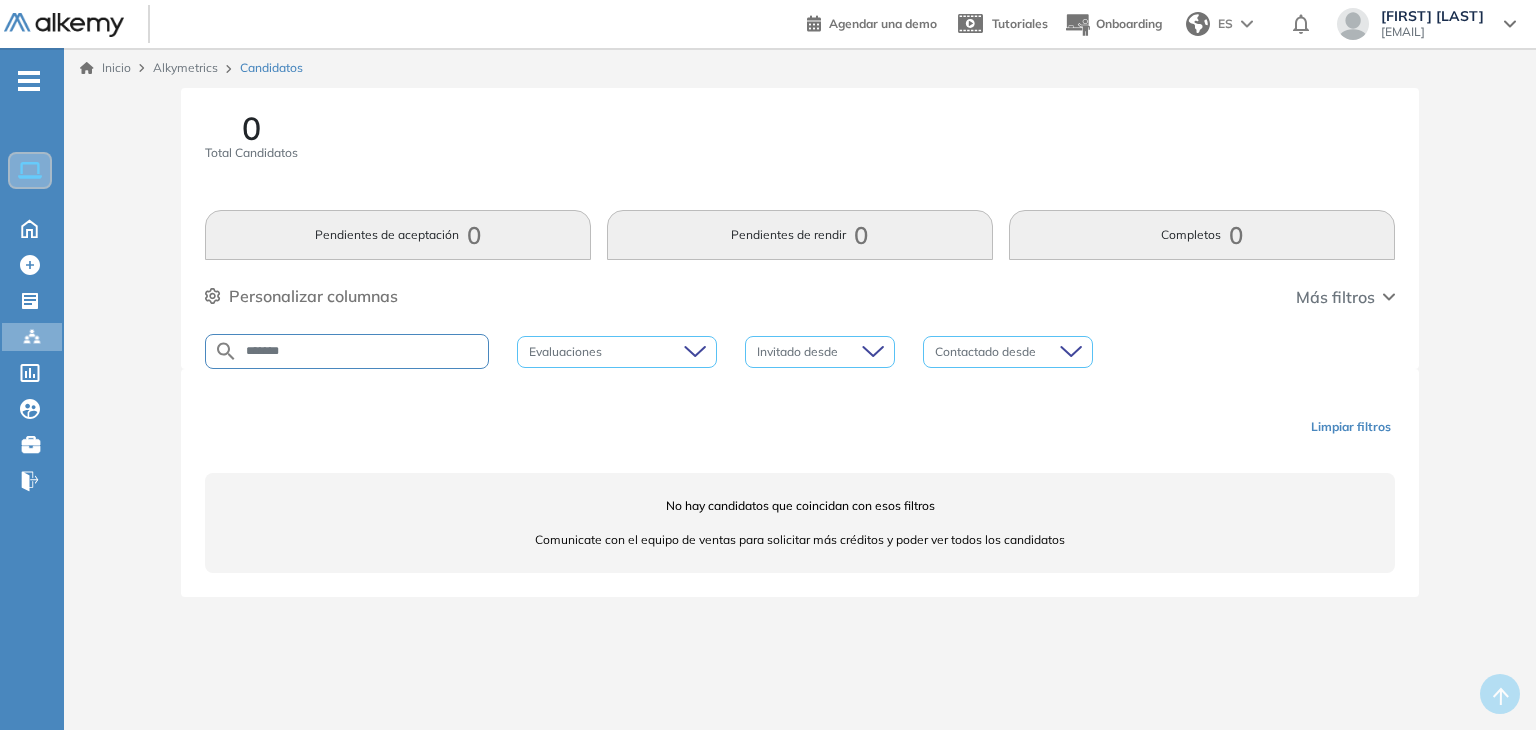 click on "******" at bounding box center [363, 351] 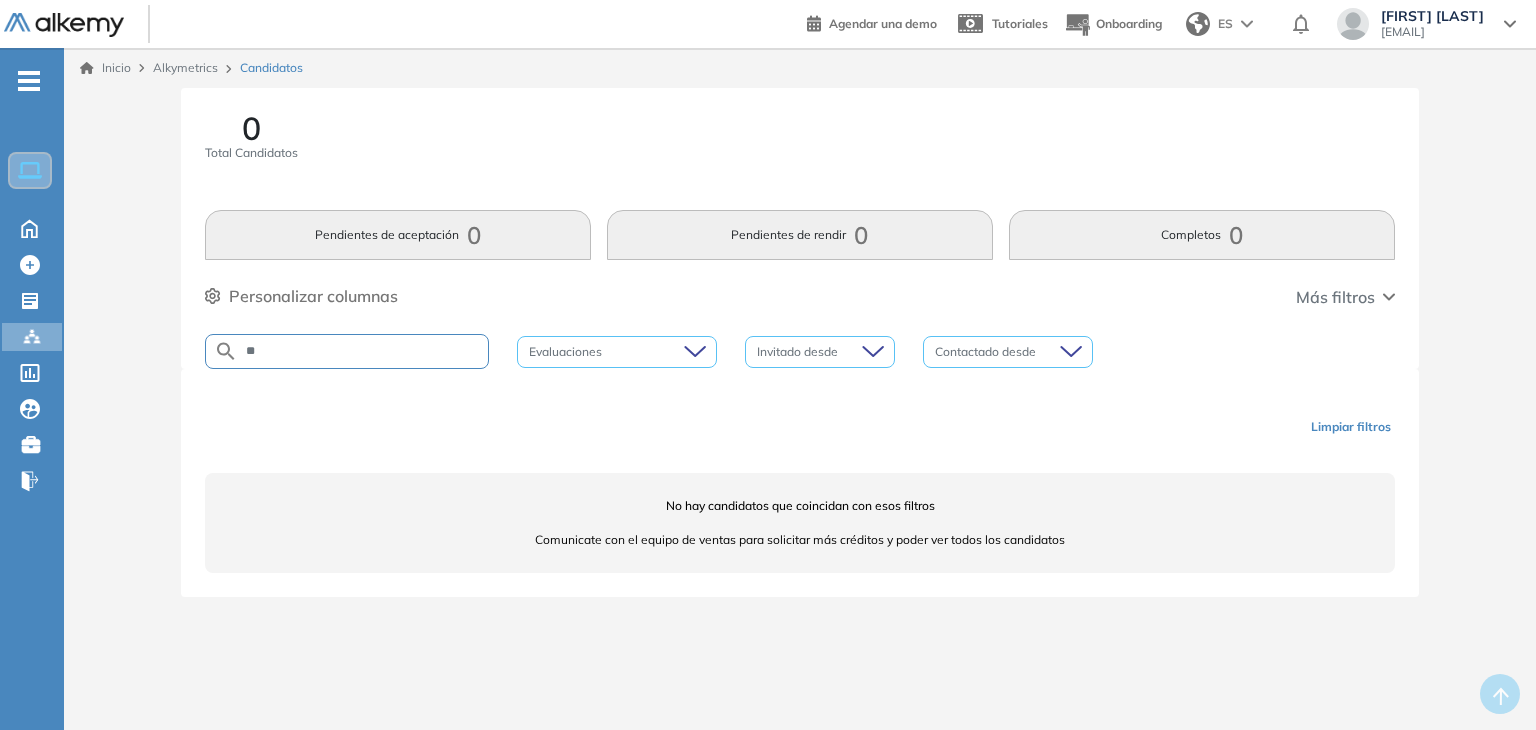 type on "*" 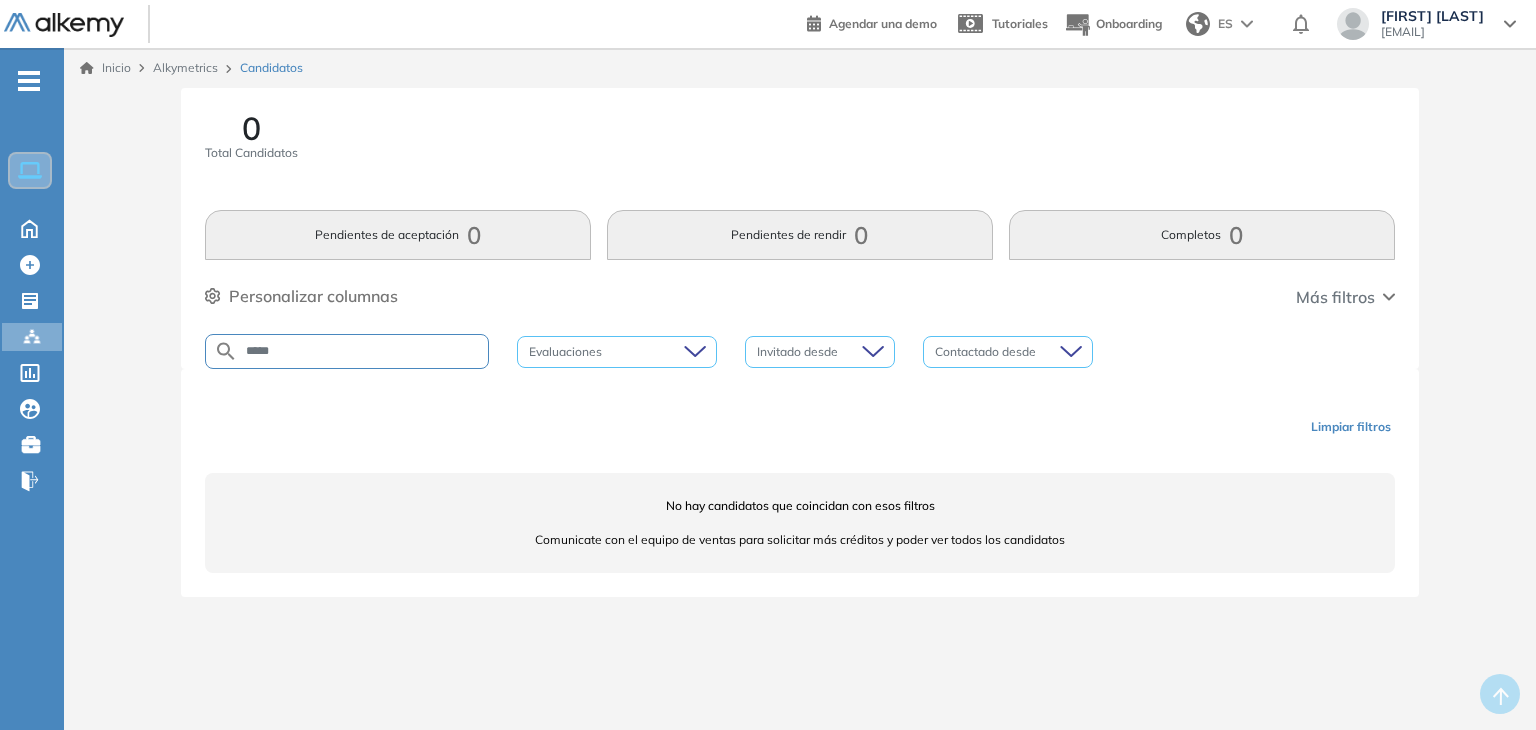 type on "*****" 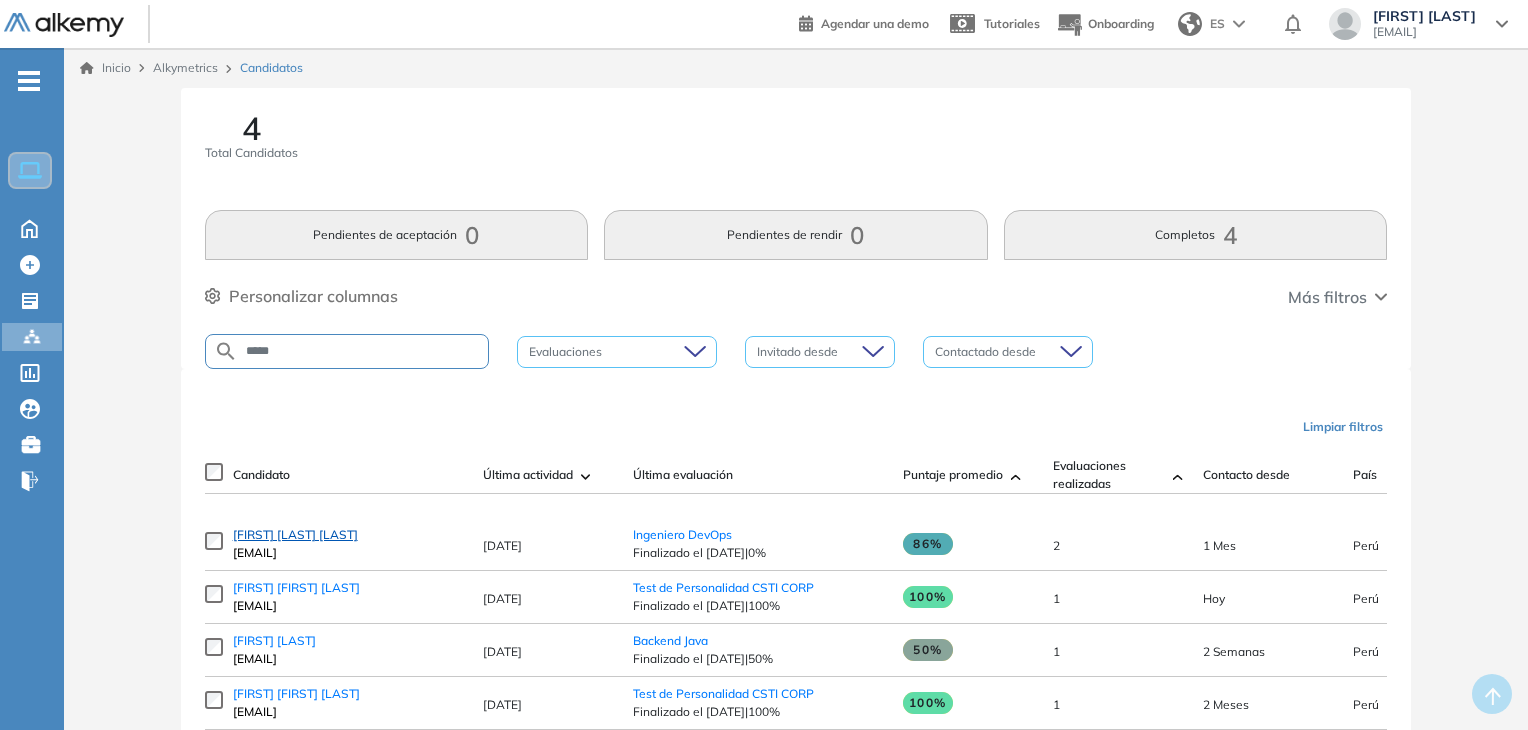 click on "johan de la cruz leguia" at bounding box center (295, 534) 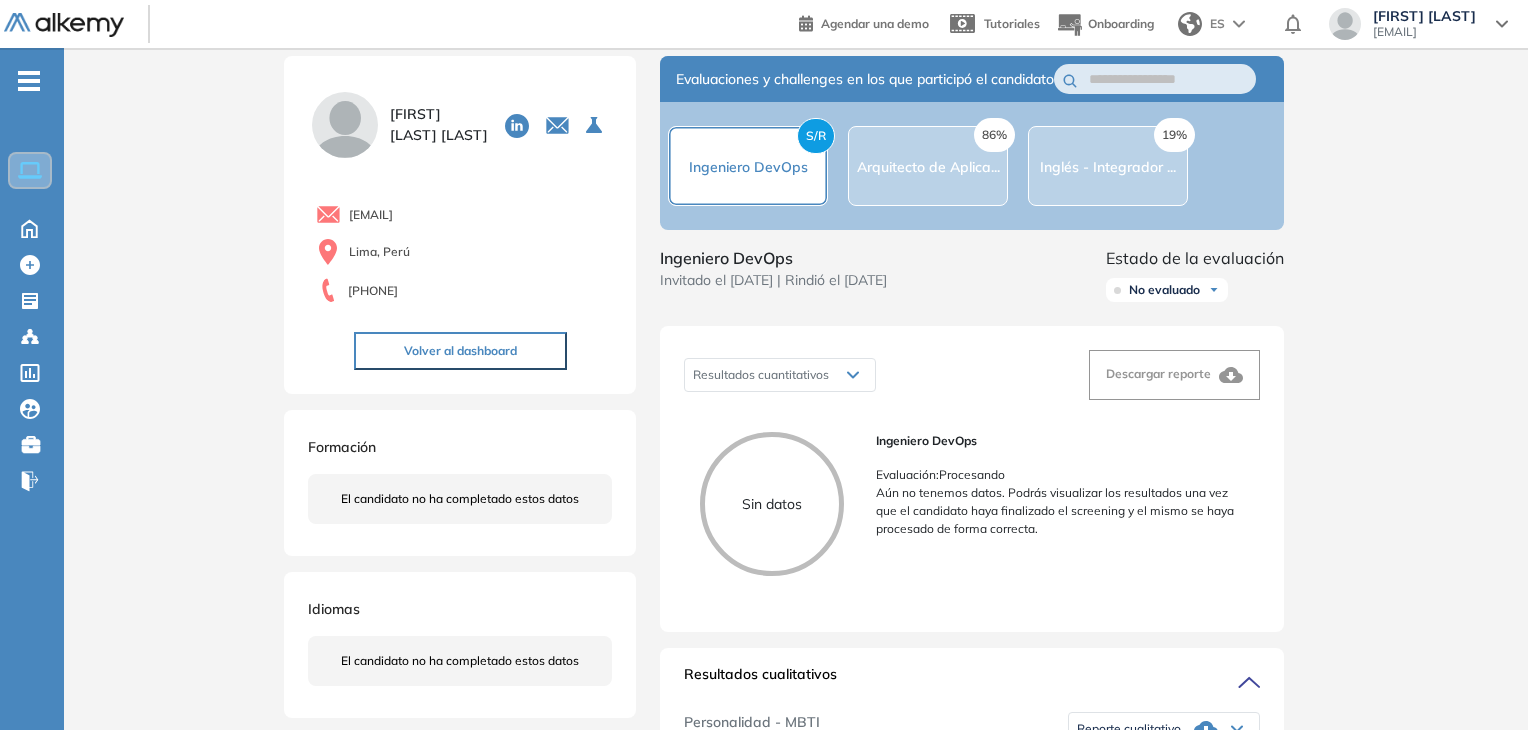 scroll, scrollTop: 25, scrollLeft: 0, axis: vertical 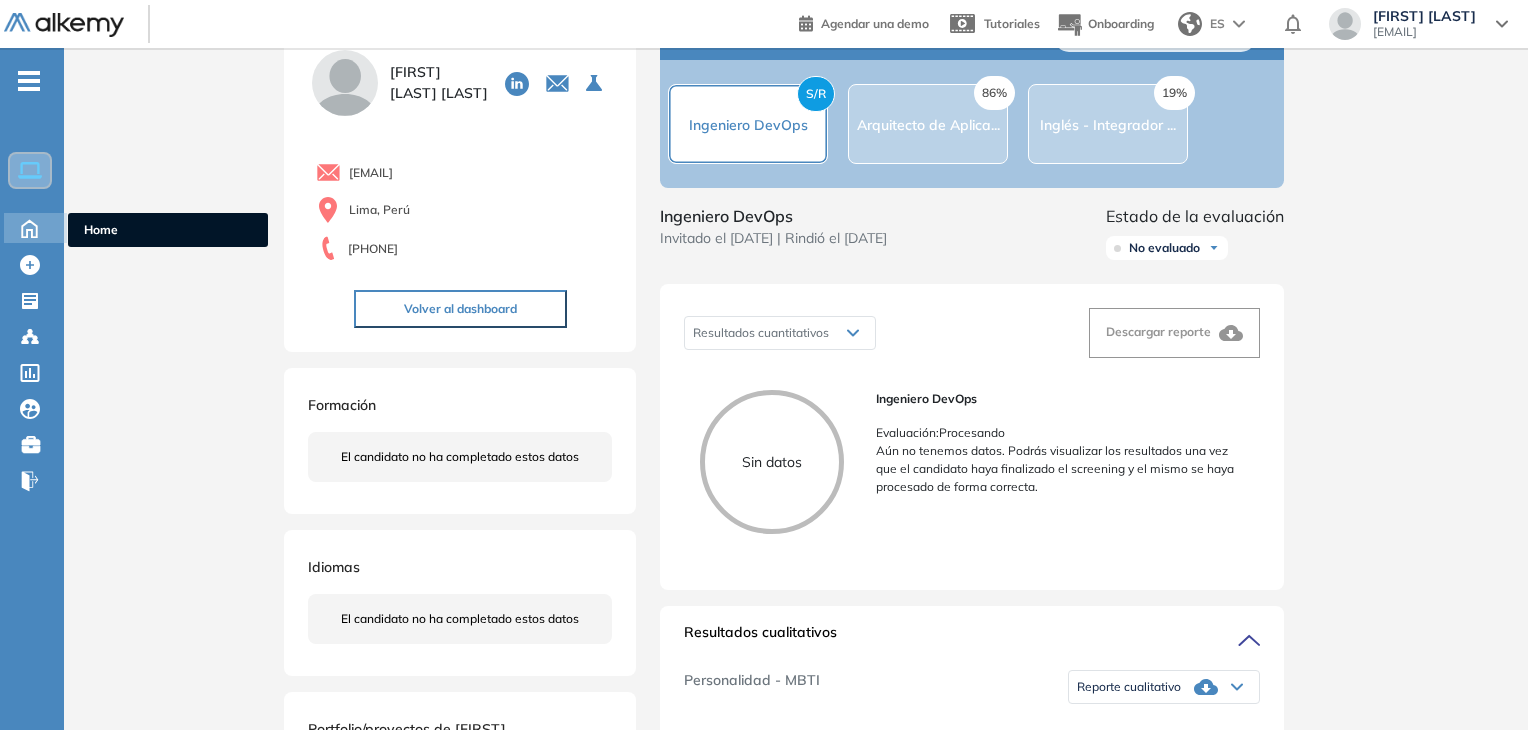 click 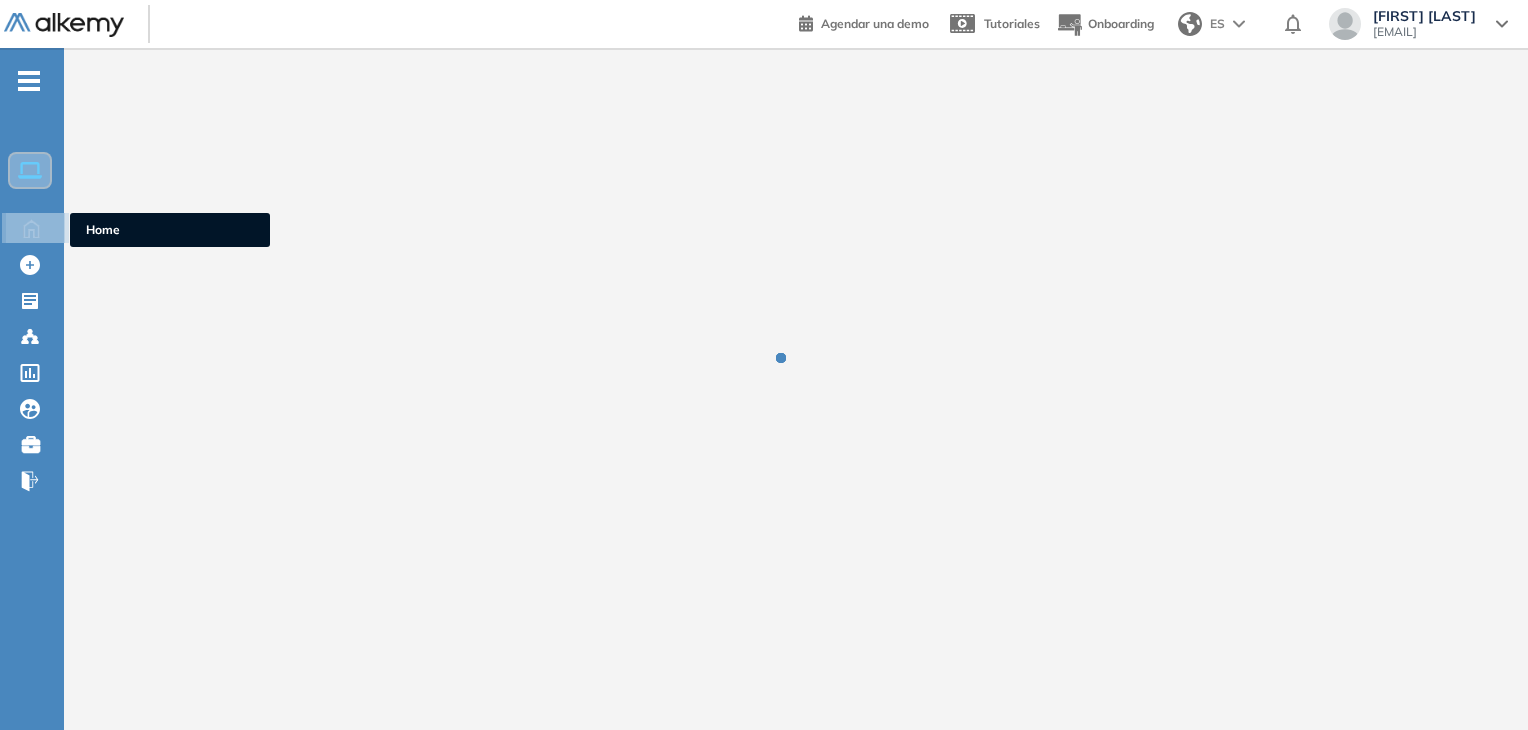 scroll, scrollTop: 0, scrollLeft: 0, axis: both 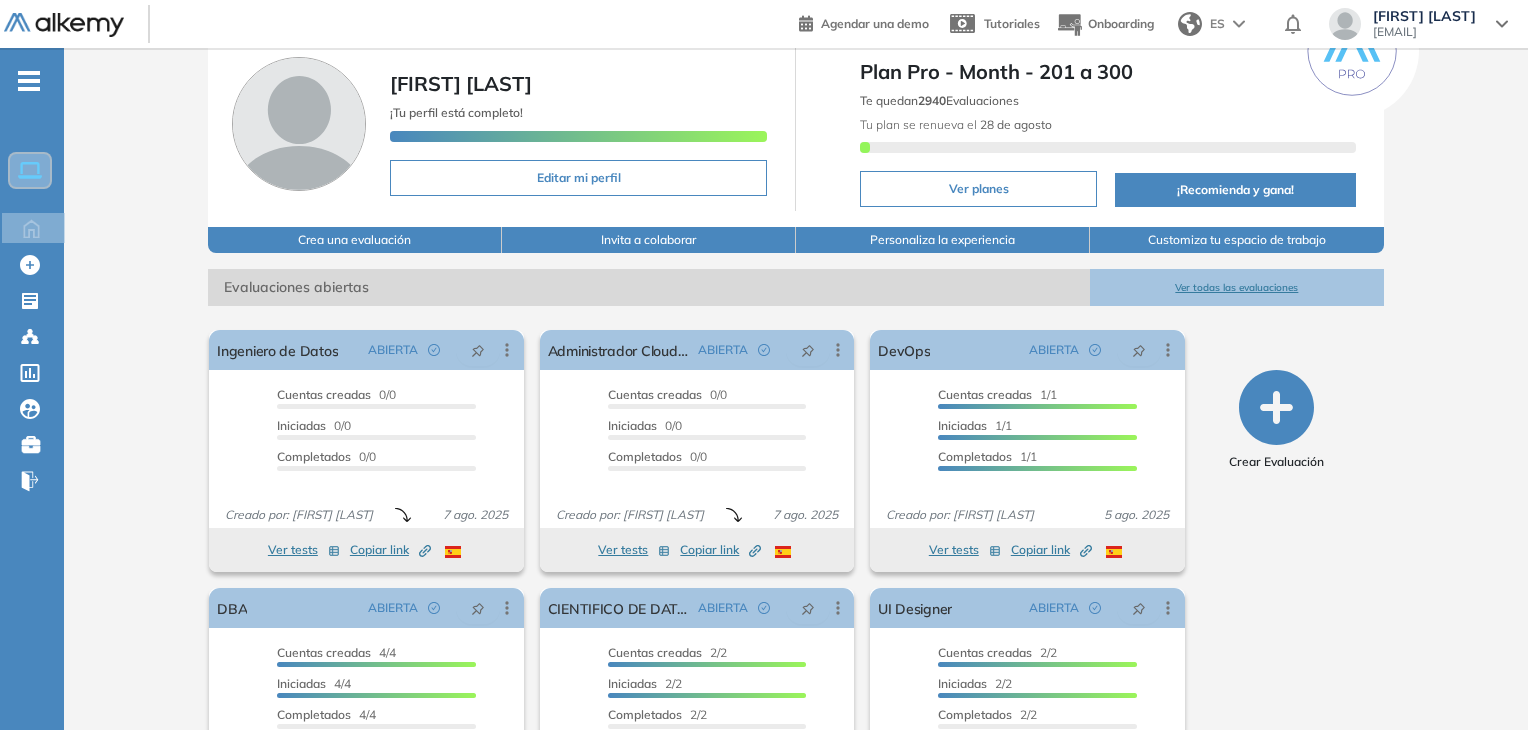 click on "Ver todas las evaluaciones" at bounding box center (1237, 287) 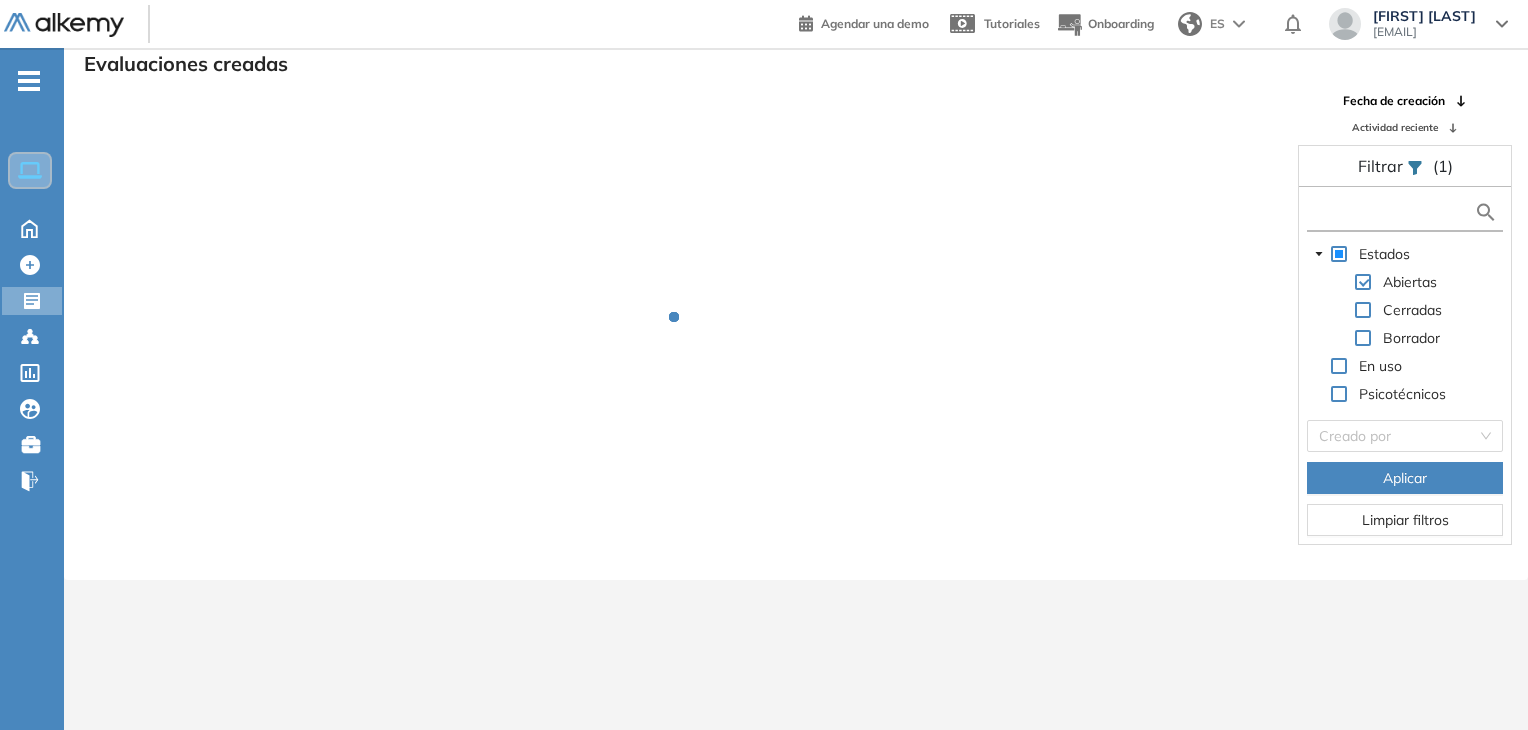 click at bounding box center [1393, 212] 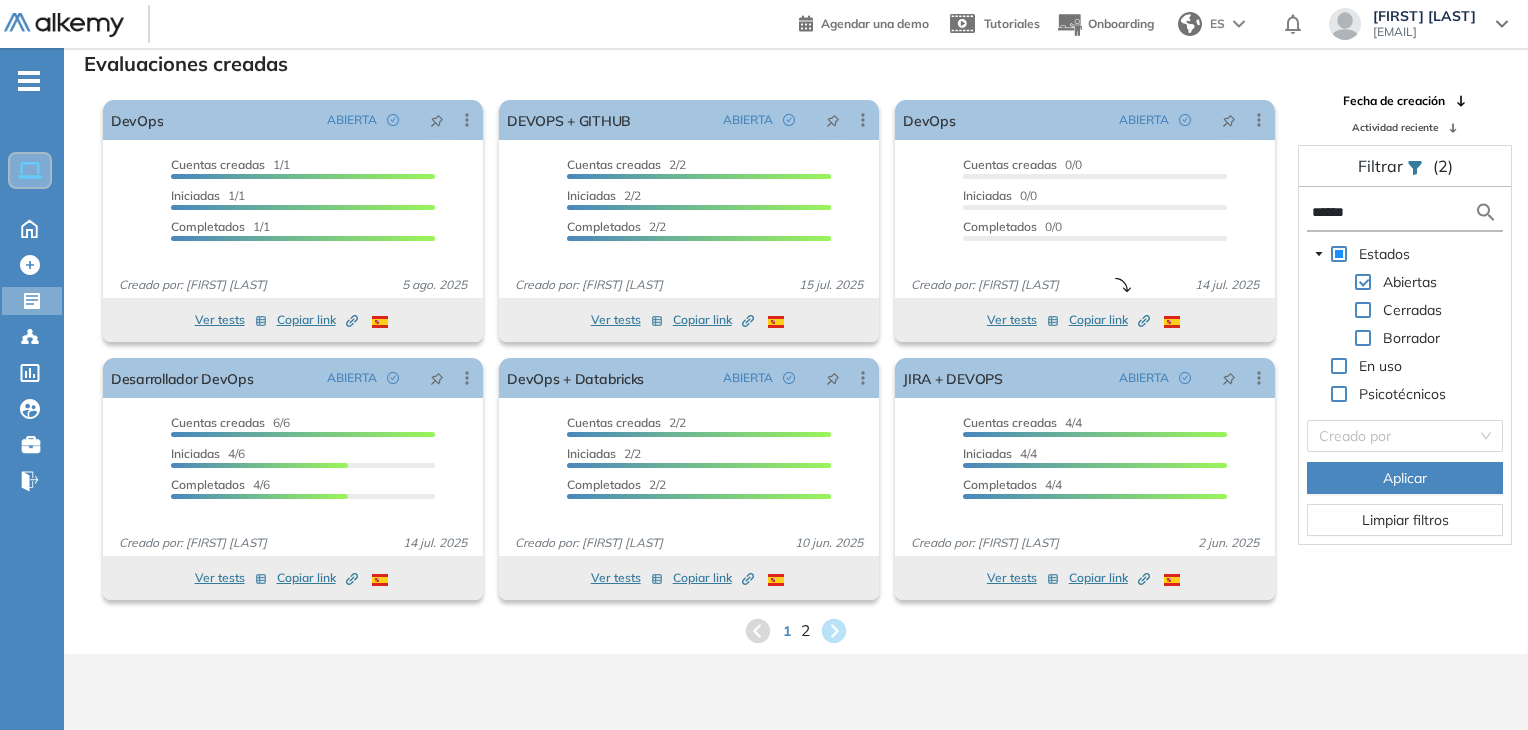 type on "******" 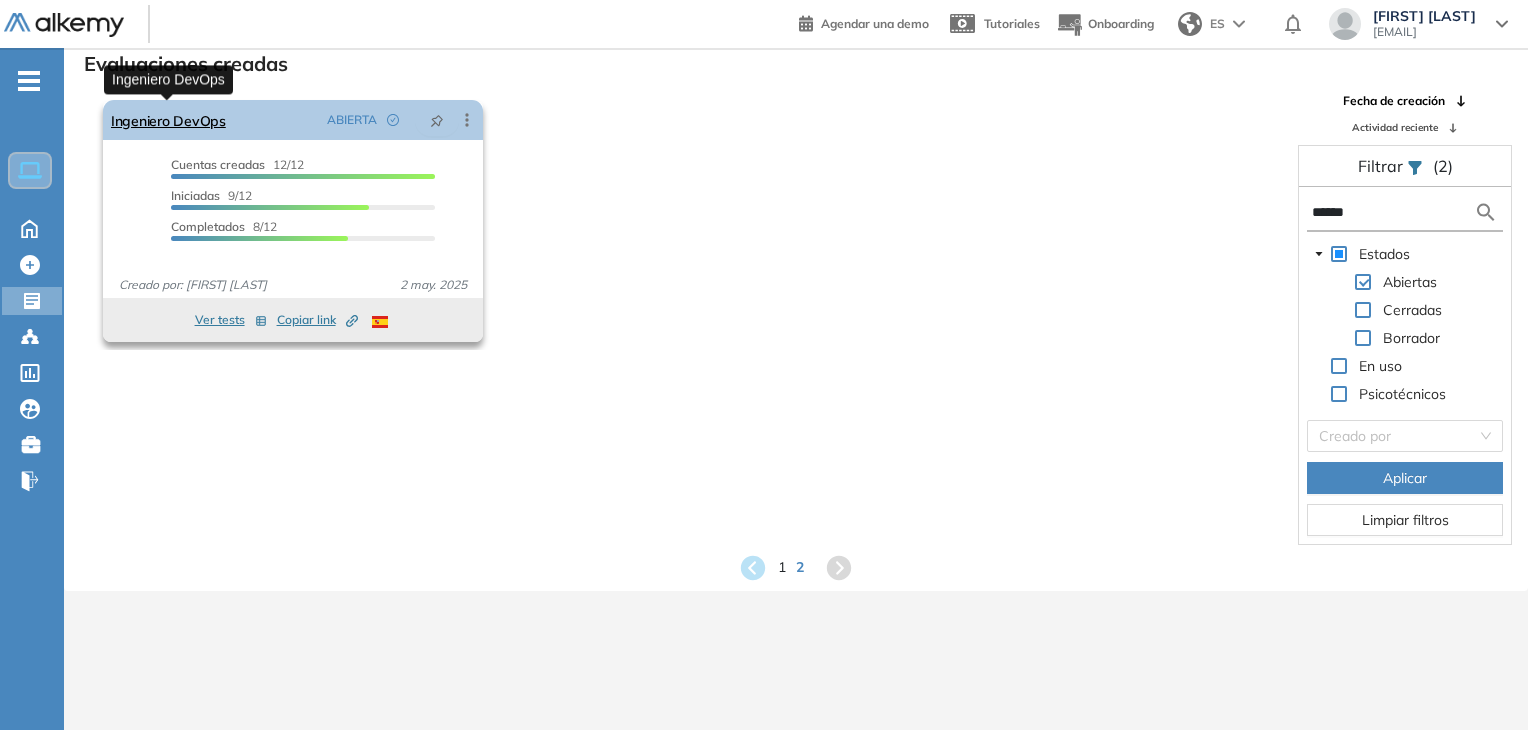 click on "Ingeniero DevOps" at bounding box center [168, 120] 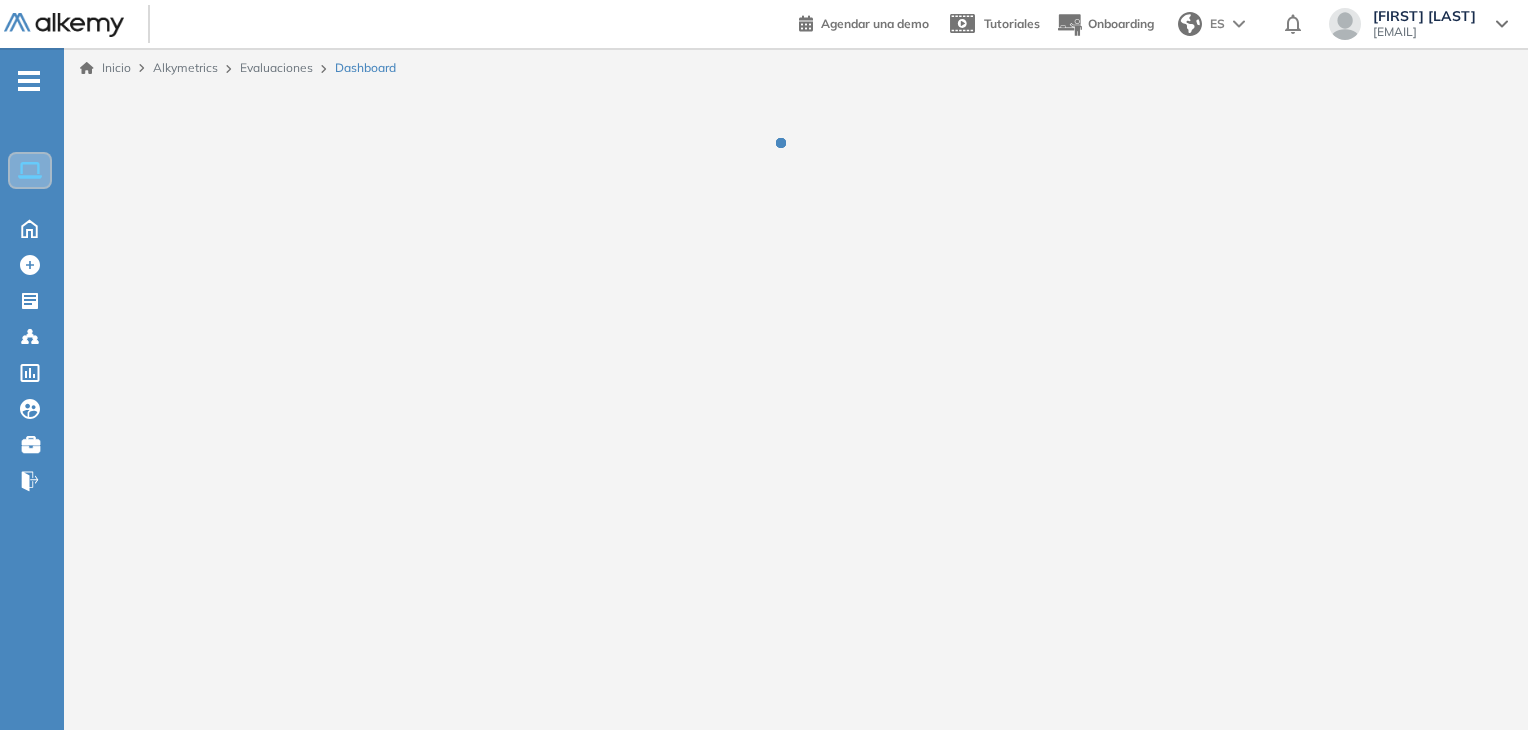 scroll, scrollTop: 0, scrollLeft: 0, axis: both 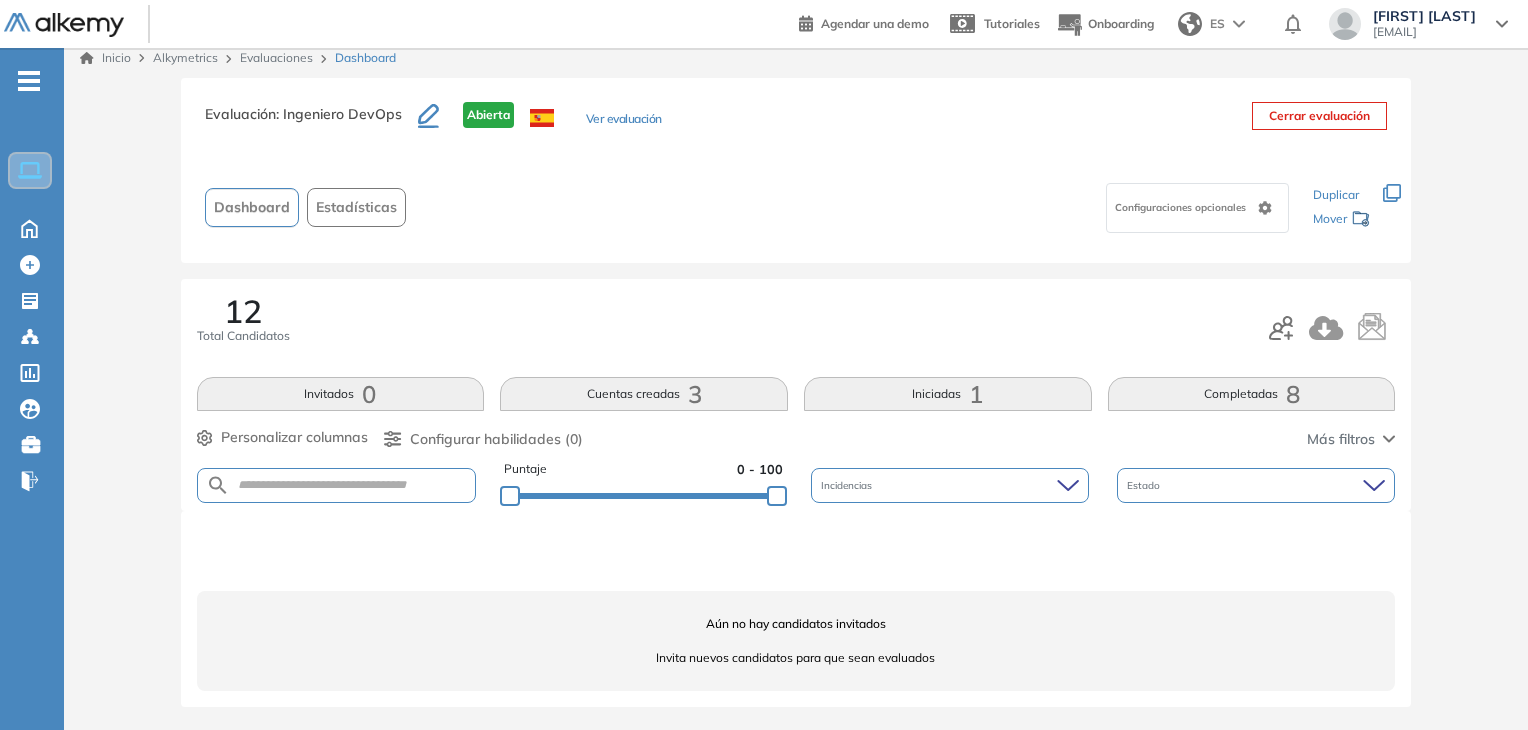click on "Cuentas creadas 3" at bounding box center [644, 394] 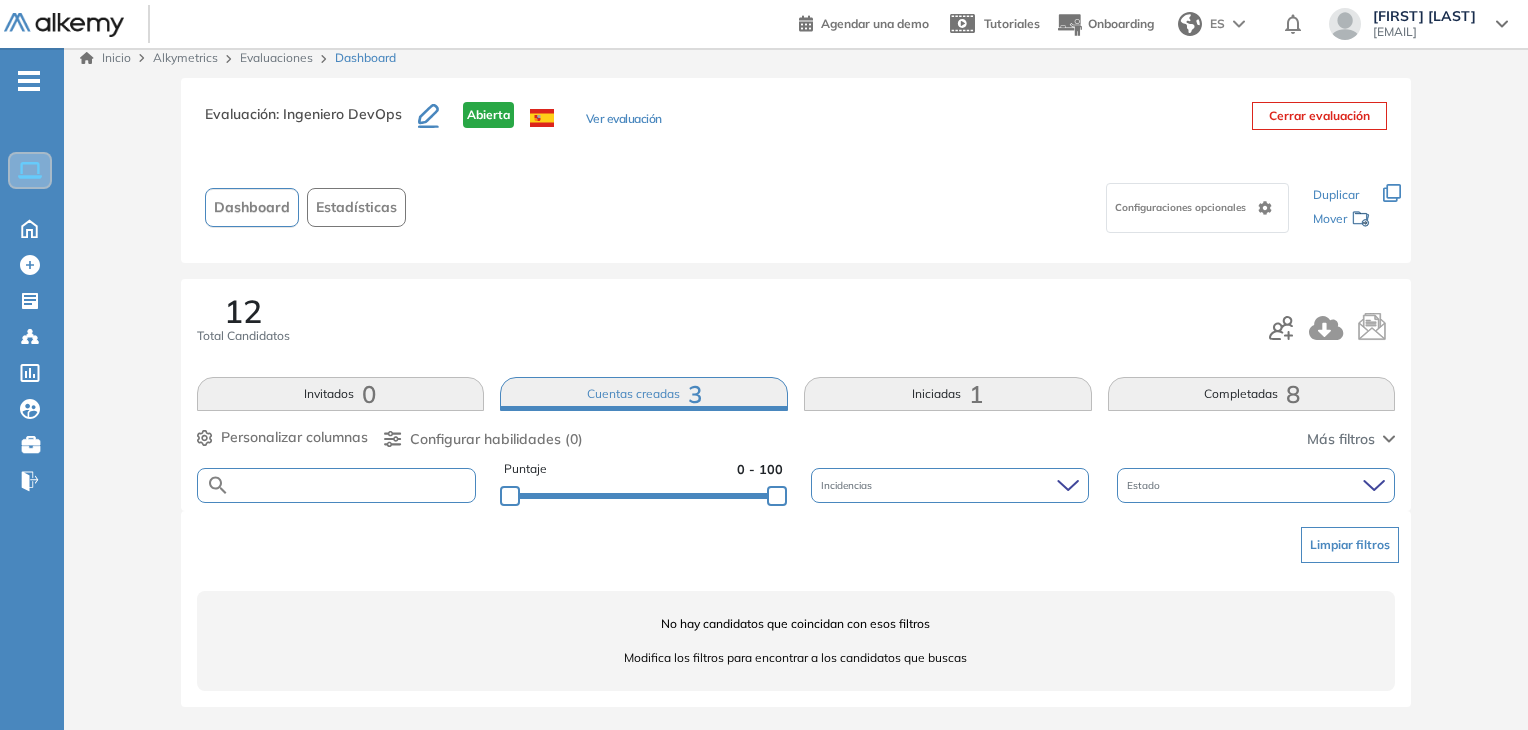 click at bounding box center (353, 485) 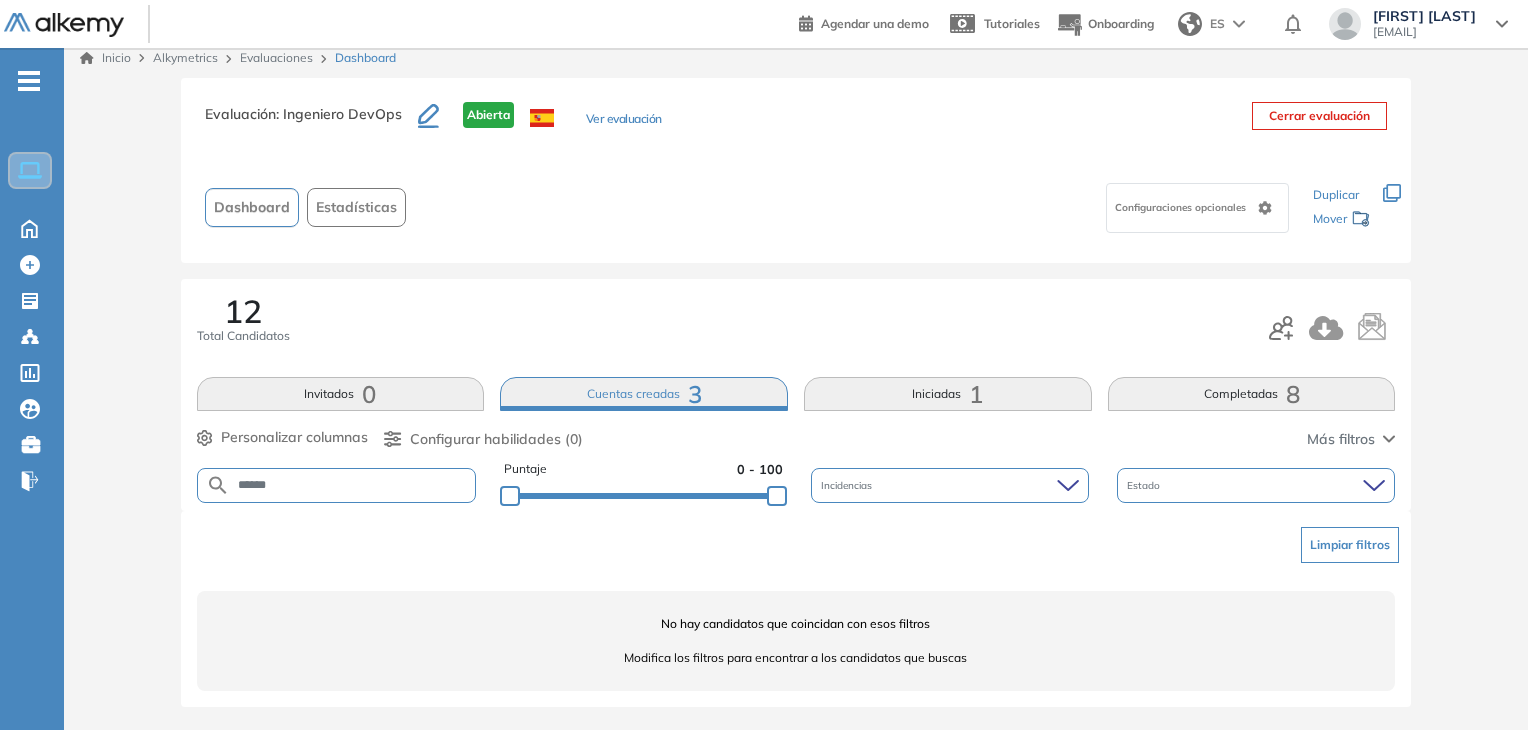 type on "******" 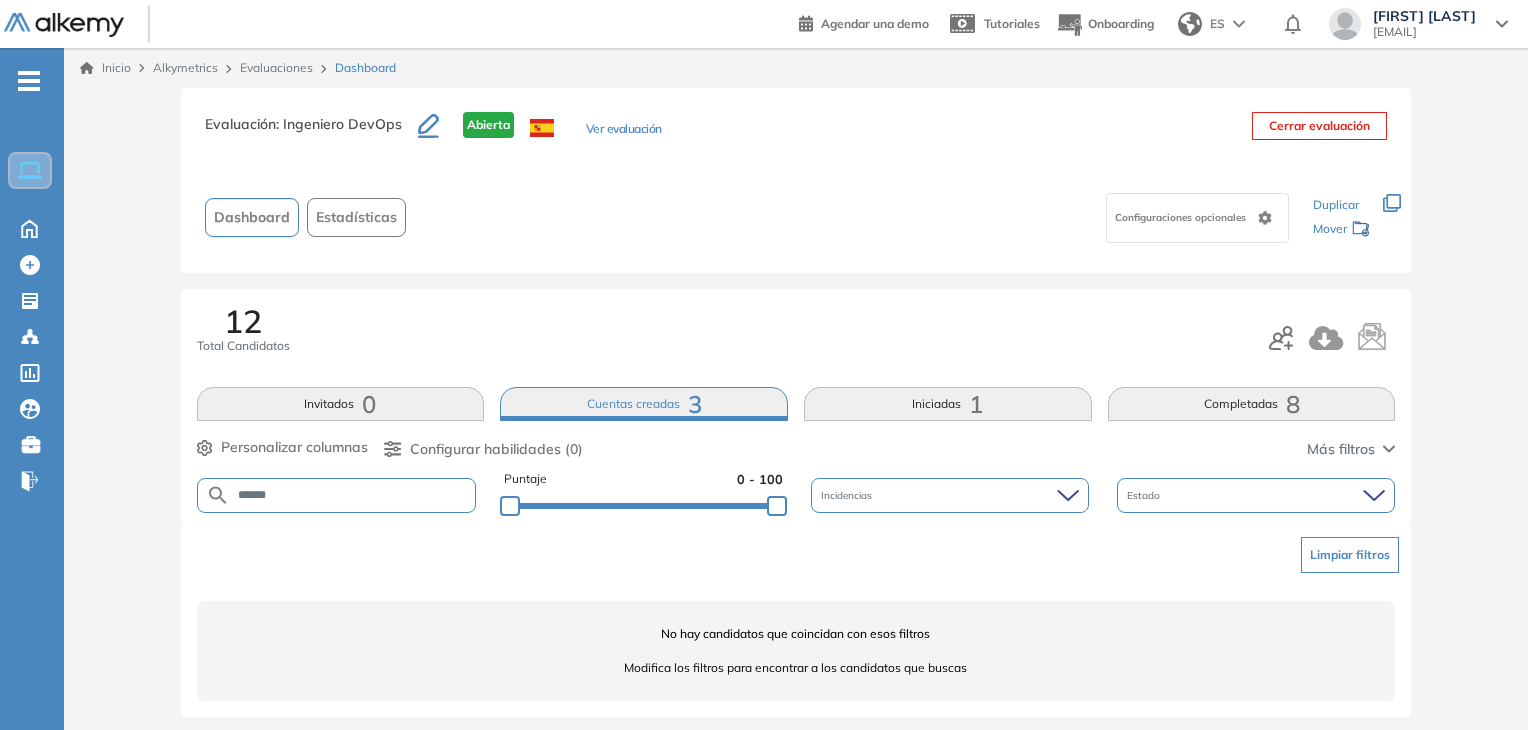 scroll, scrollTop: 10, scrollLeft: 0, axis: vertical 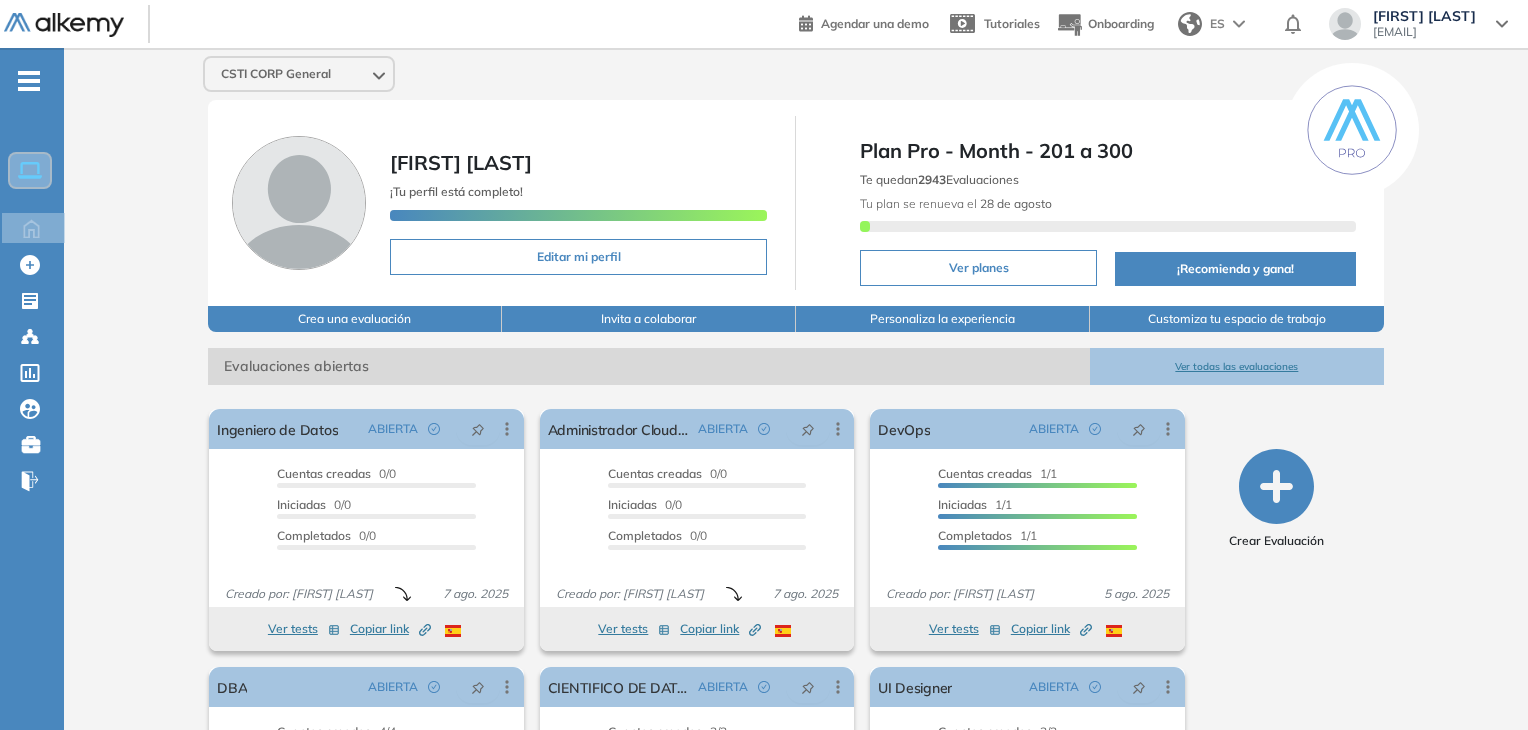click on "Ver todas las evaluaciones" at bounding box center (1237, 366) 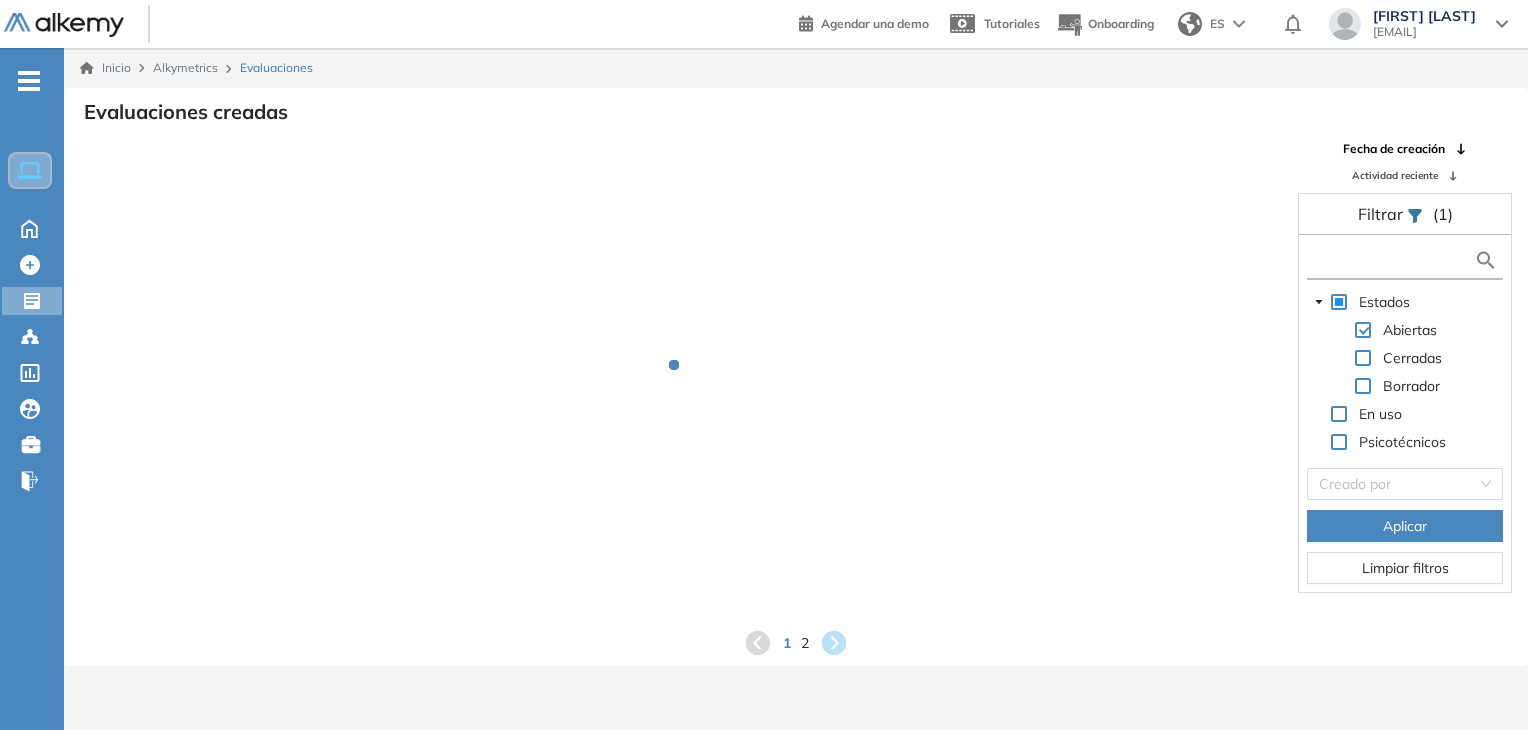 click at bounding box center [1393, 260] 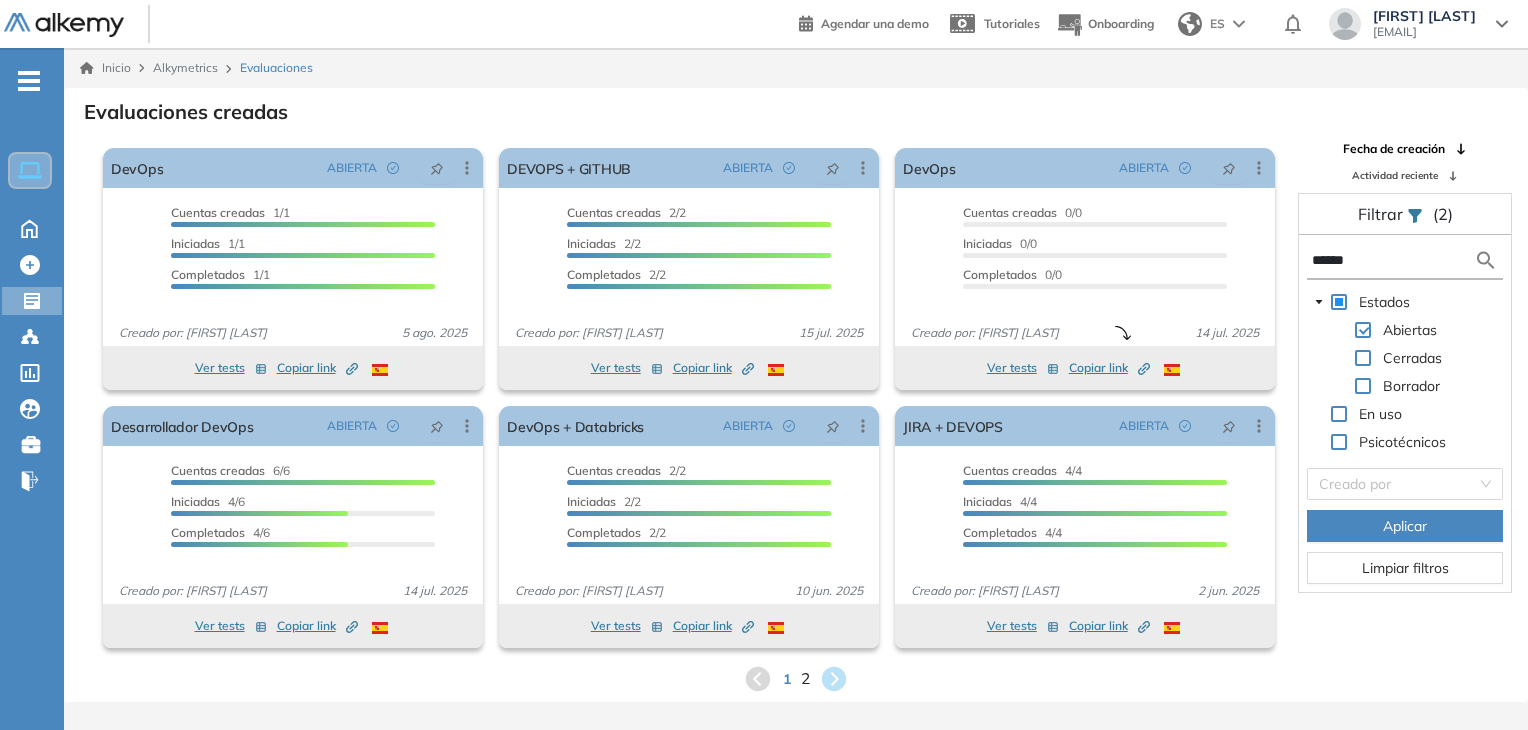 type on "******" 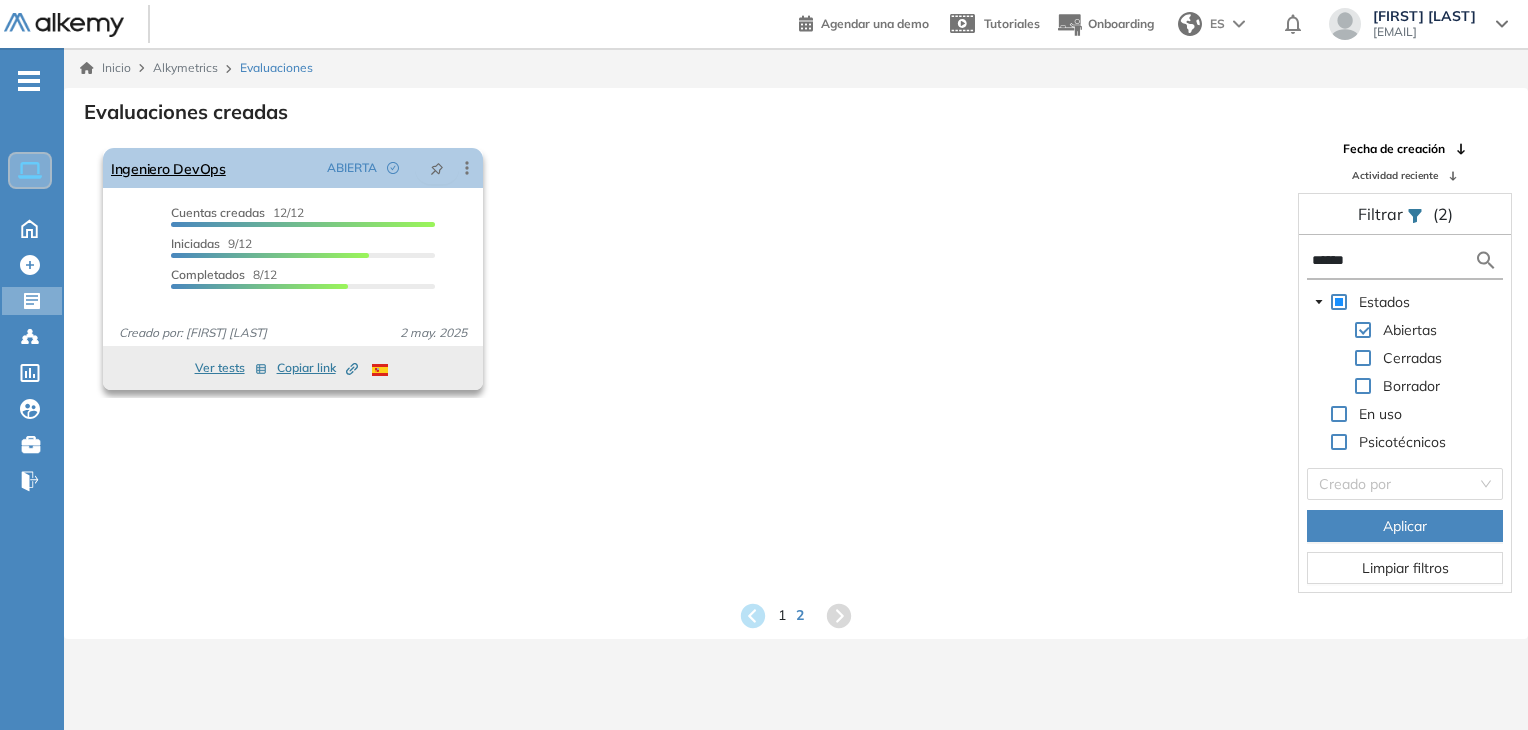 click on "Ingeniero DevOps" at bounding box center [168, 168] 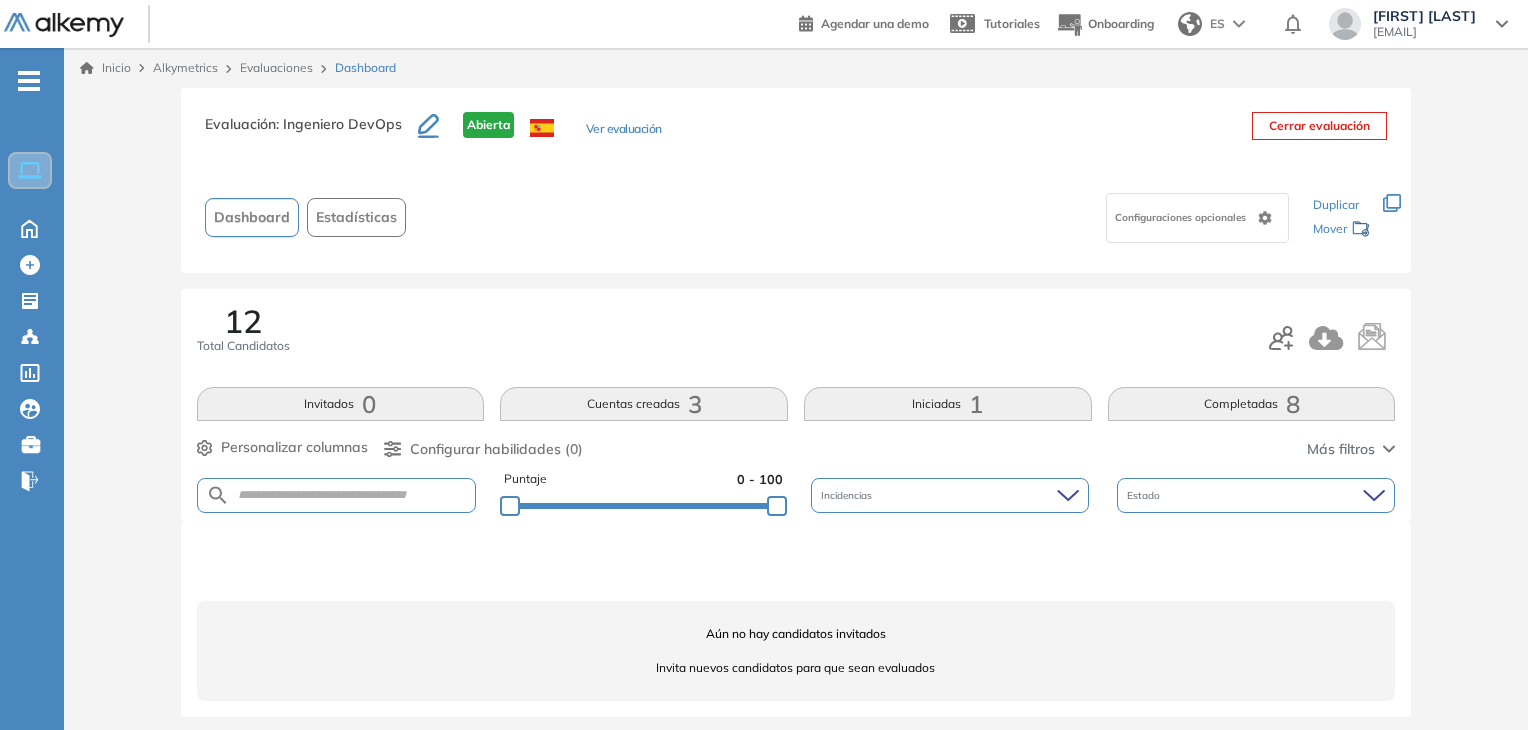 scroll, scrollTop: 10, scrollLeft: 0, axis: vertical 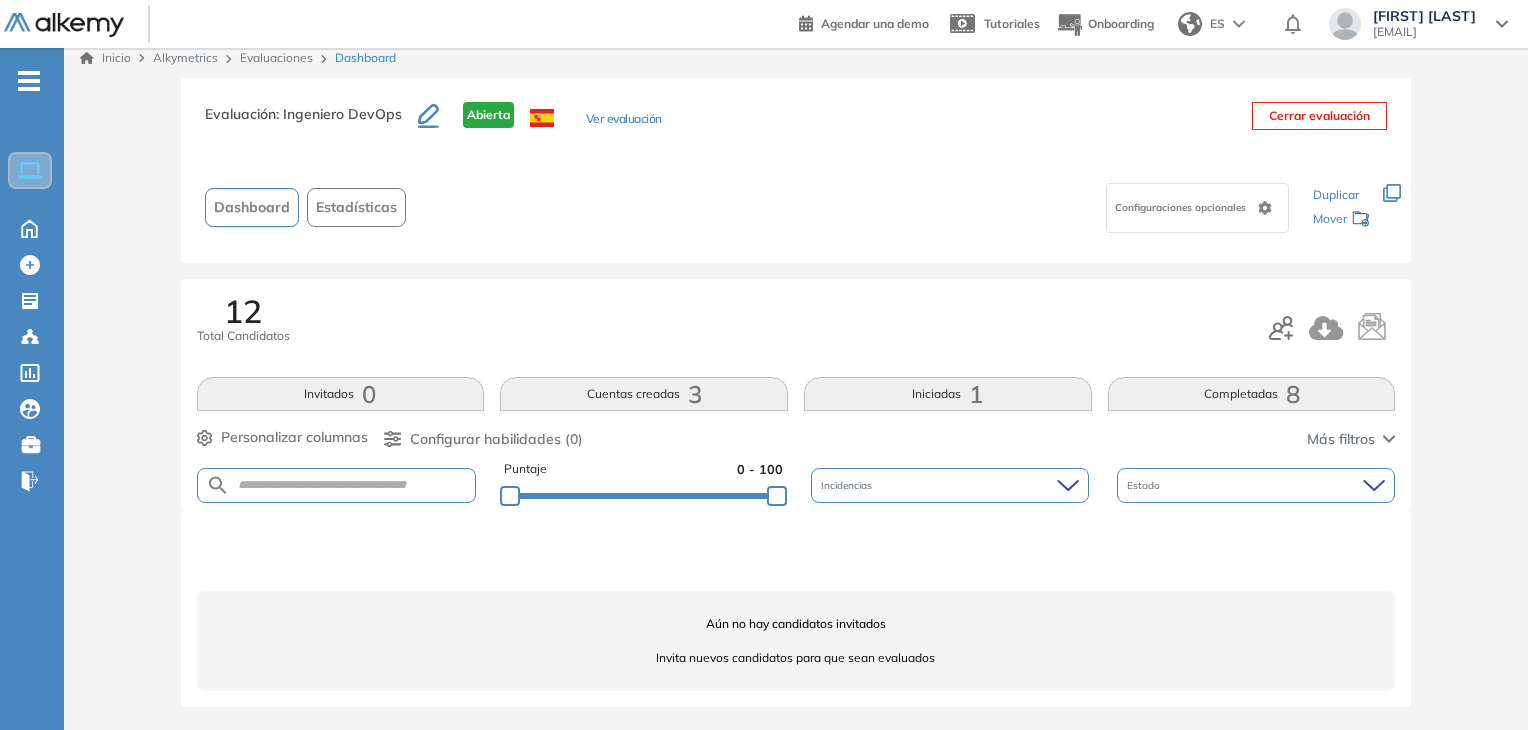 click at bounding box center [337, 485] 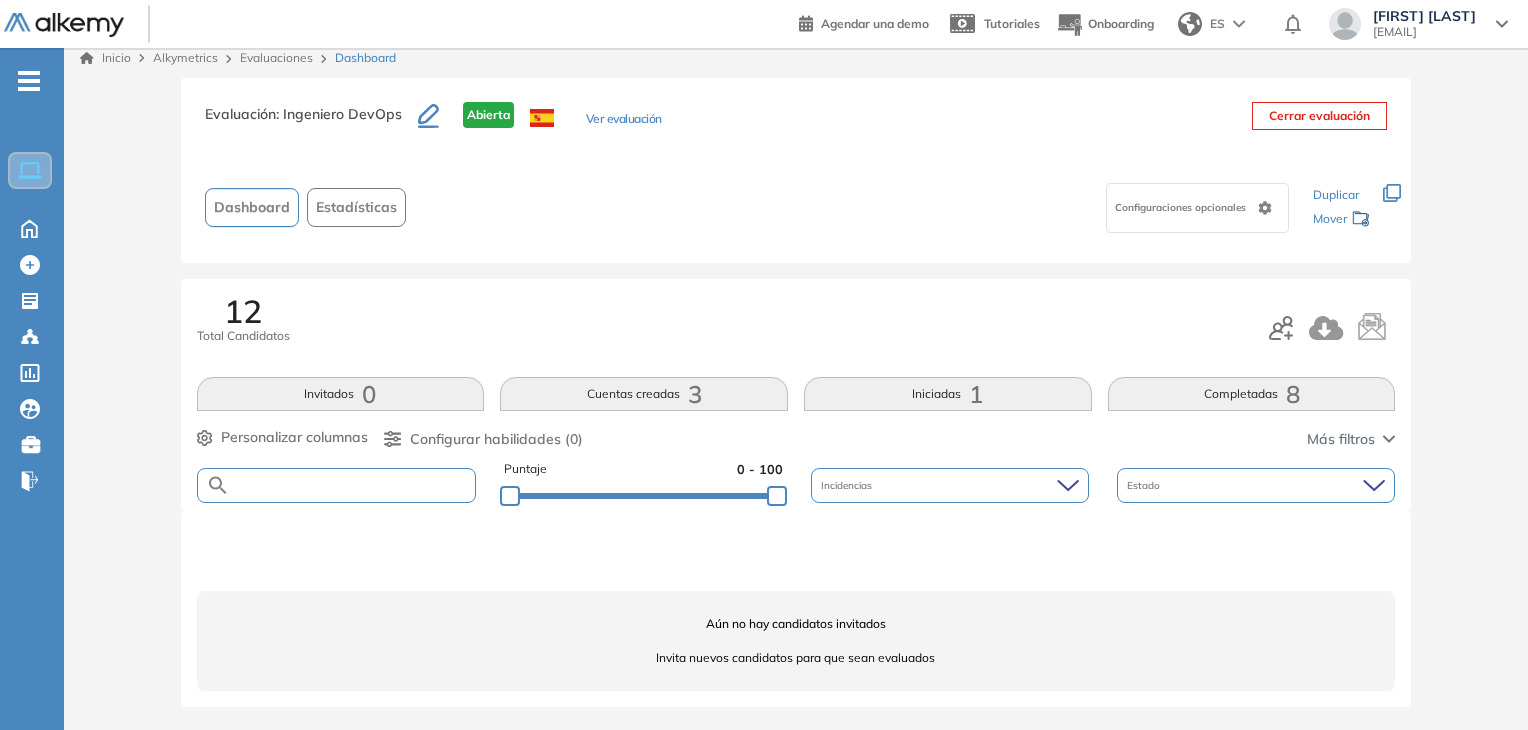 click at bounding box center (353, 485) 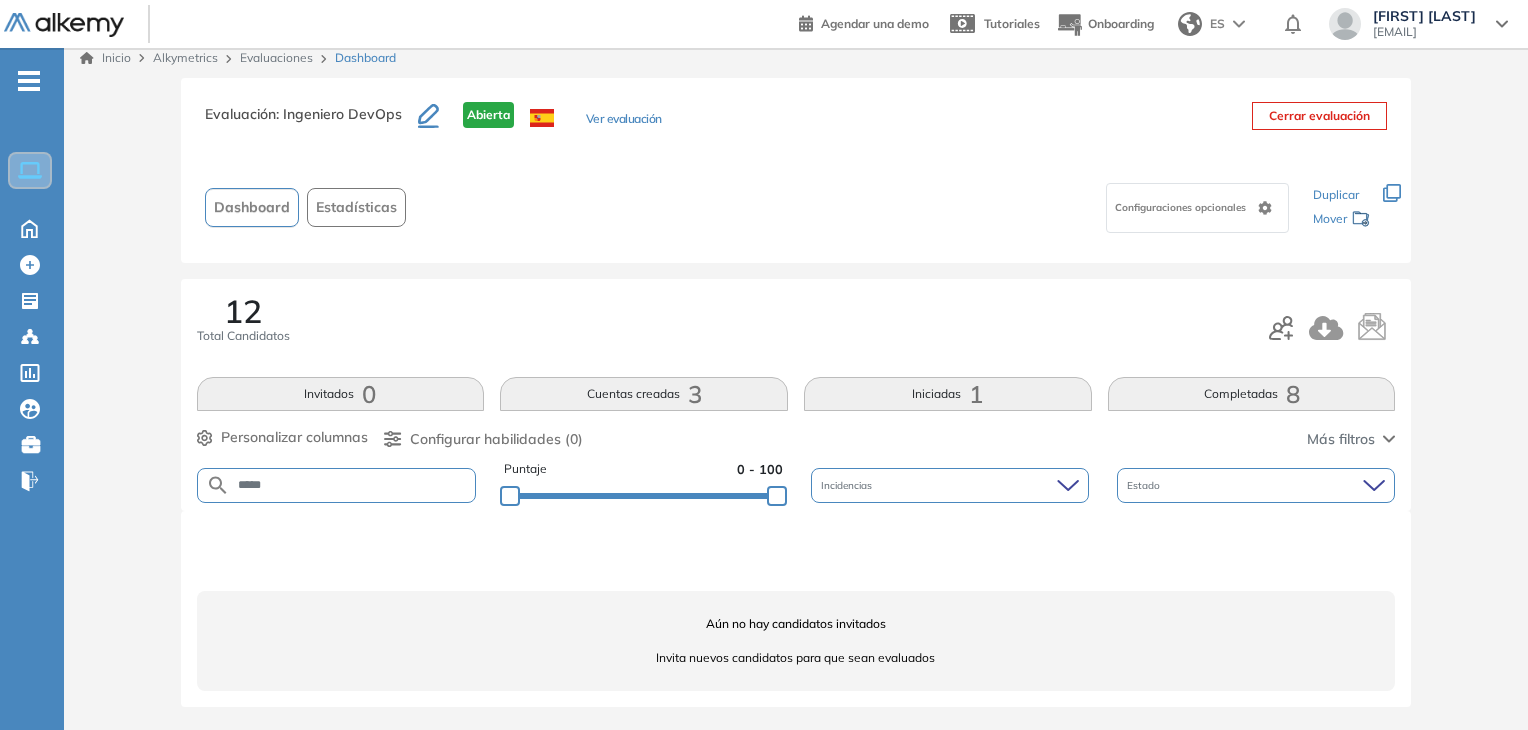 type on "*****" 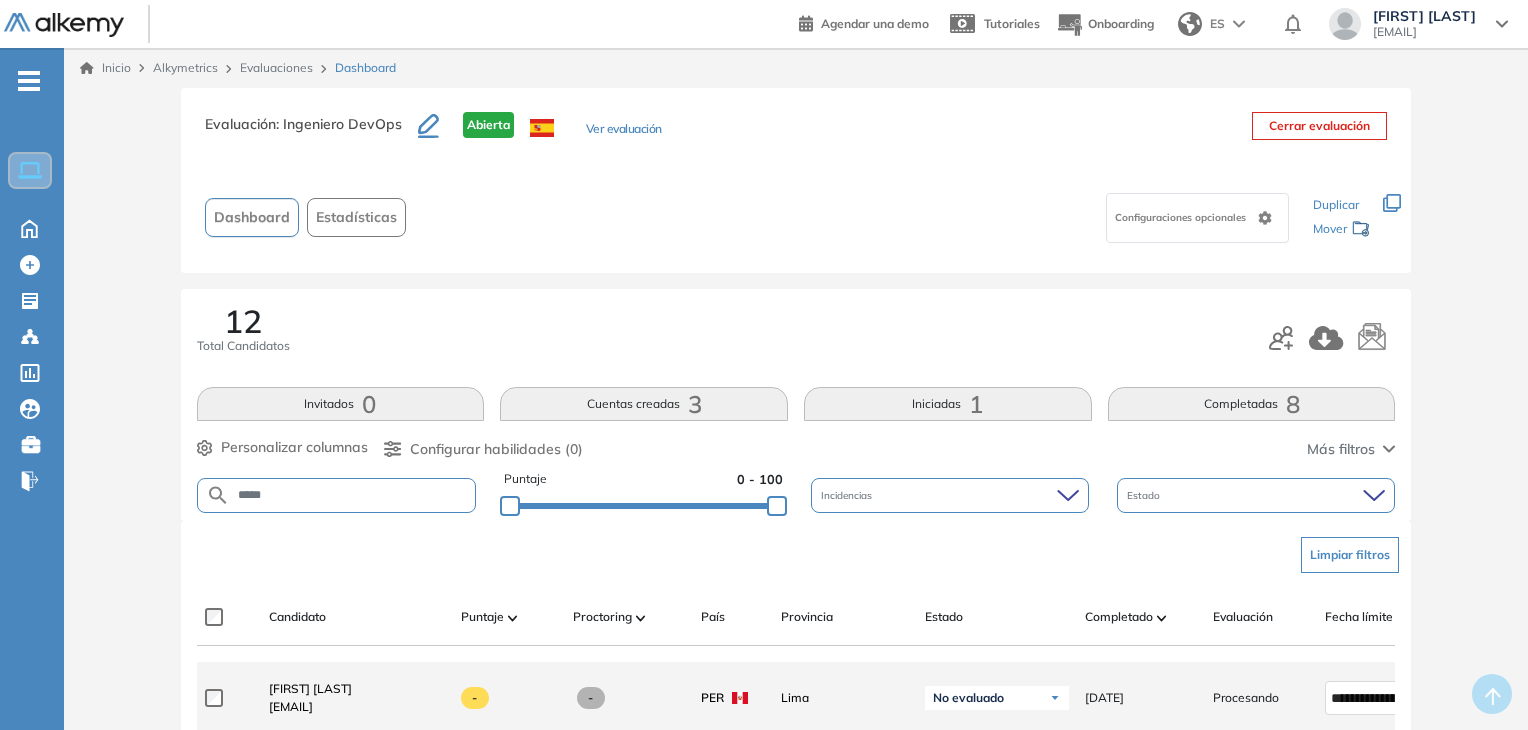 click on "Johan De La Cruz Leguia johan.delacruzleguia@gmail.com" 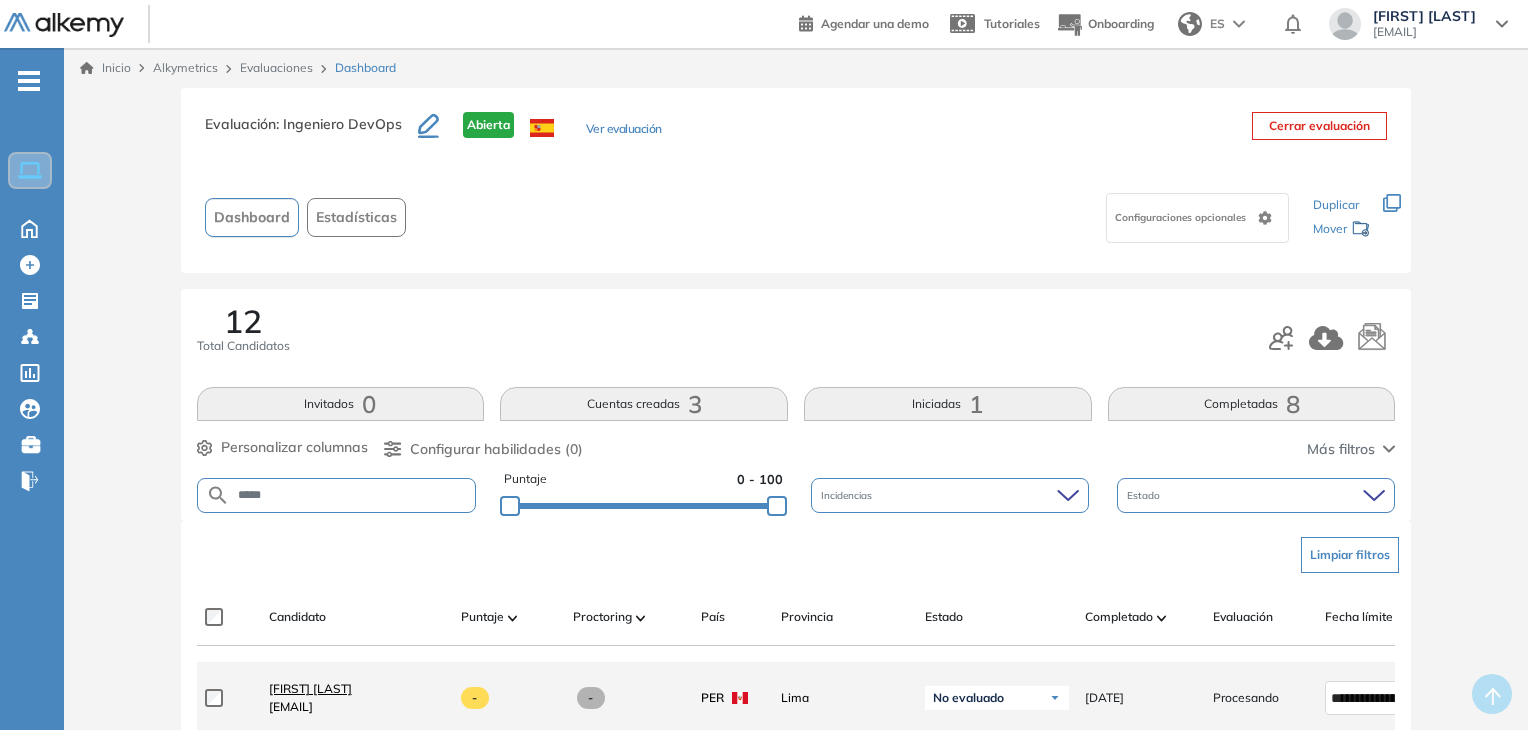 click on "[FIRST] [LAST] [LAST]" at bounding box center (310, 688) 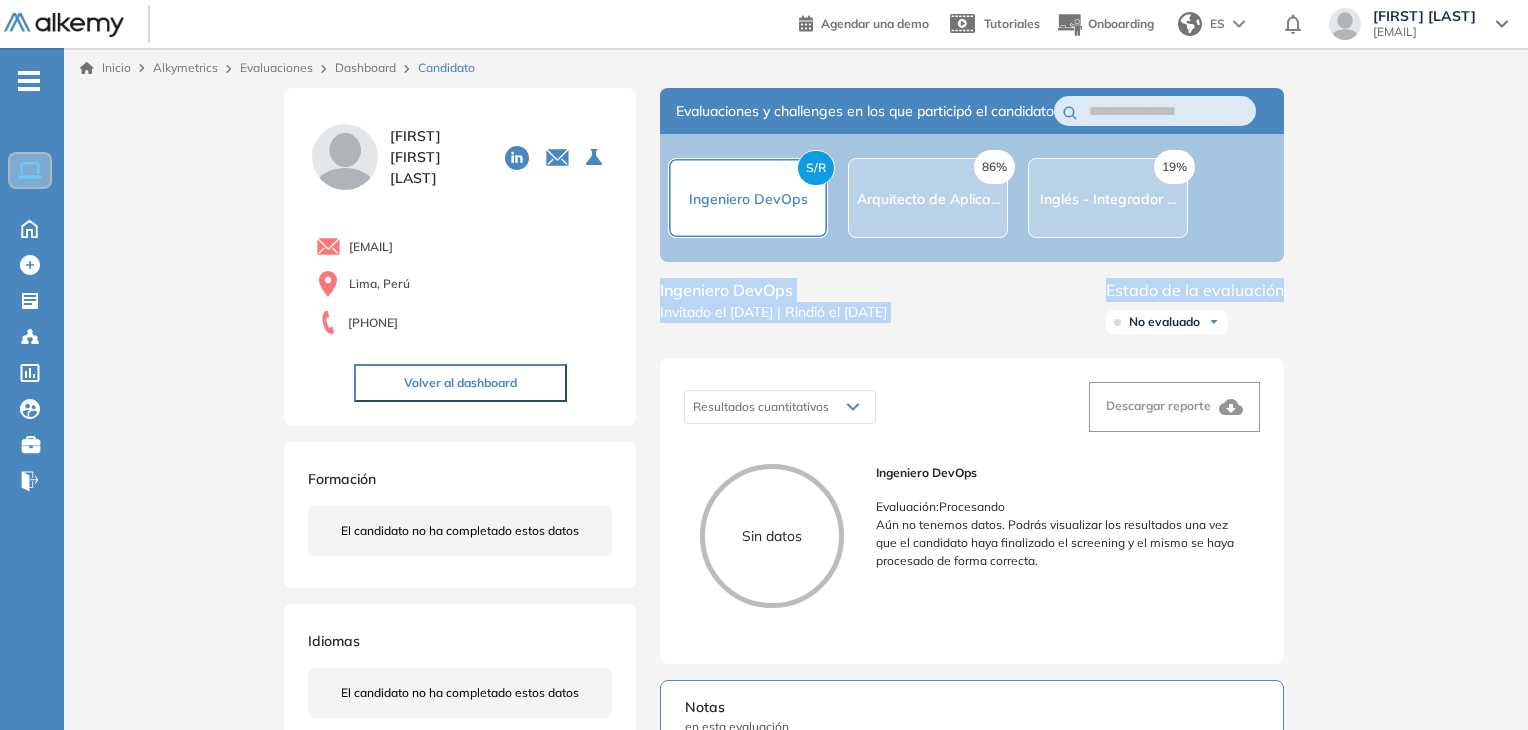 drag, startPoint x: 1526, startPoint y: 165, endPoint x: 1534, endPoint y: 282, distance: 117.273186 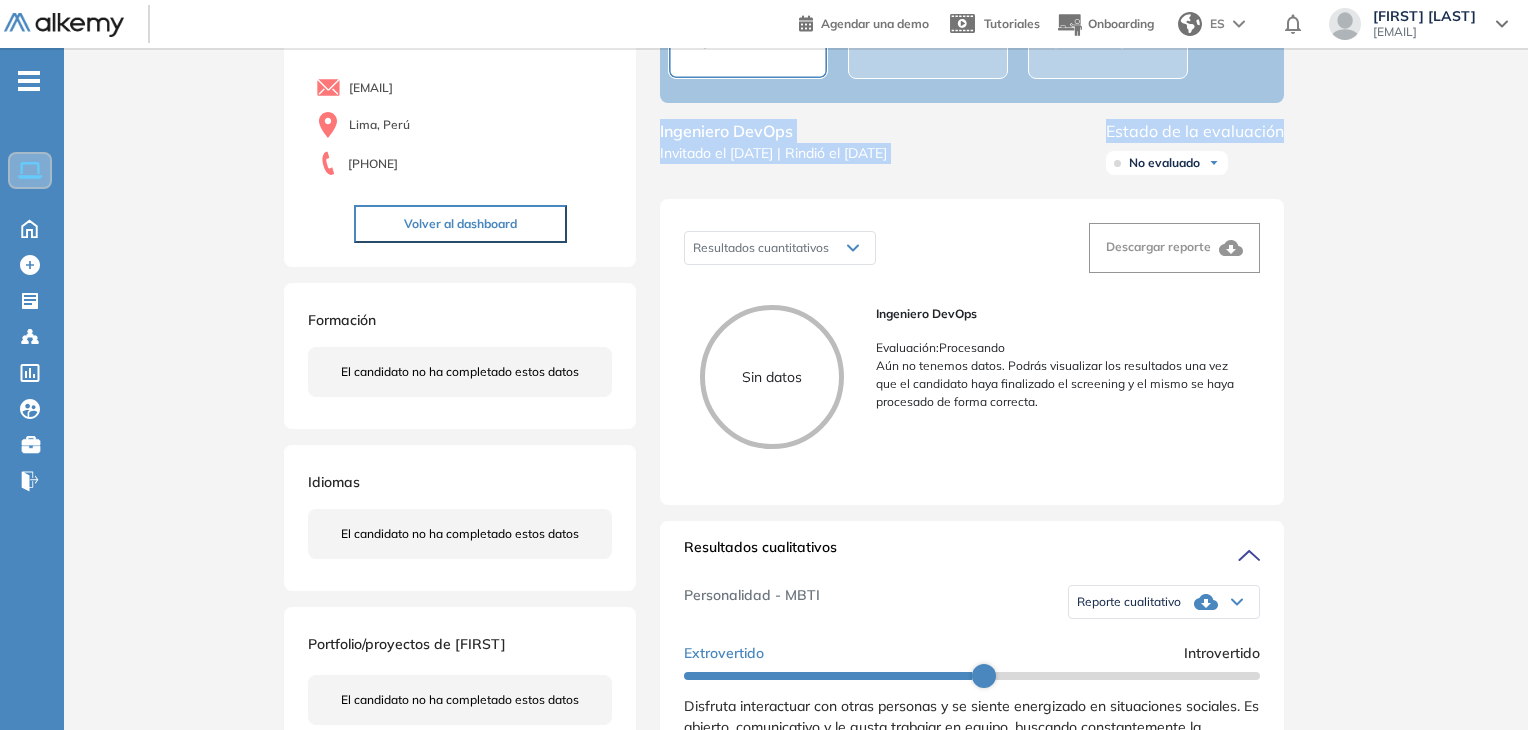 scroll, scrollTop: 145, scrollLeft: 0, axis: vertical 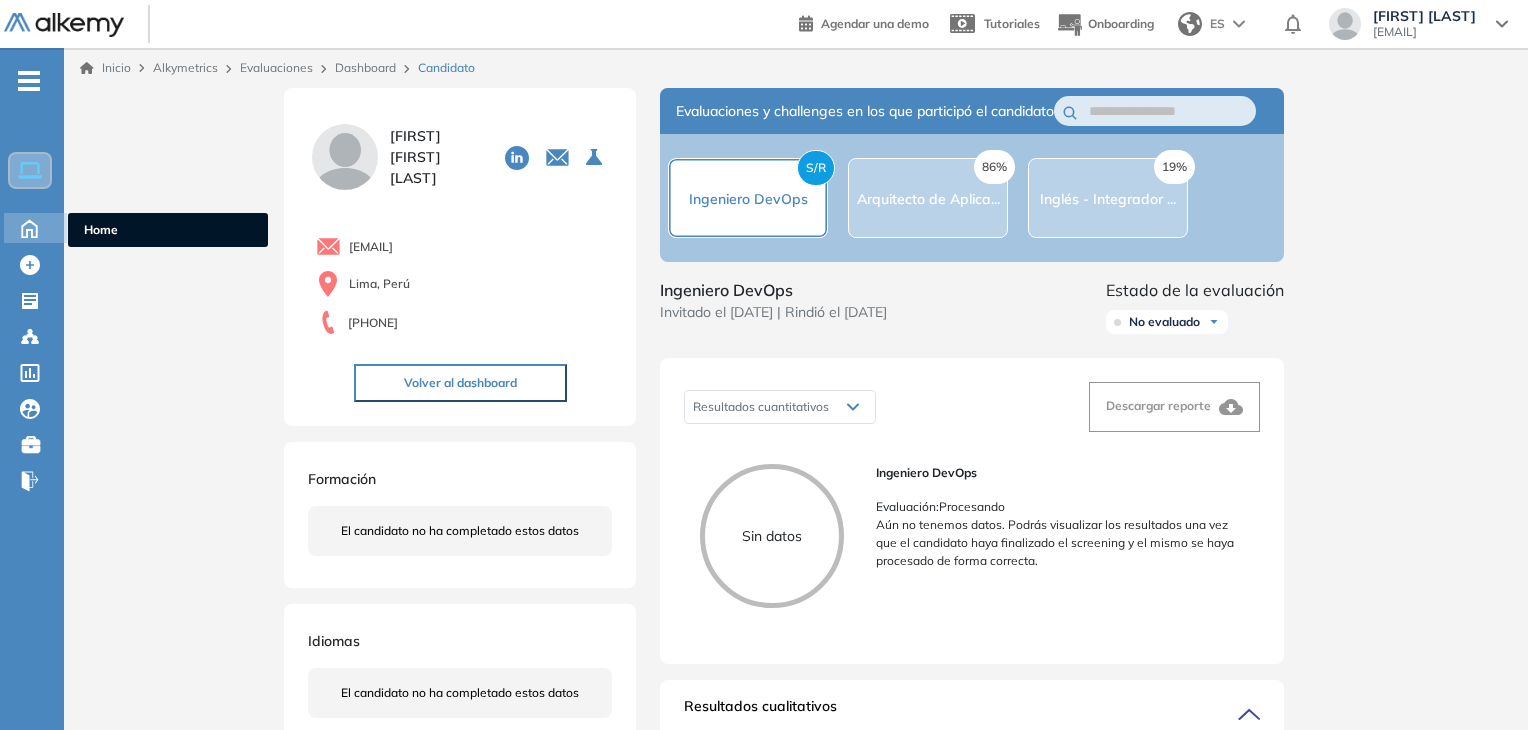 click 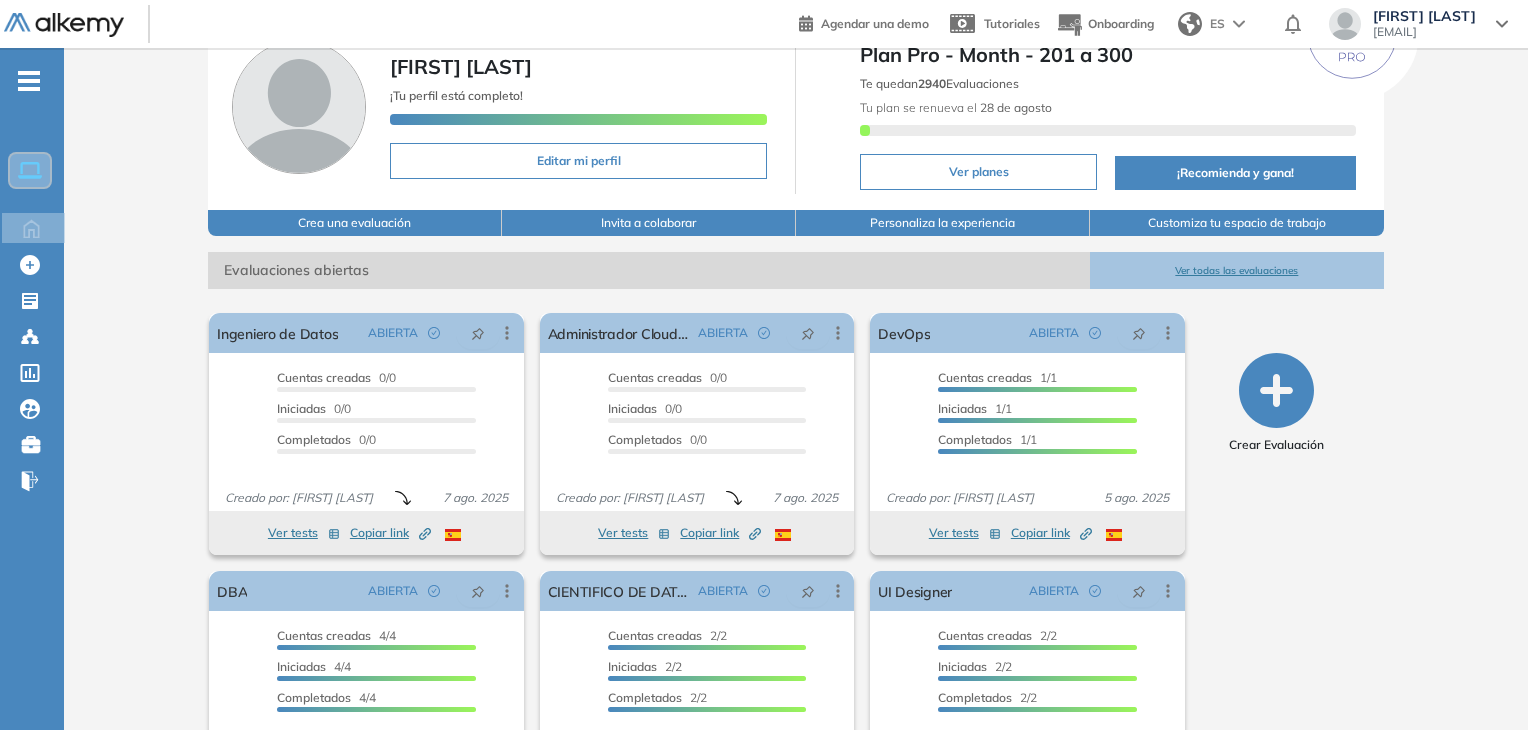 scroll, scrollTop: 115, scrollLeft: 0, axis: vertical 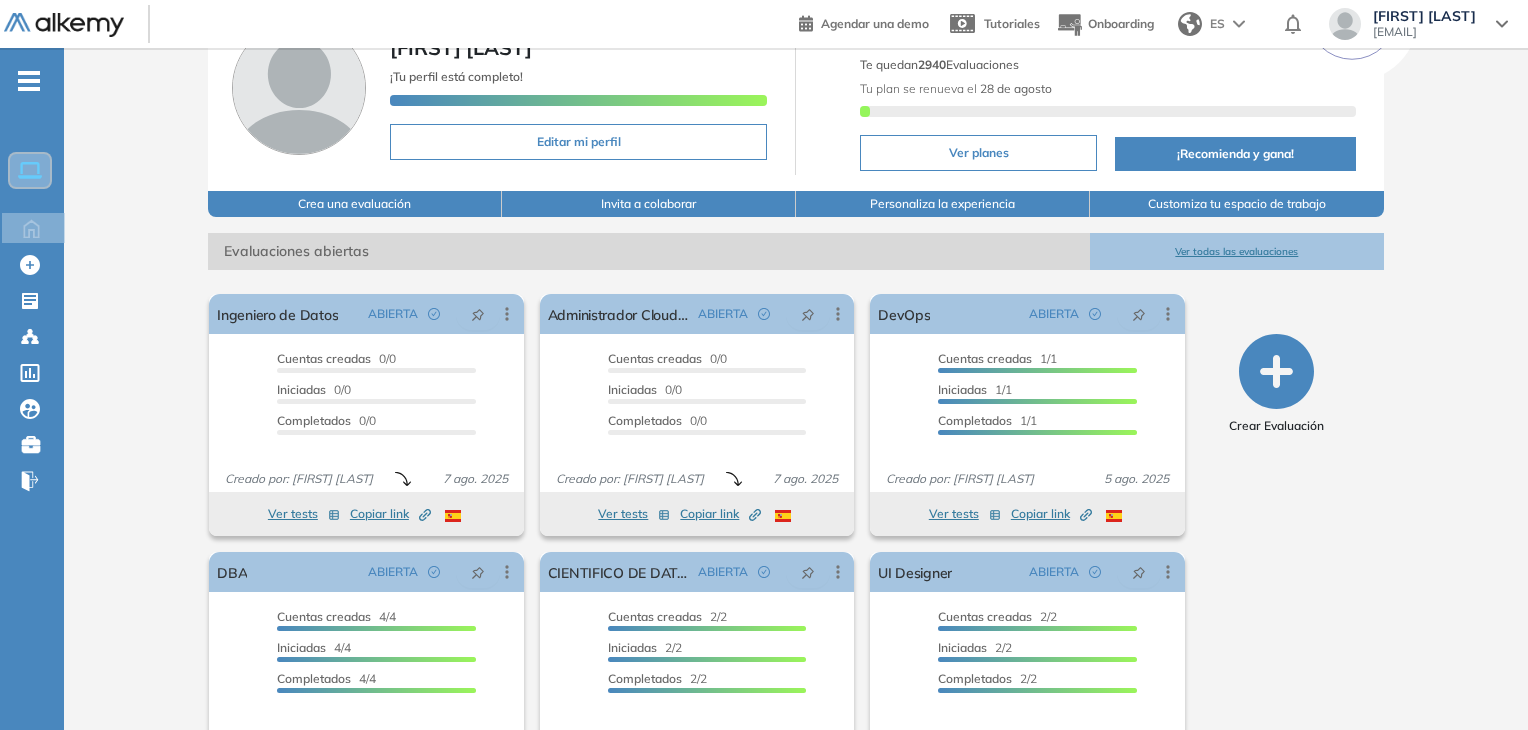click on "Ver todas las evaluaciones" at bounding box center (1237, 251) 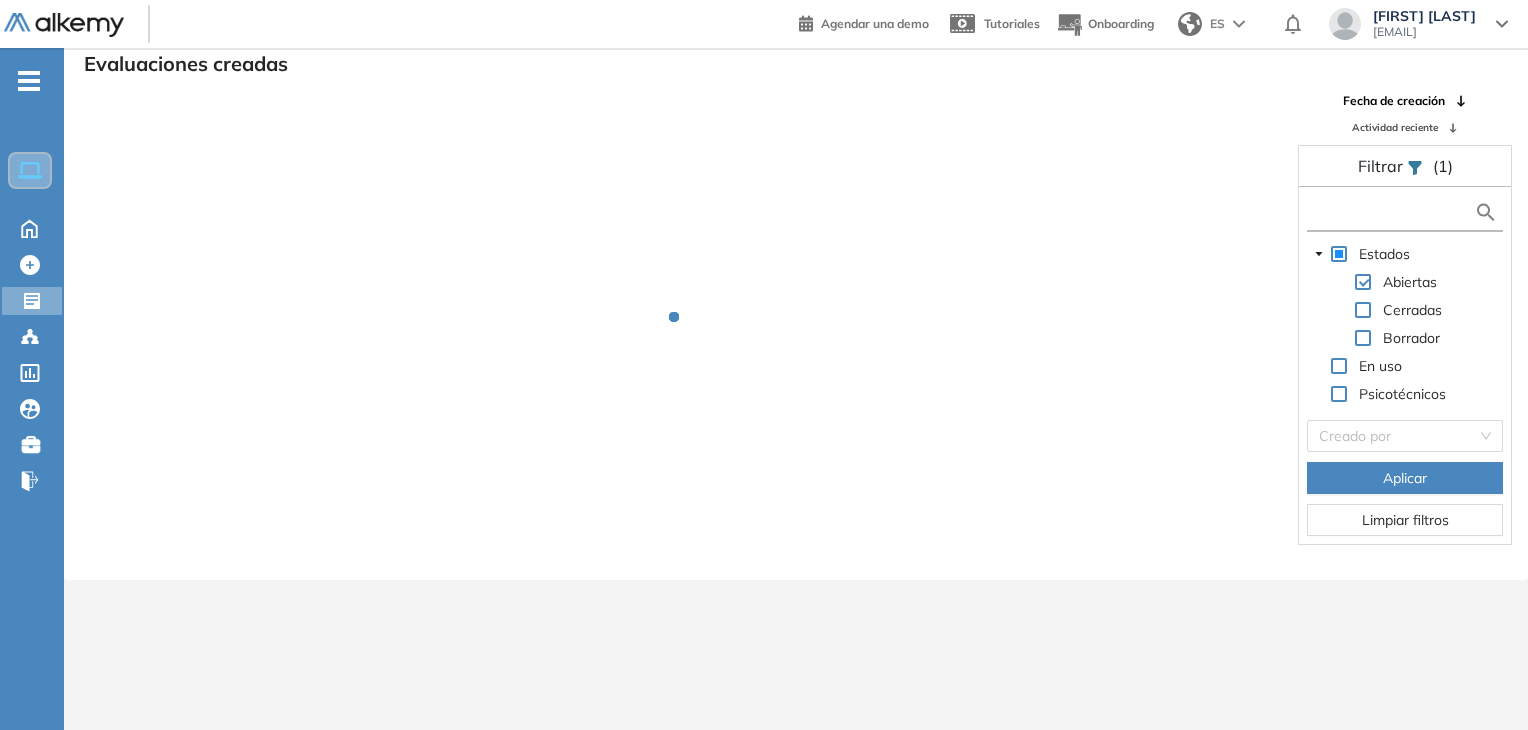 click at bounding box center (1393, 212) 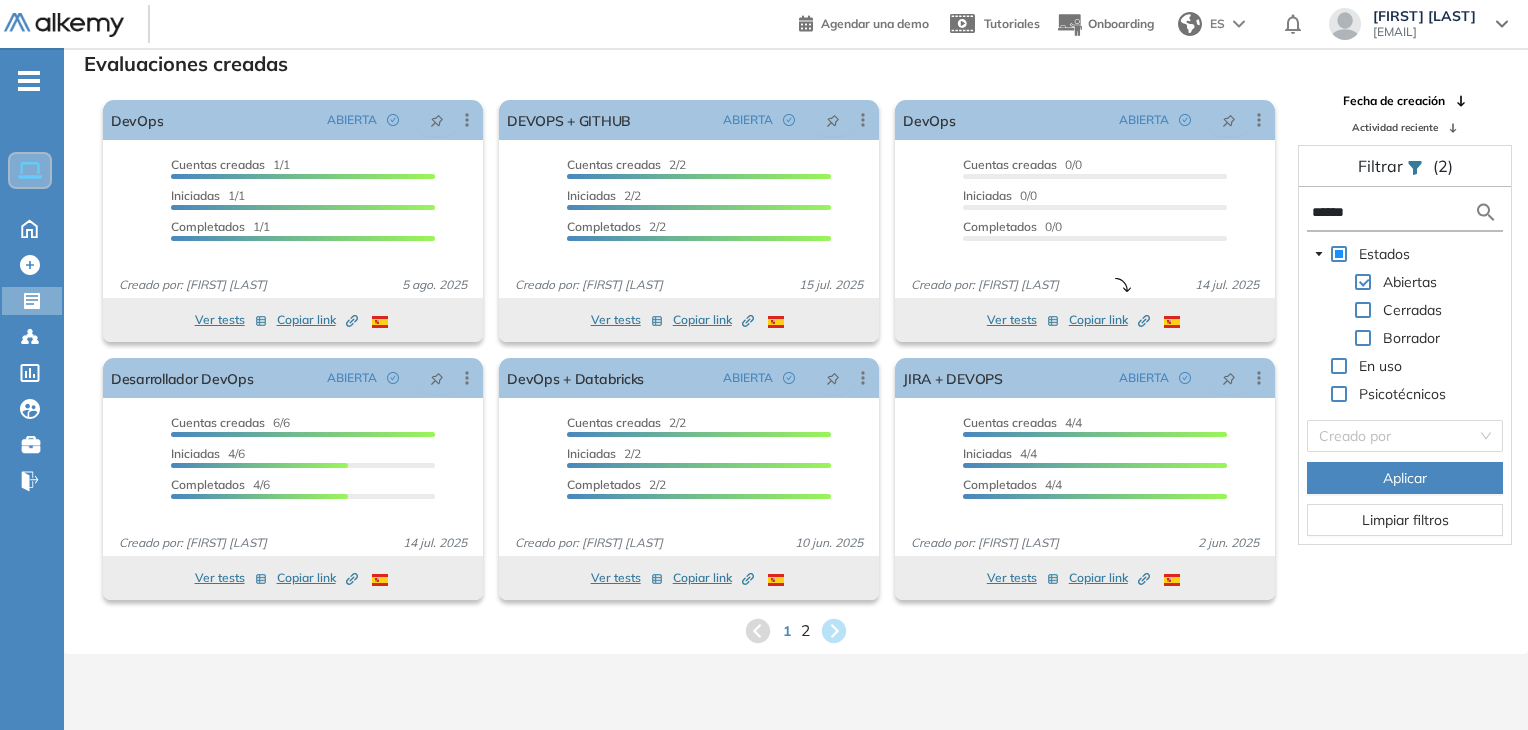 type on "******" 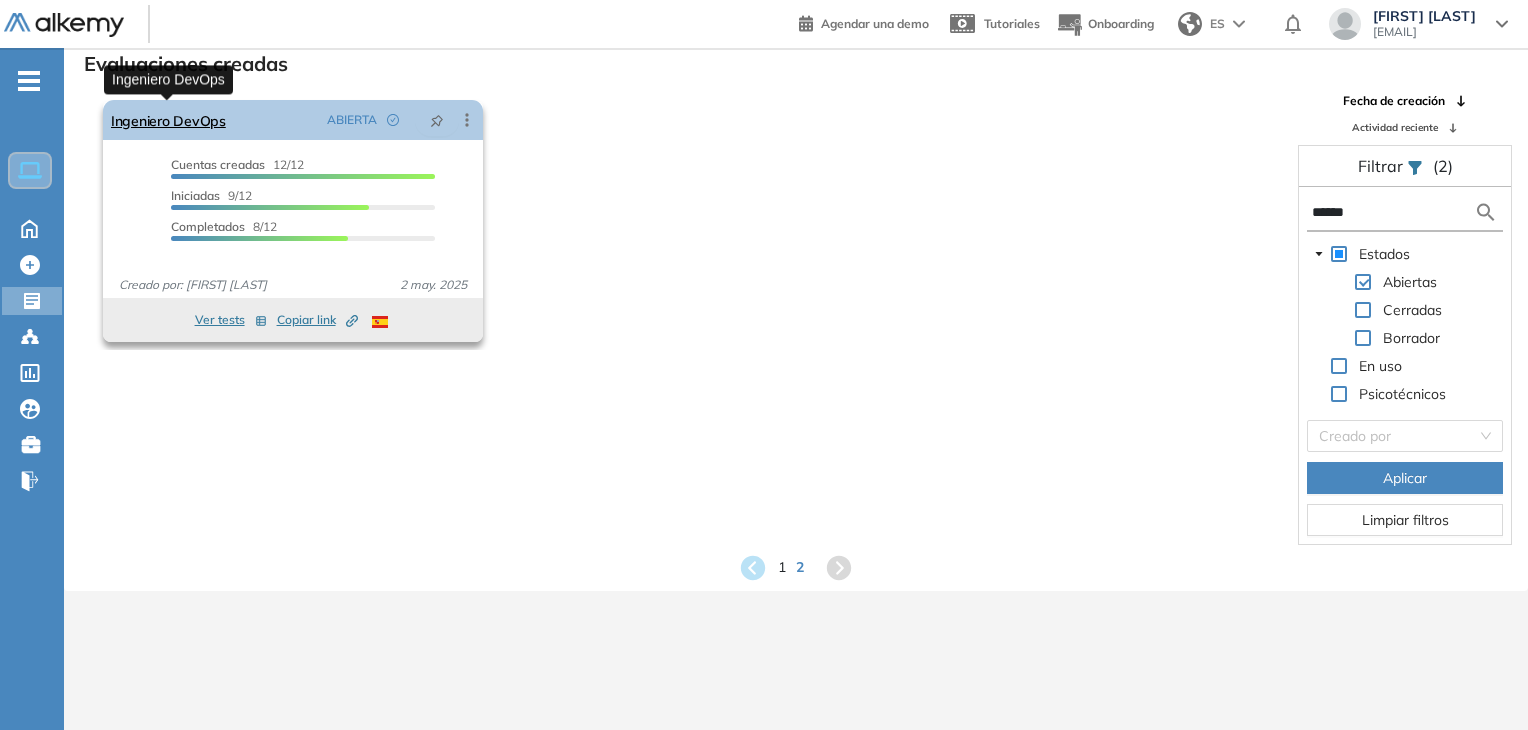 click on "Ingeniero DevOps" at bounding box center (168, 120) 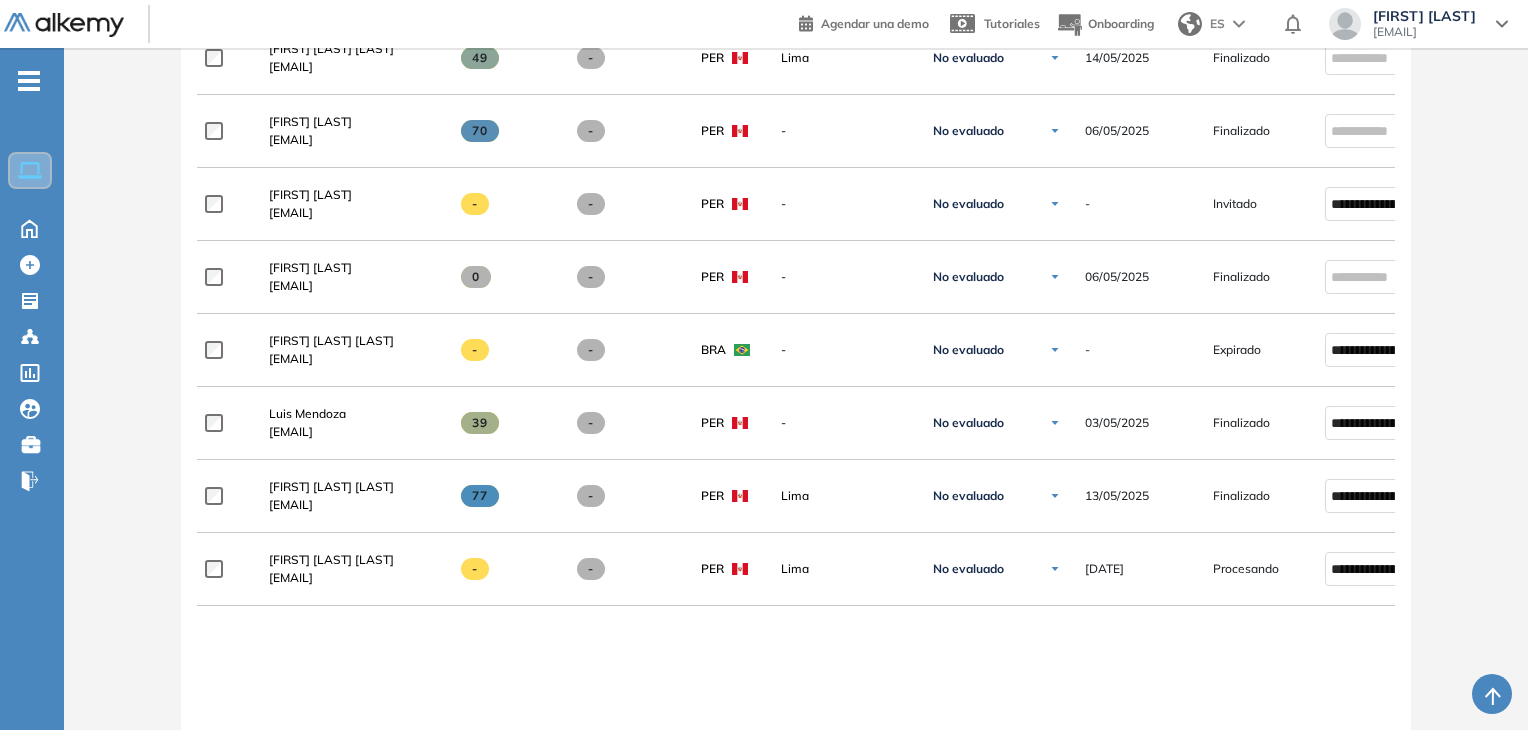 scroll, scrollTop: 928, scrollLeft: 0, axis: vertical 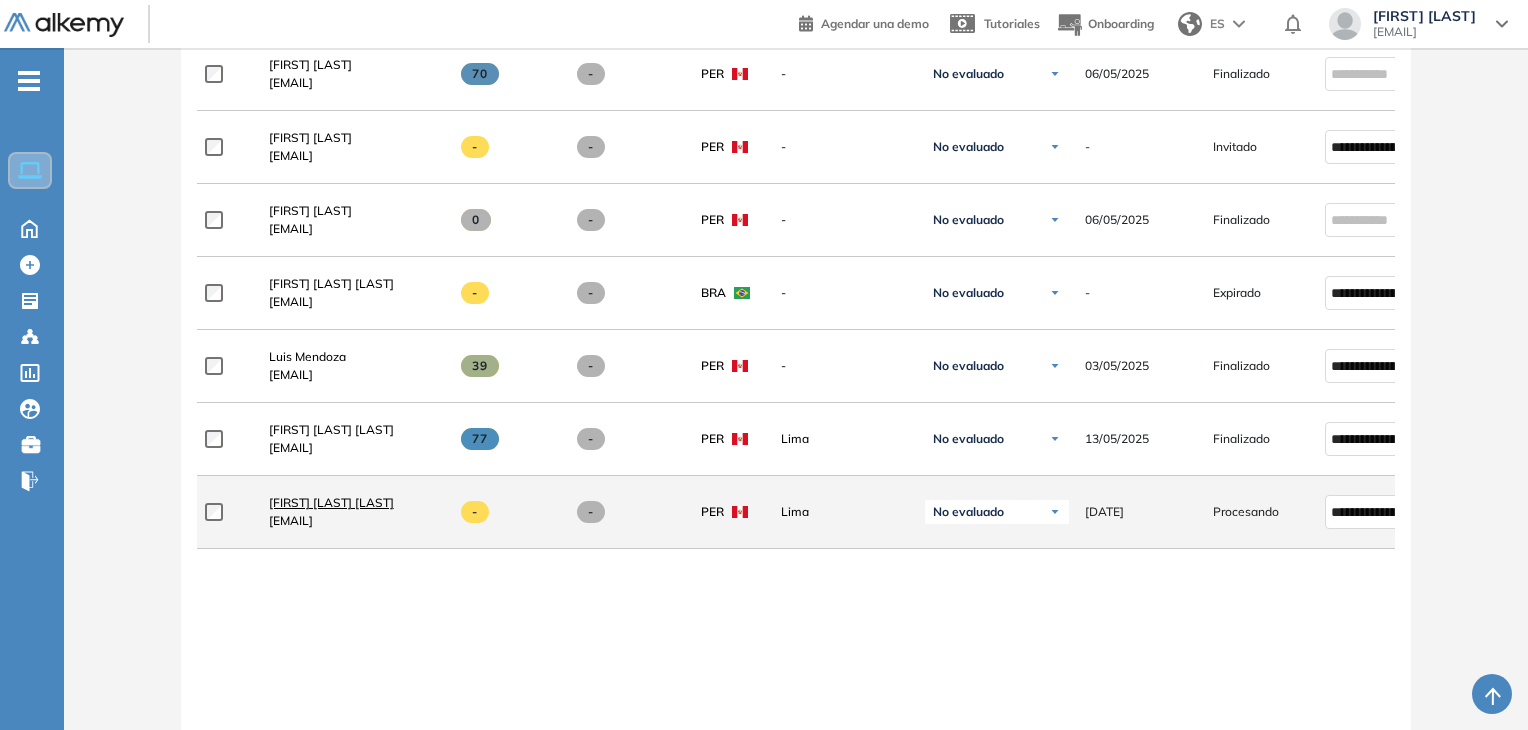click on "[FIRST] [LAST] [LAST]" at bounding box center (331, 502) 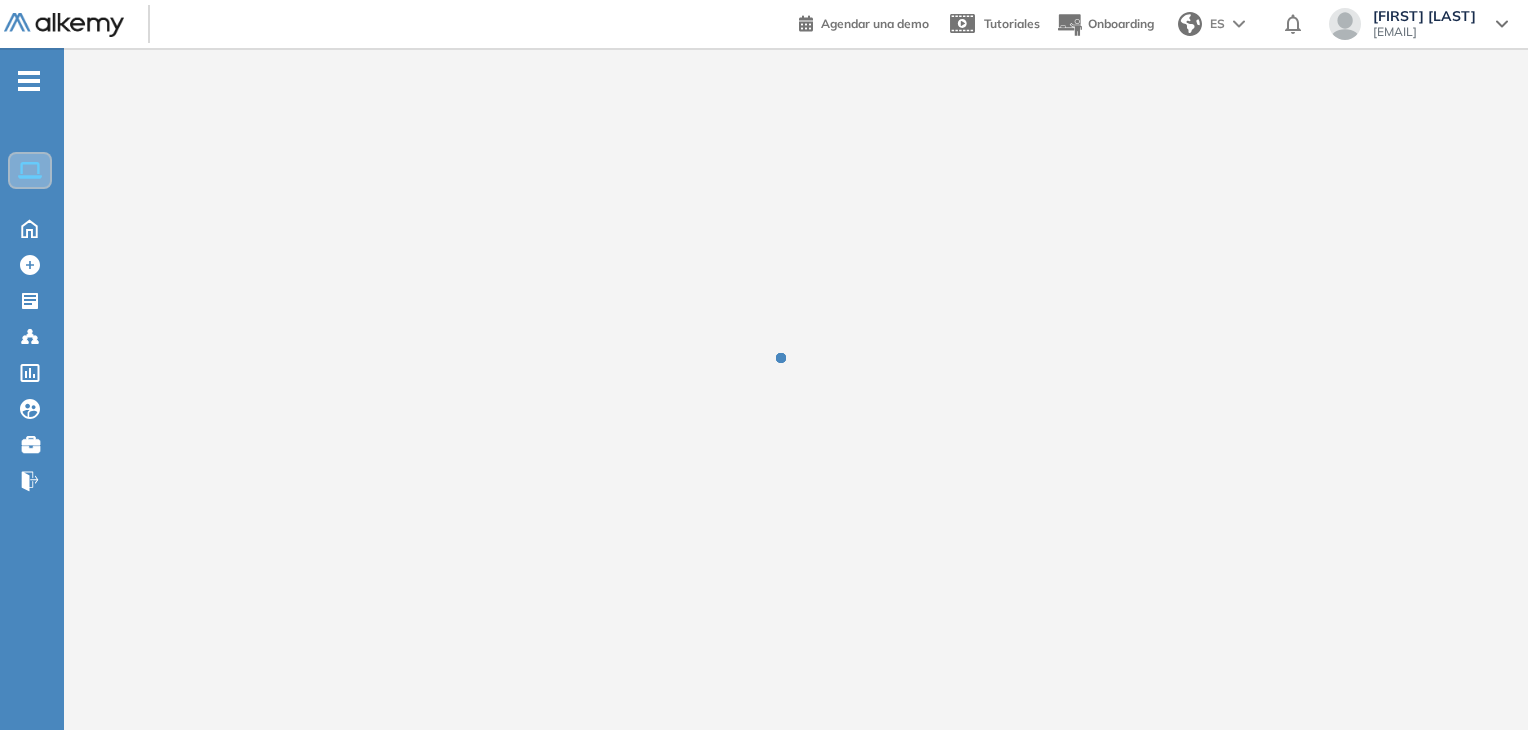 scroll, scrollTop: 0, scrollLeft: 0, axis: both 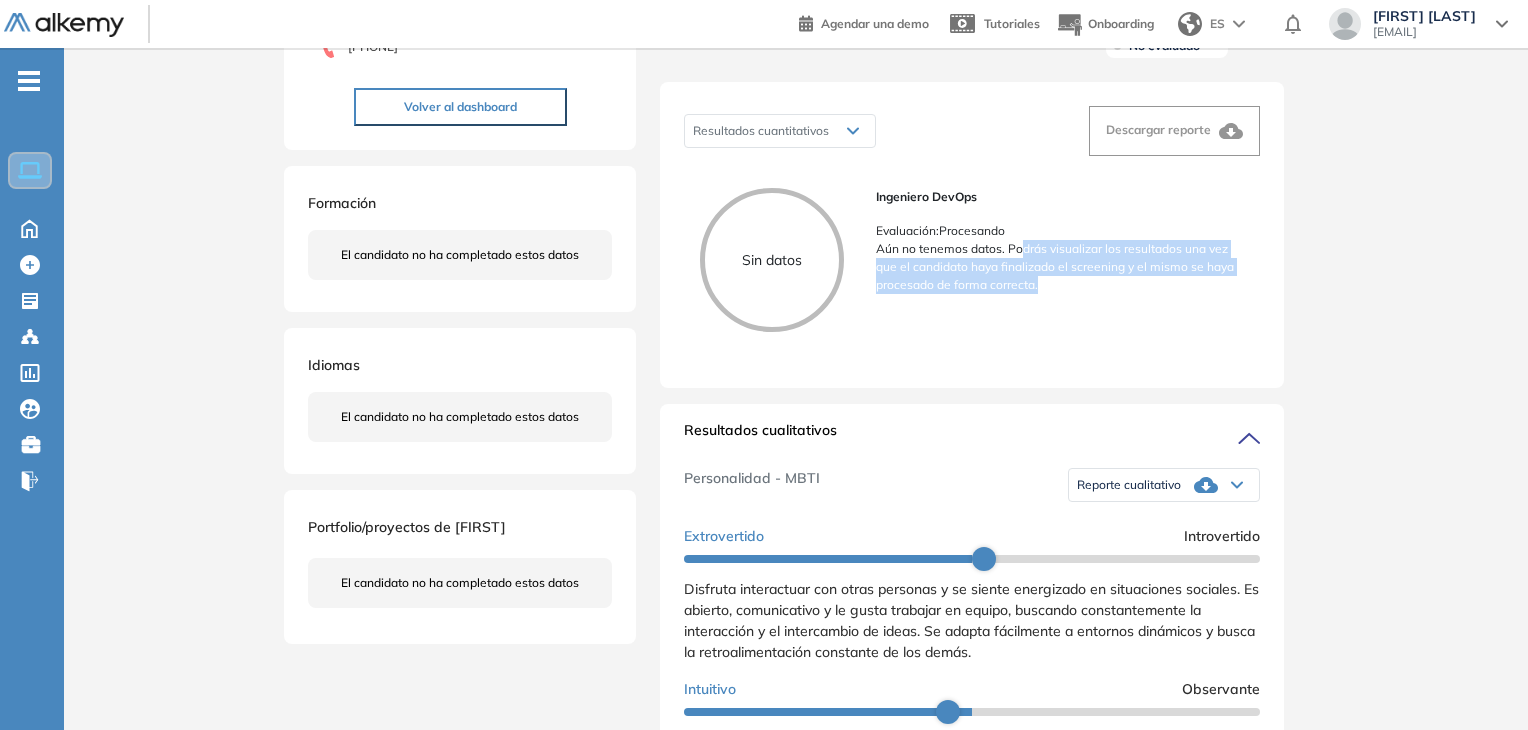 drag, startPoint x: 1020, startPoint y: 261, endPoint x: 1164, endPoint y: 307, distance: 151.16878 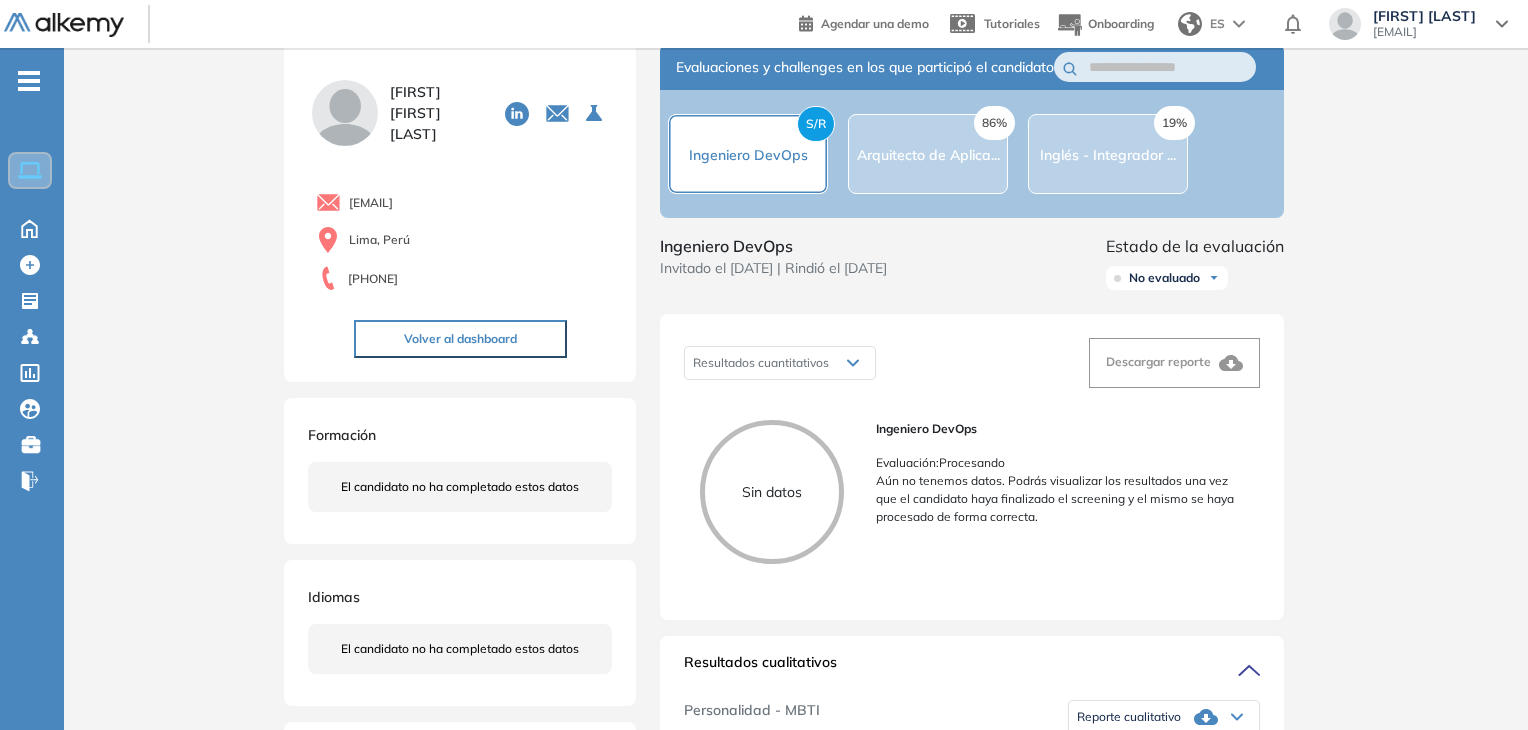 scroll, scrollTop: 10, scrollLeft: 0, axis: vertical 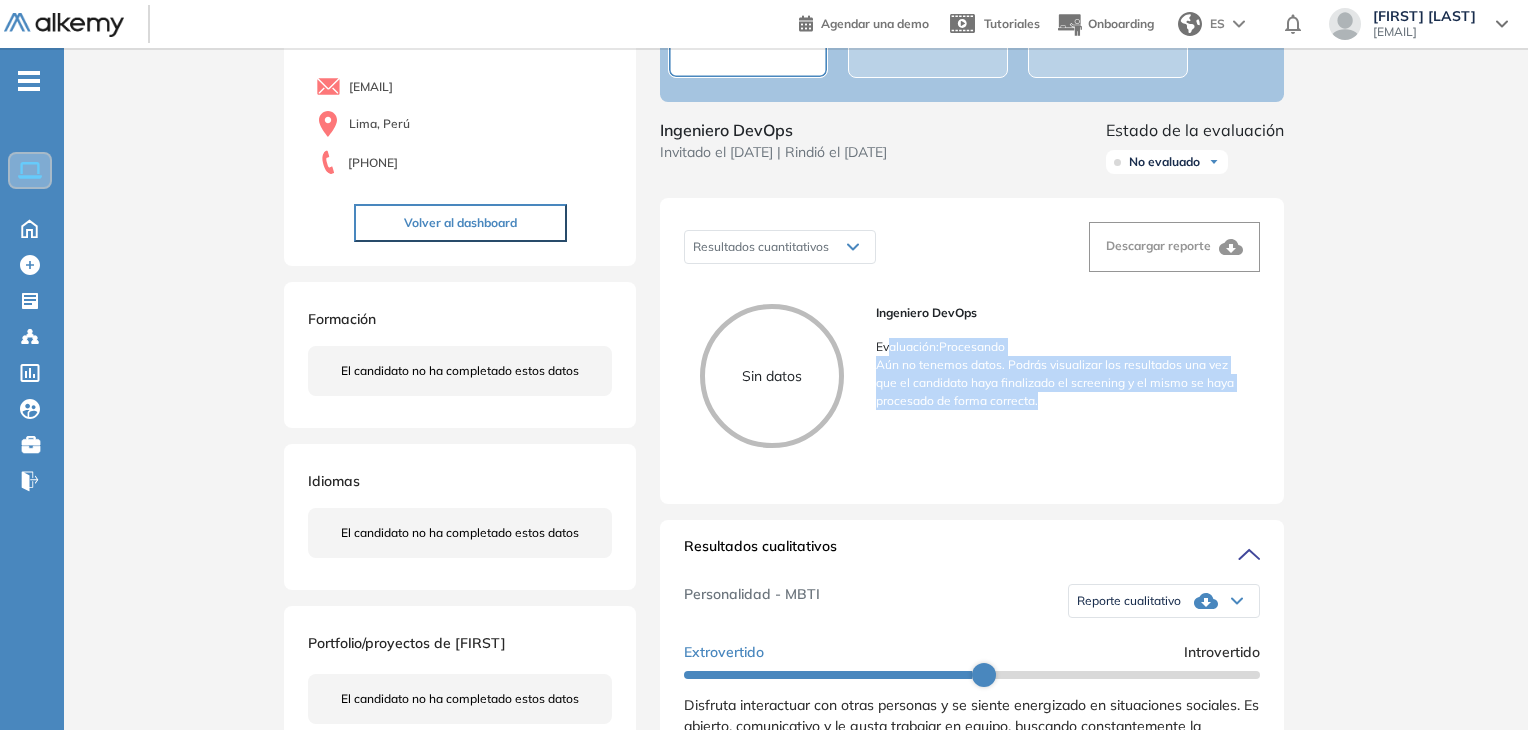 drag, startPoint x: 891, startPoint y: 373, endPoint x: 1071, endPoint y: 432, distance: 189.4228 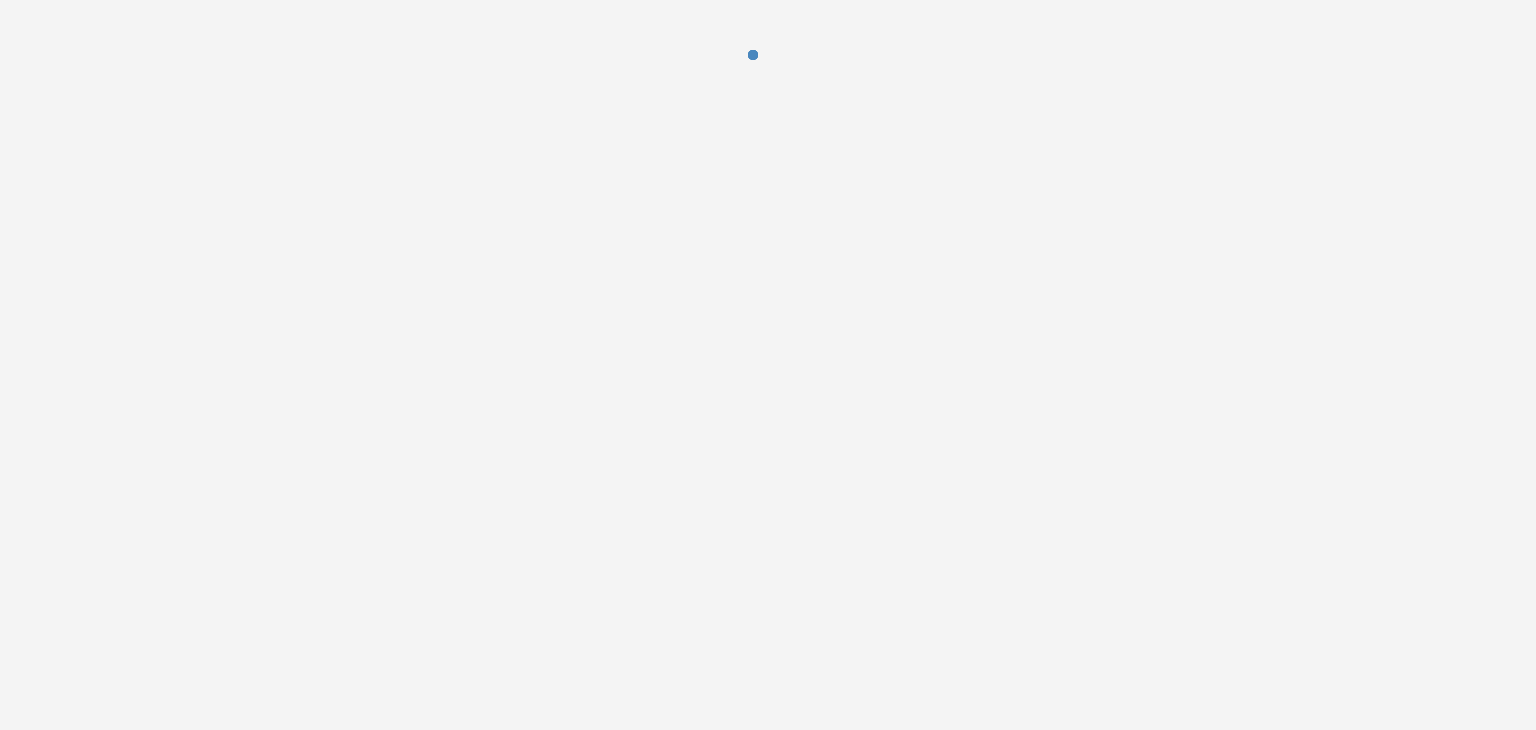 scroll, scrollTop: 0, scrollLeft: 0, axis: both 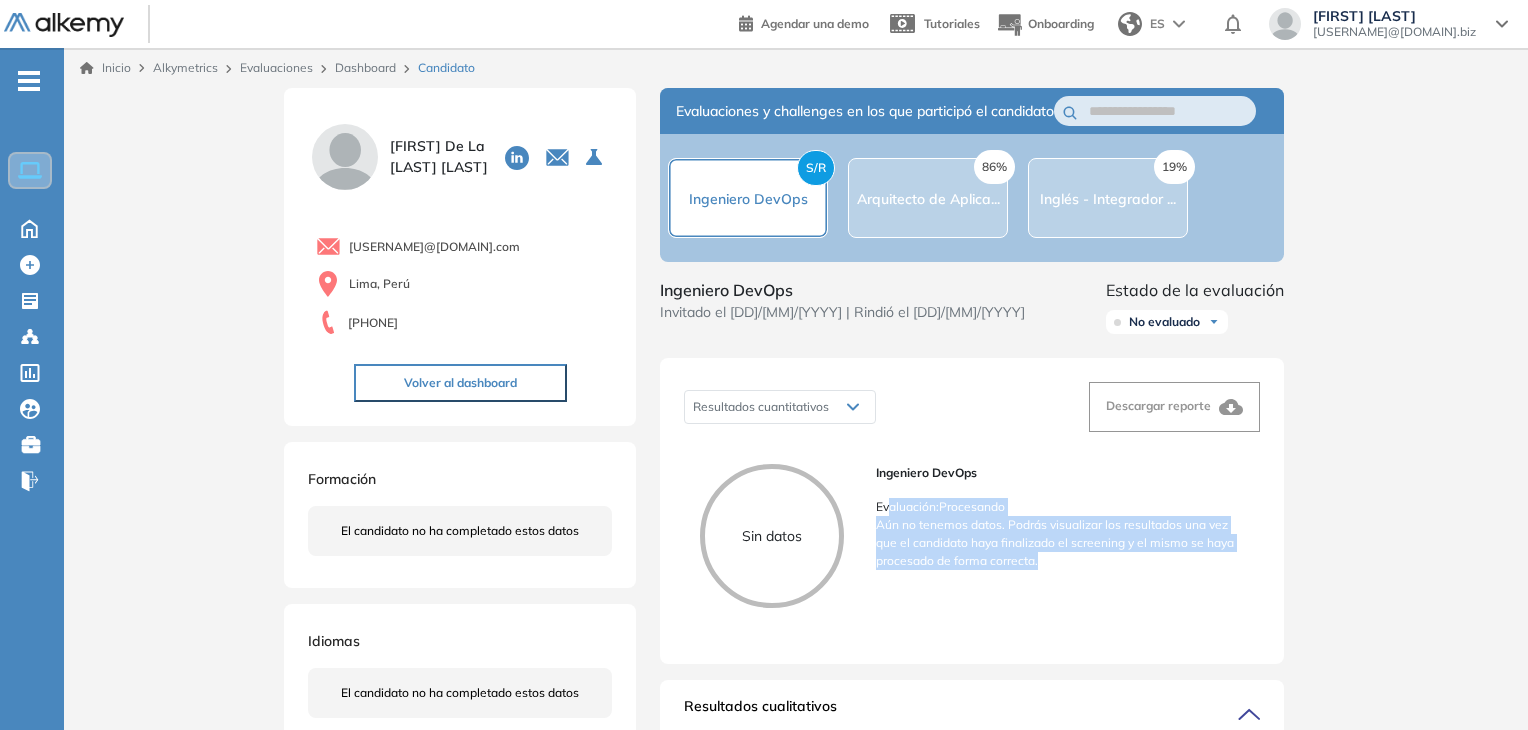 drag, startPoint x: 890, startPoint y: 529, endPoint x: 1111, endPoint y: 568, distance: 224.4148 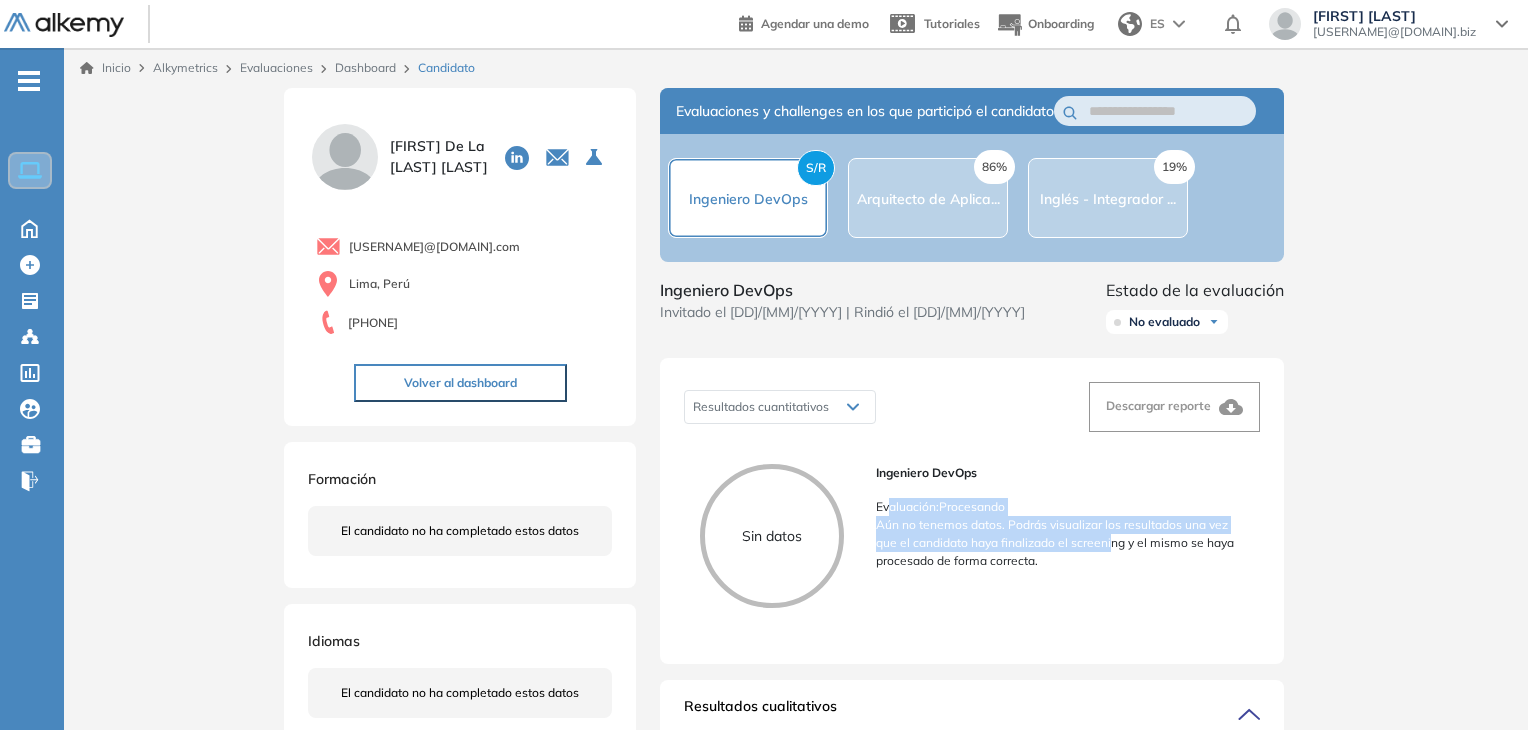click on "Aún no tenemos datos. Podrás visualizar los resultados una vez que el candidato haya finalizado el screening y el mismo se haya procesado de forma correcta." at bounding box center [1060, 543] 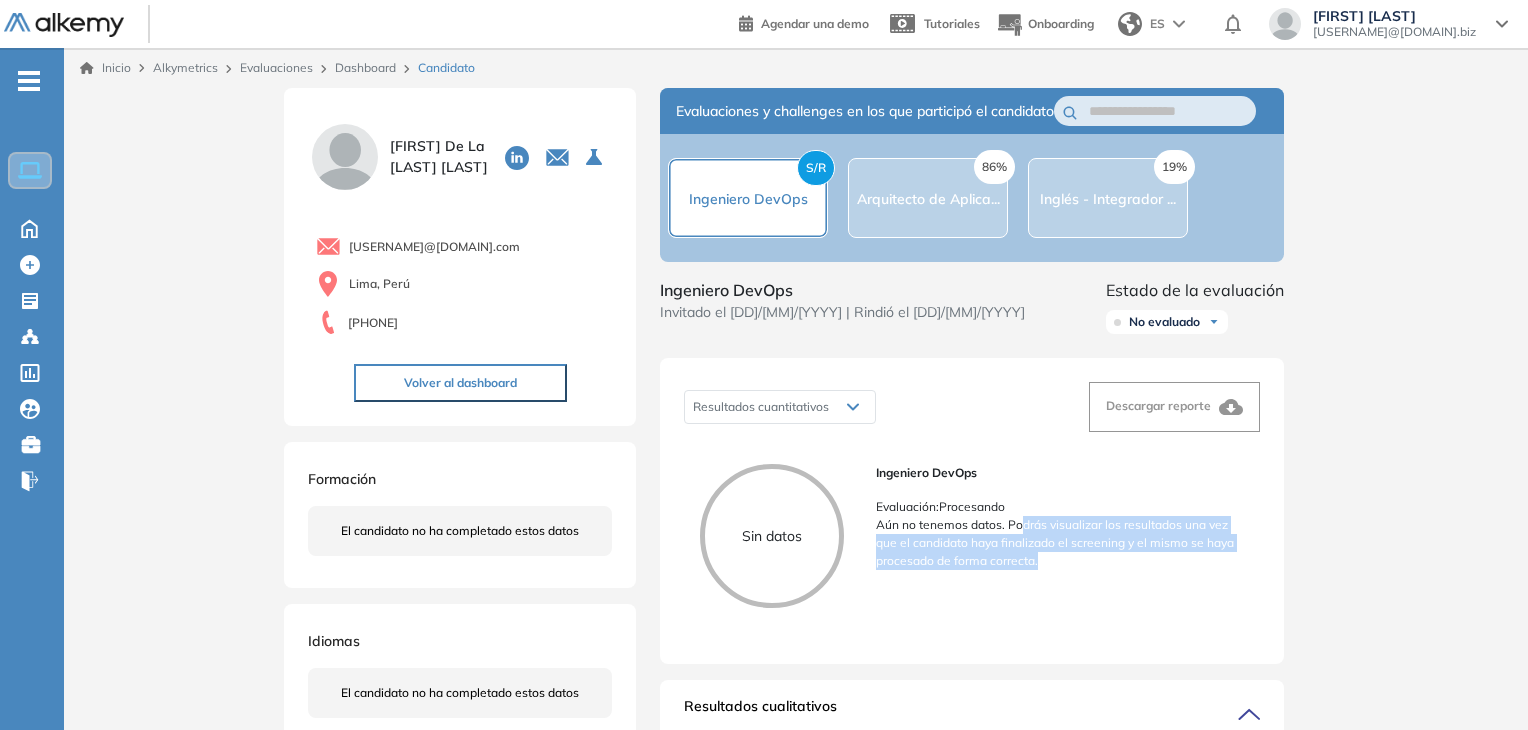 drag, startPoint x: 1020, startPoint y: 542, endPoint x: 1091, endPoint y: 601, distance: 92.31468 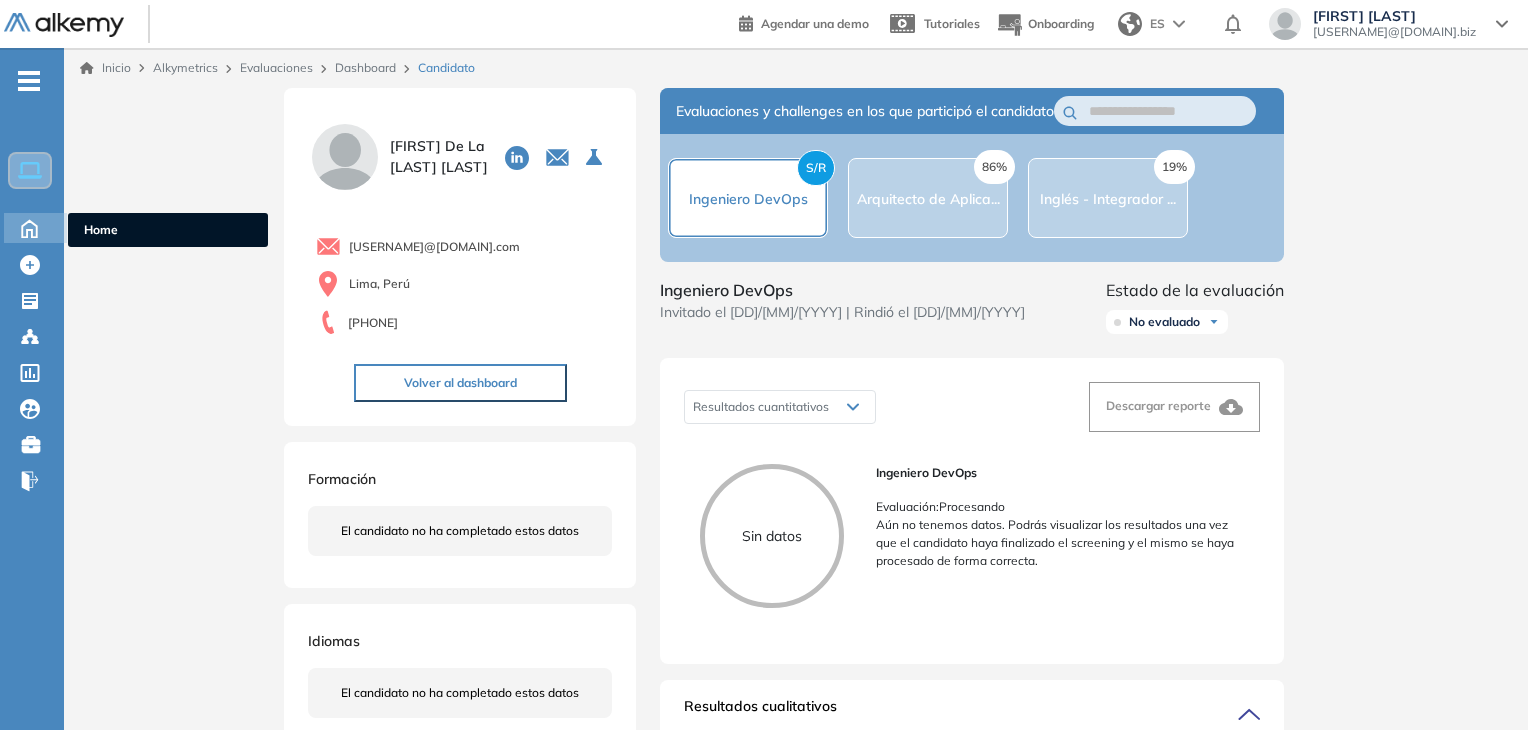 click 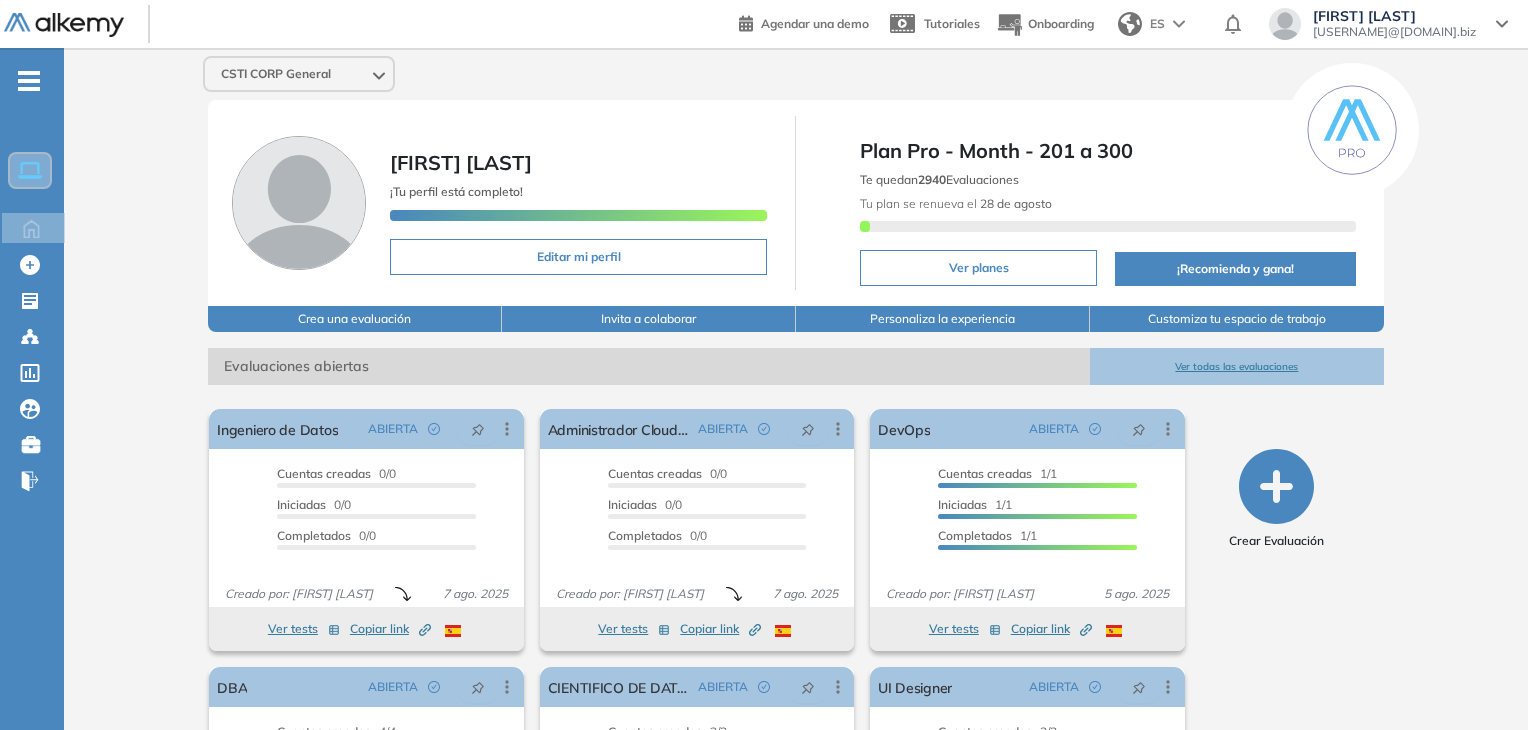 click on "Ver todas las evaluaciones" at bounding box center [1237, 366] 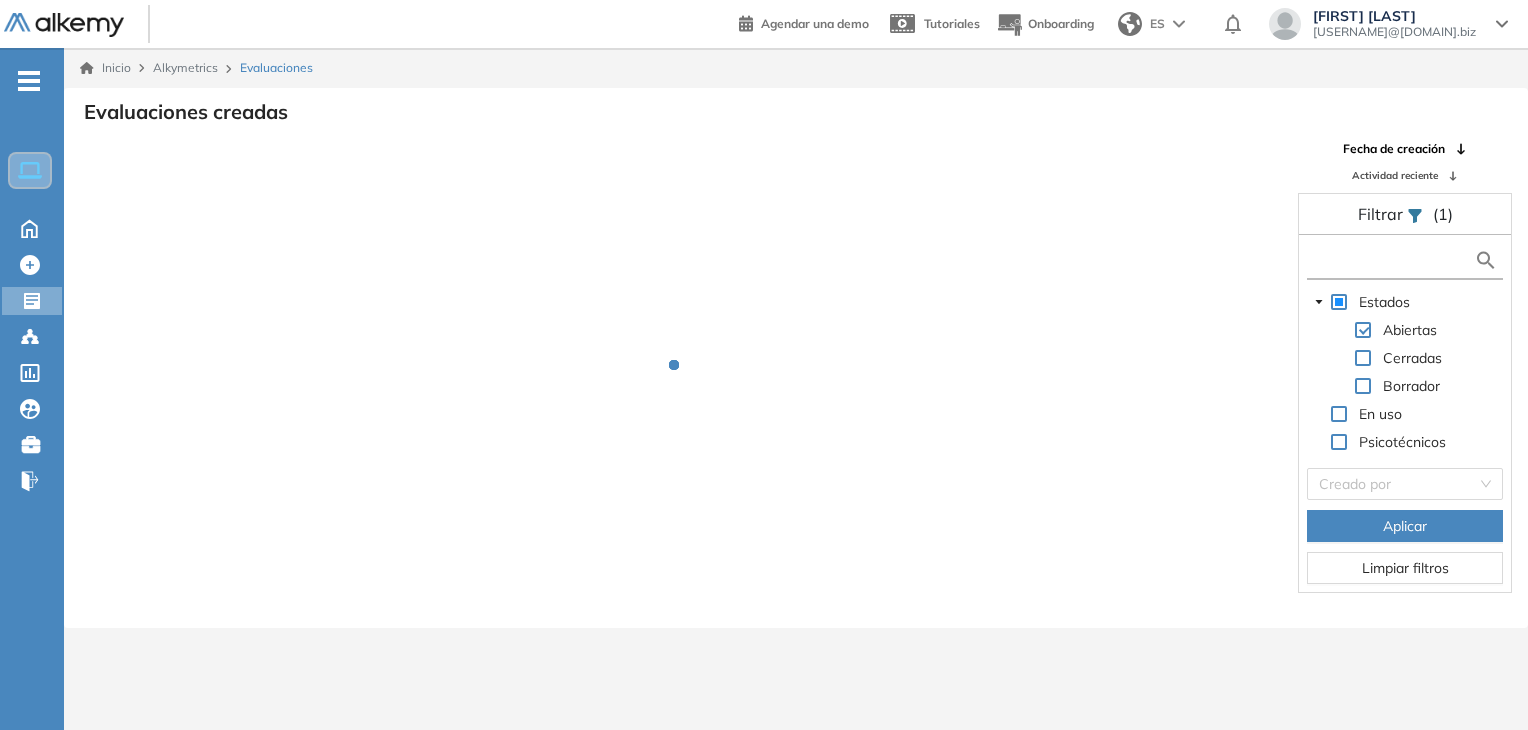 click at bounding box center [1393, 260] 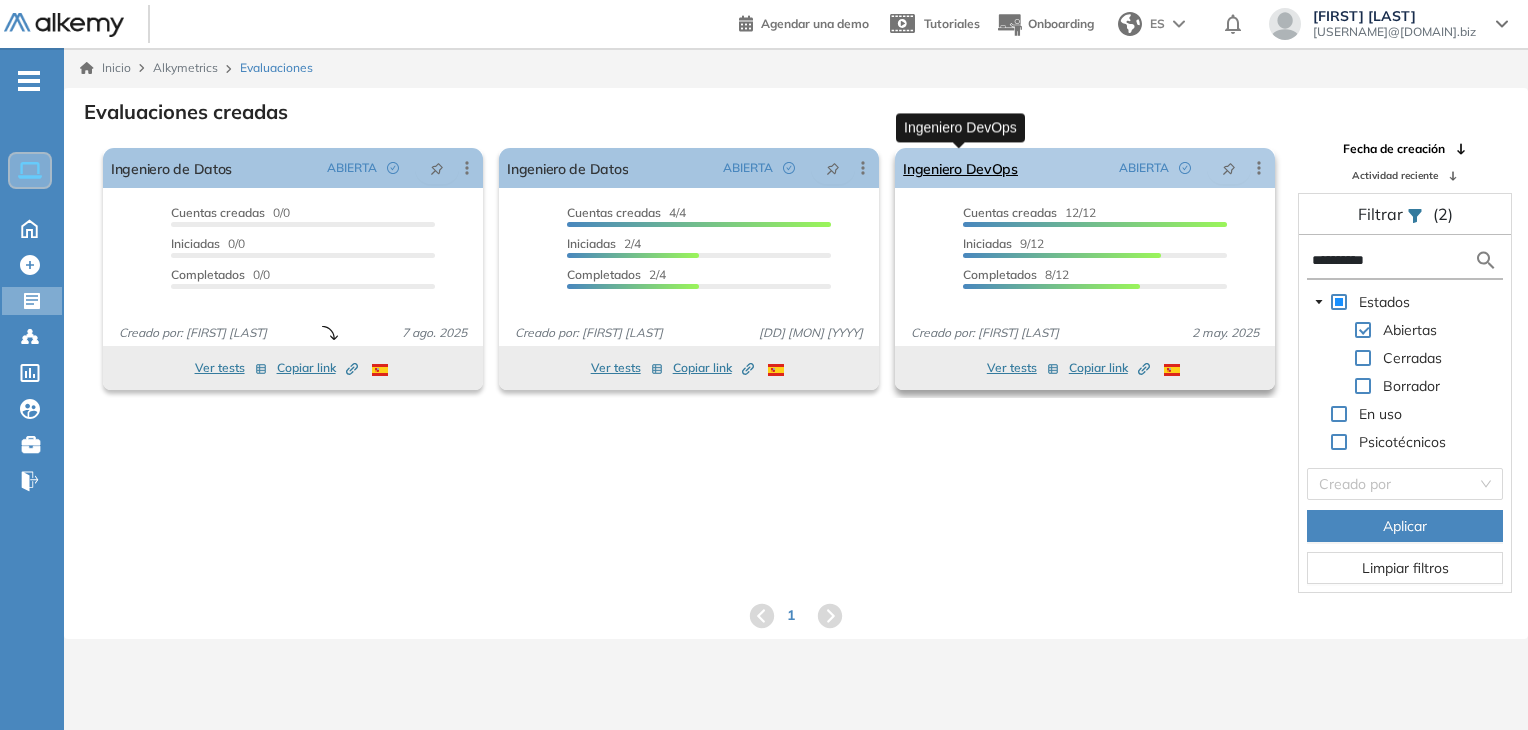 type on "*********" 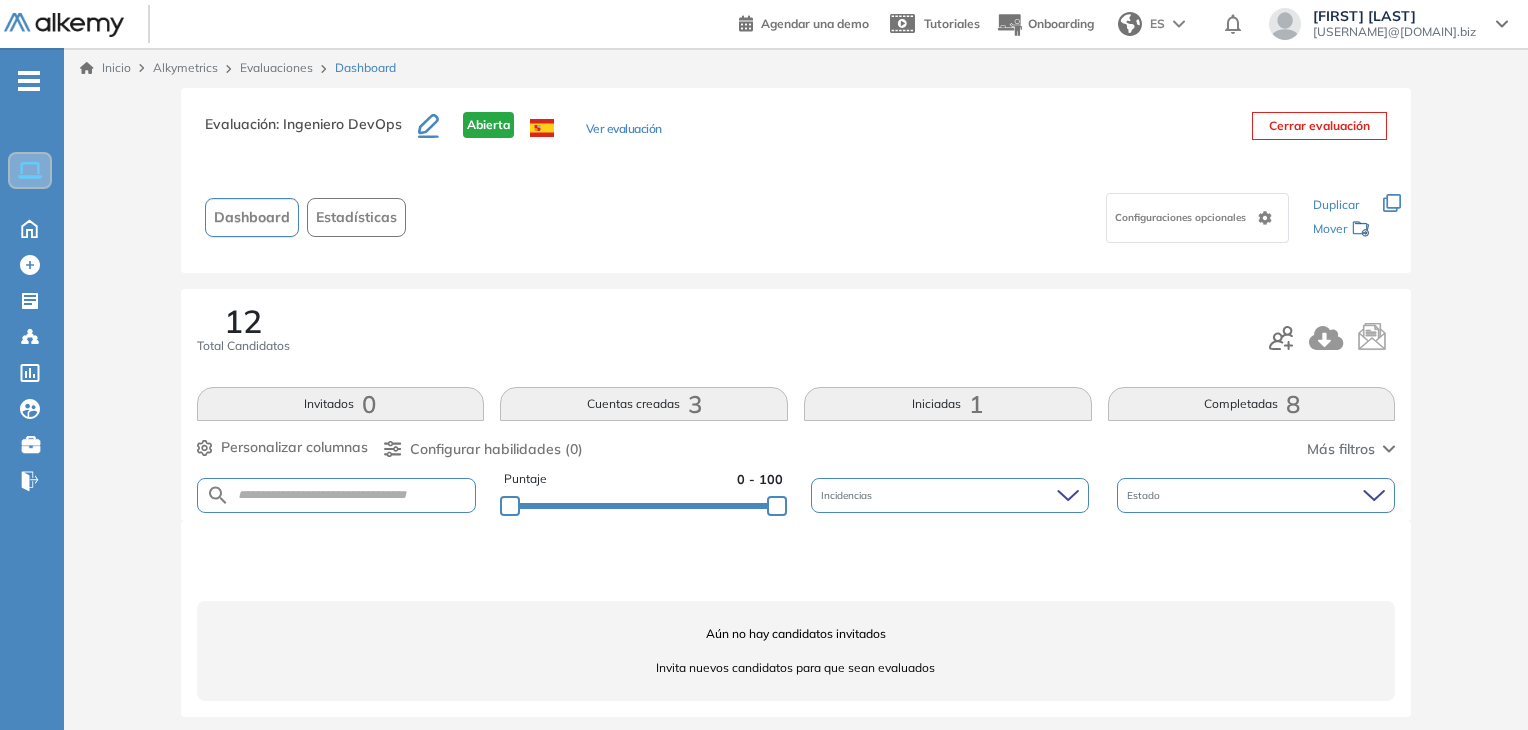 click on "Cuentas creadas 3" at bounding box center (644, 404) 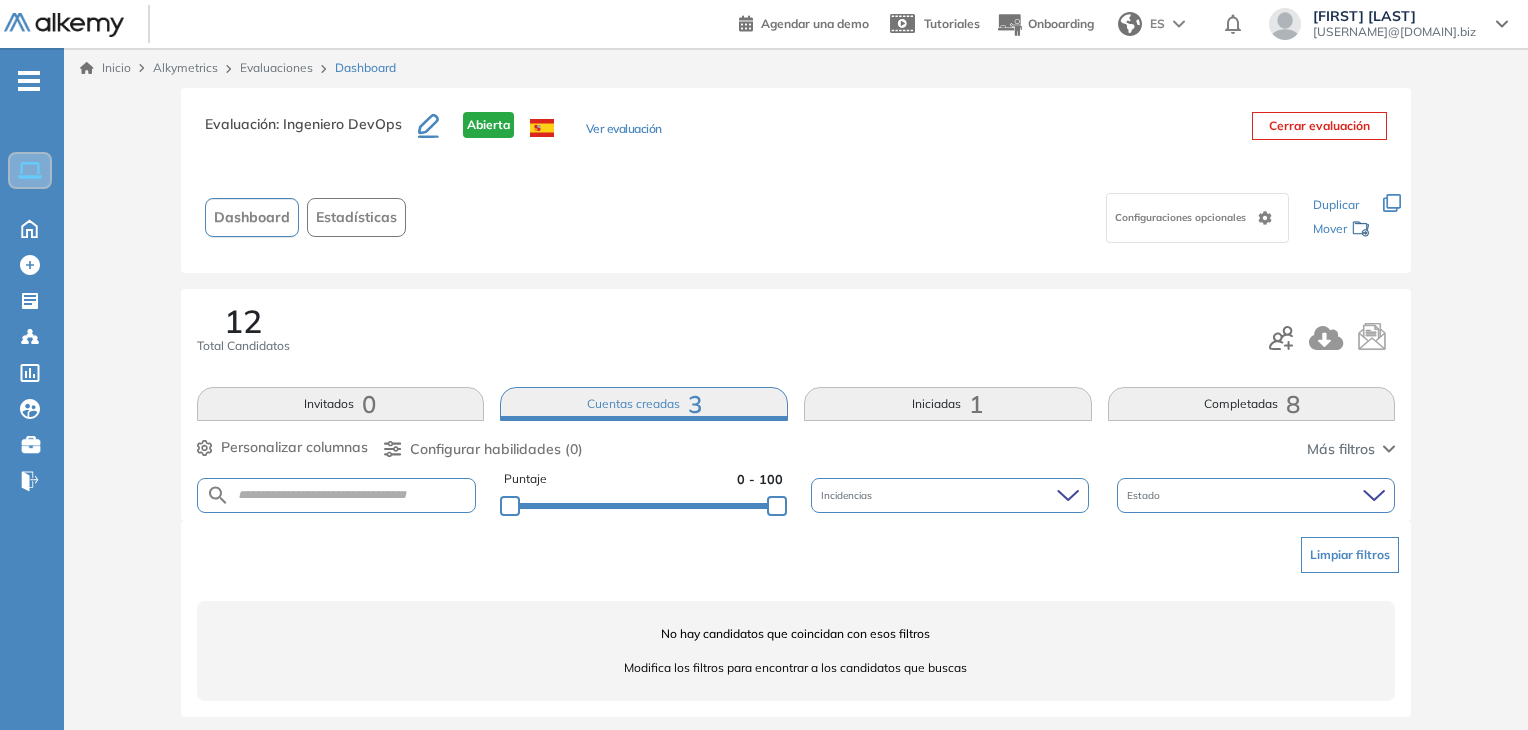click on "Completadas 8" at bounding box center (1252, 404) 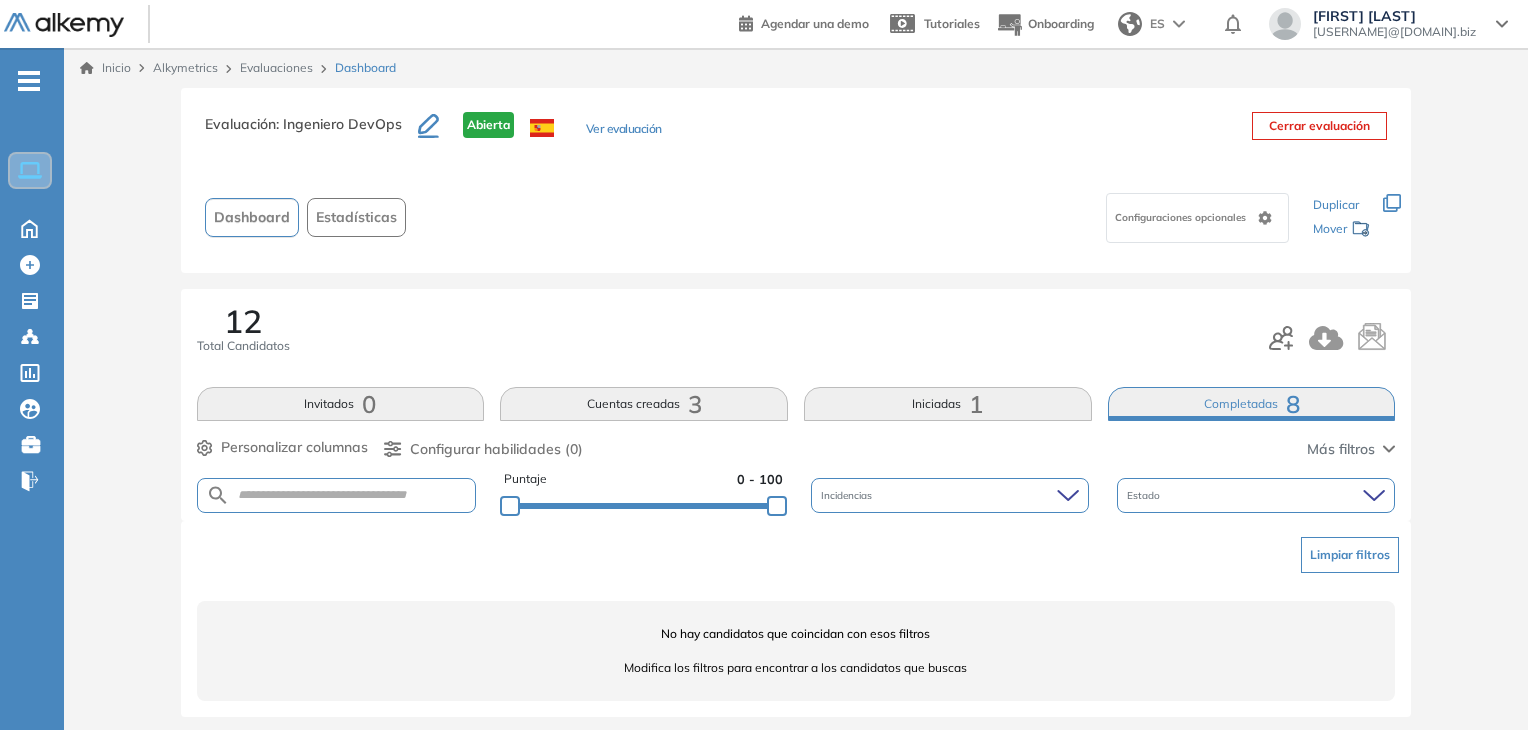 click on "Cuentas creadas 3" at bounding box center [644, 404] 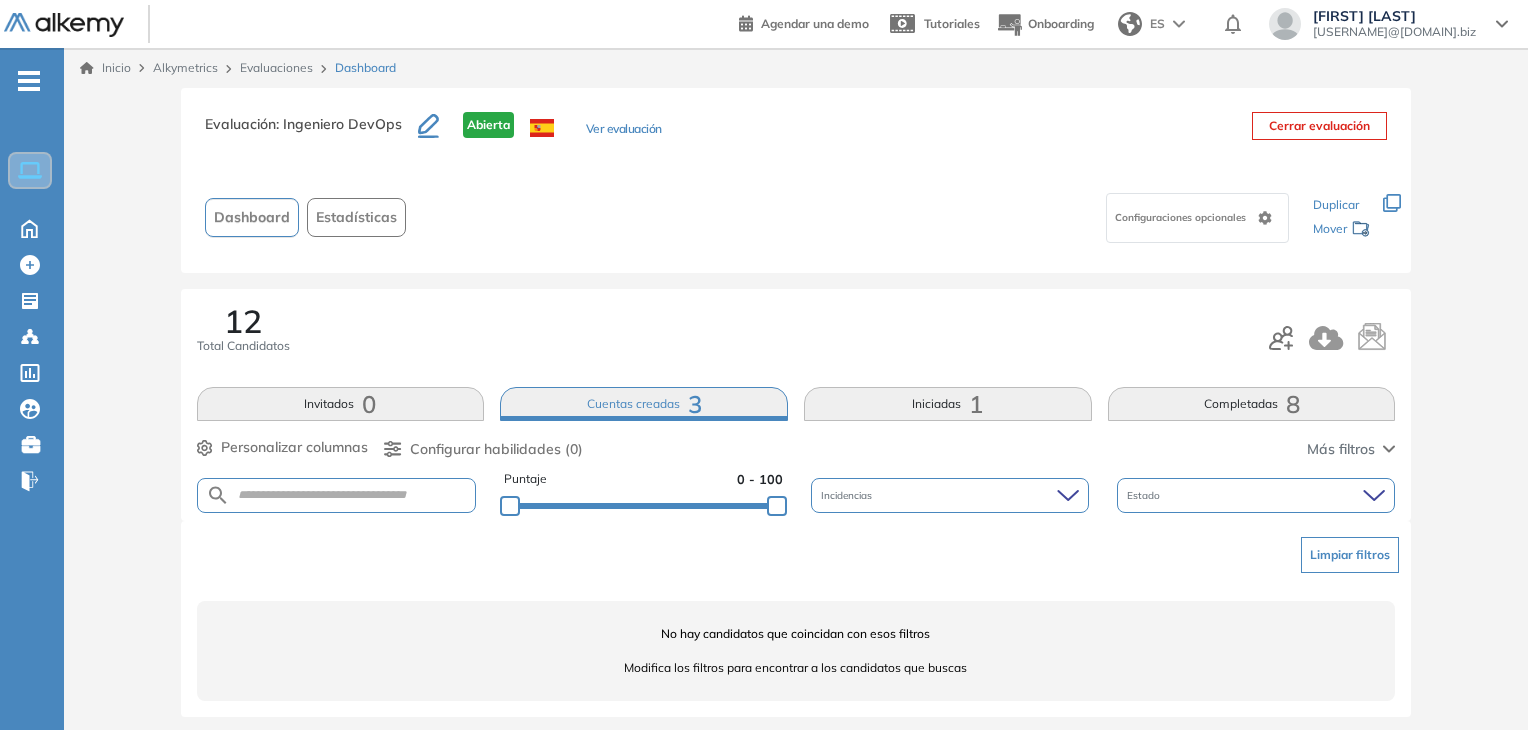 click on "1" at bounding box center [976, 404] 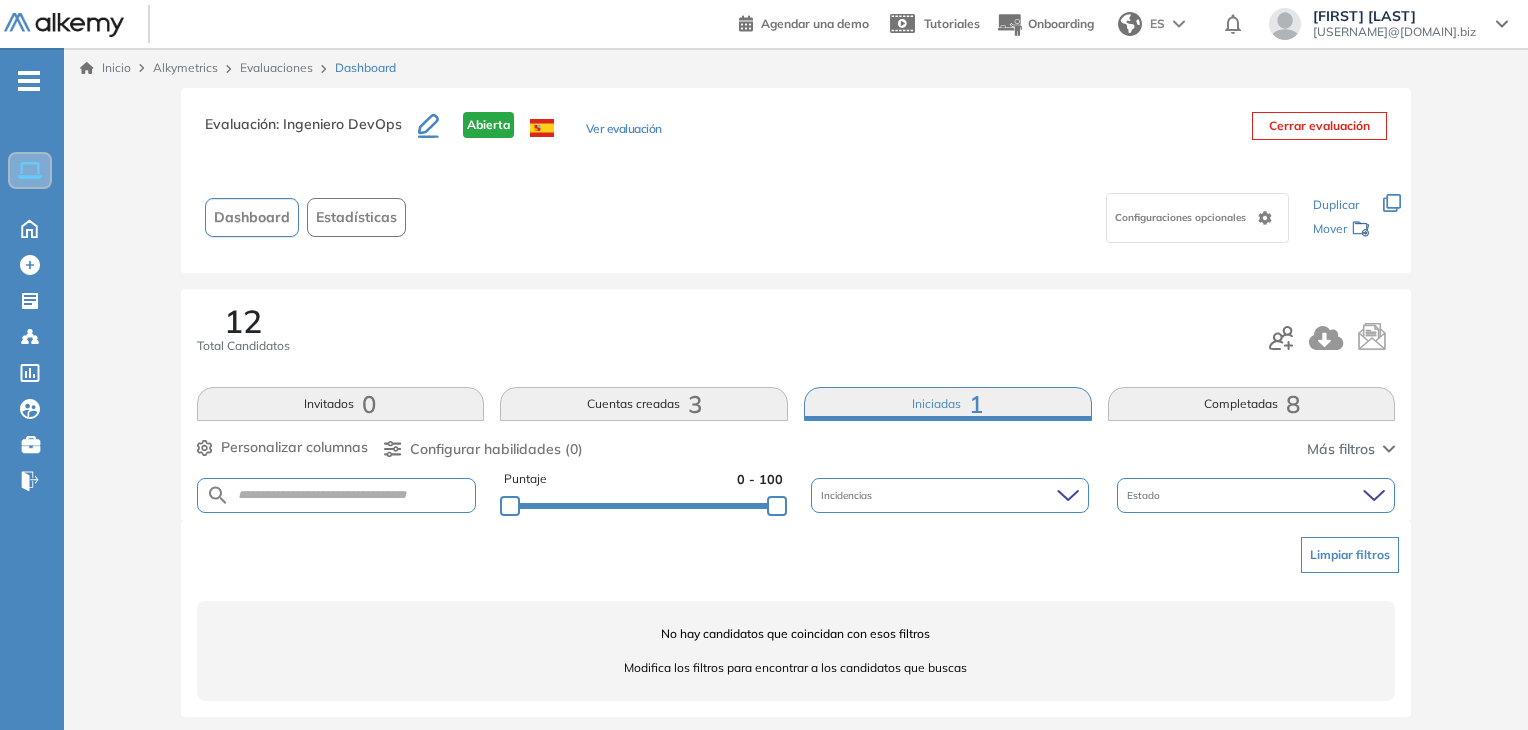 click on "Cuentas creadas 3" at bounding box center (644, 404) 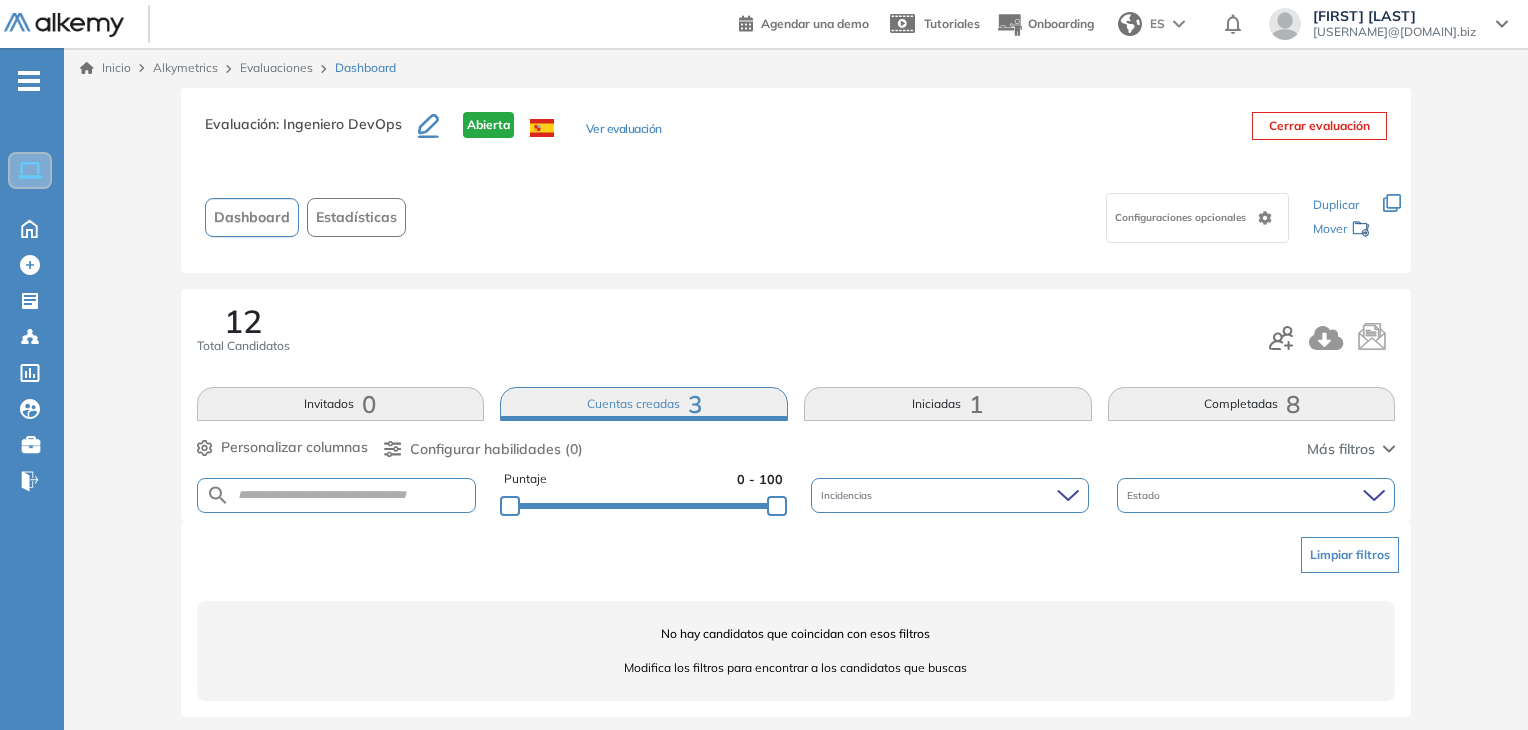 click on "Completadas 8" at bounding box center [1252, 404] 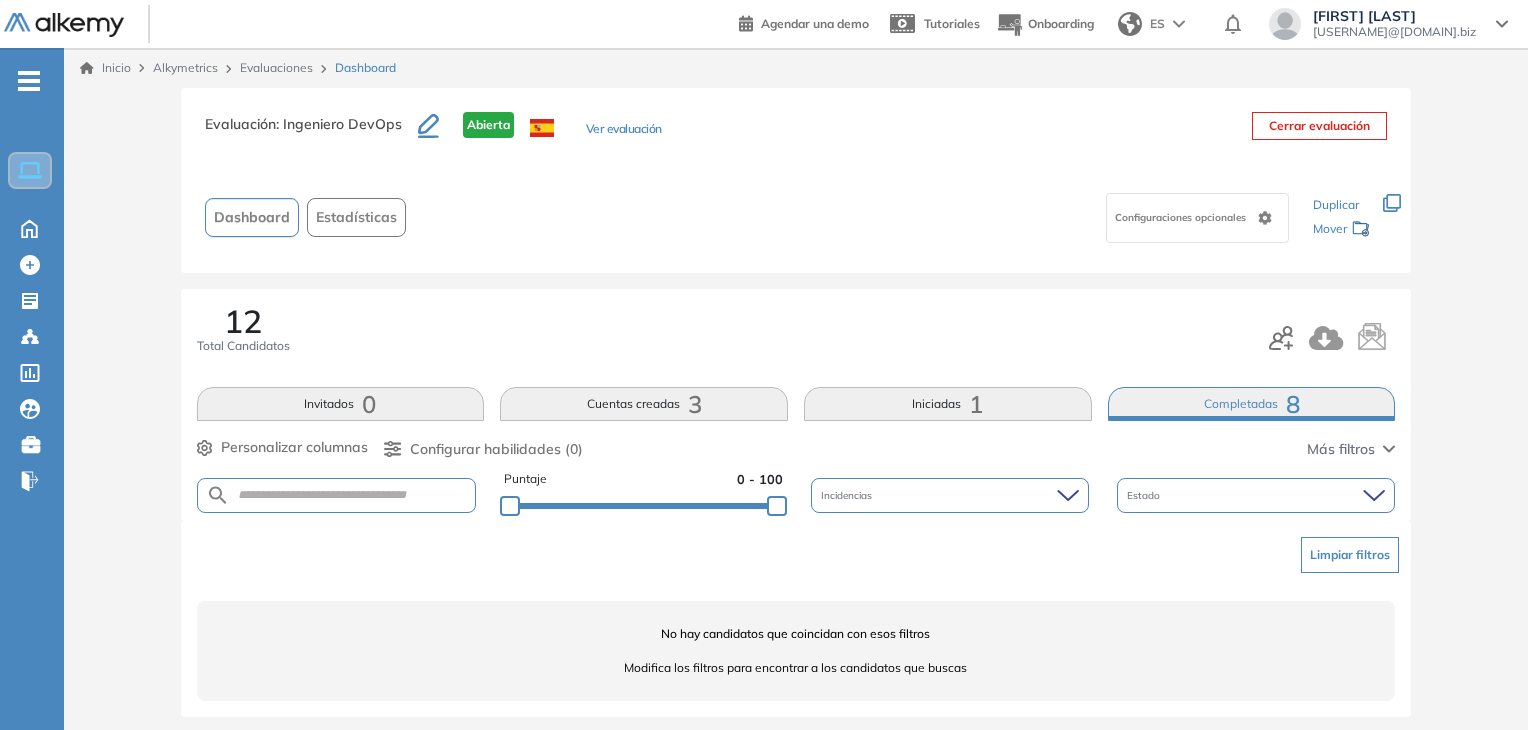 scroll, scrollTop: 10, scrollLeft: 0, axis: vertical 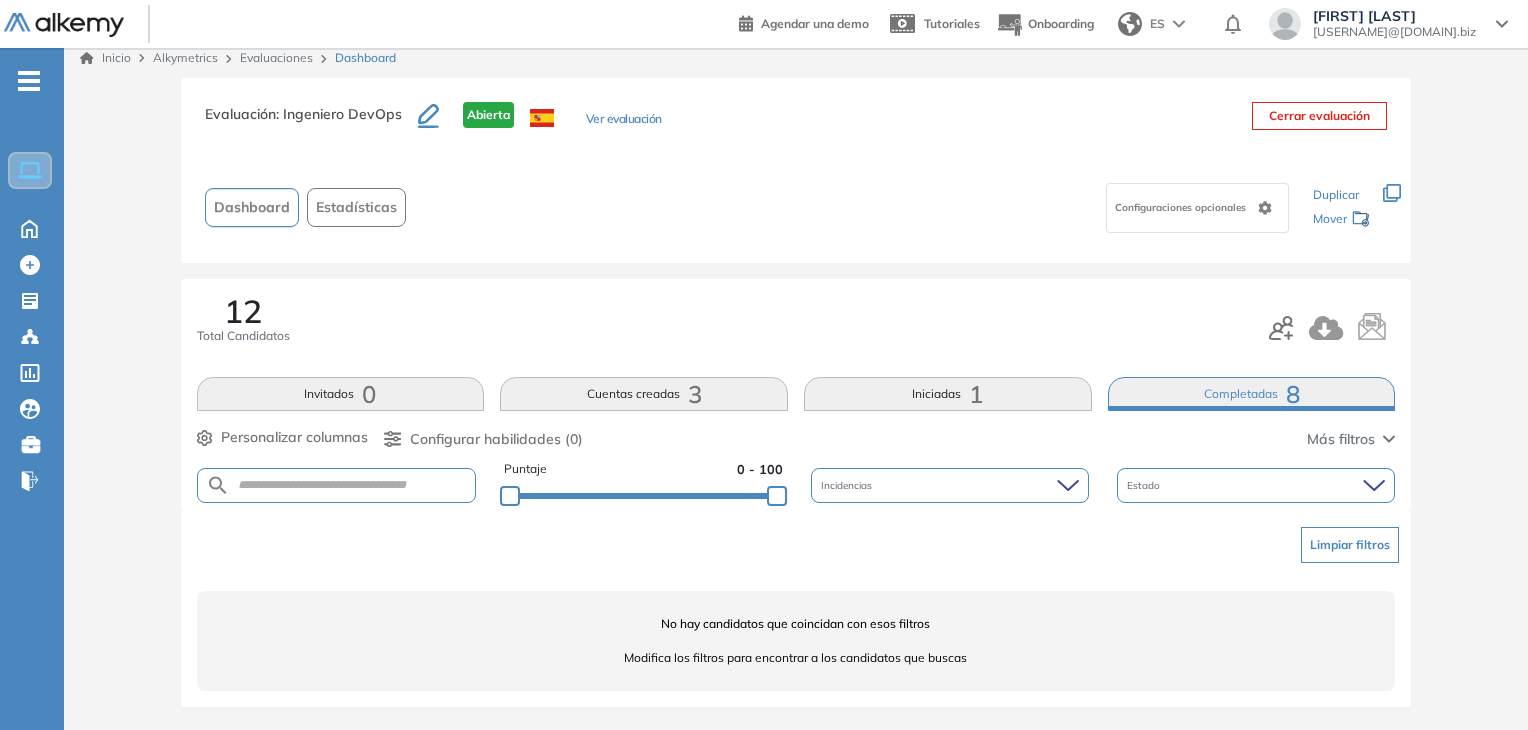 type 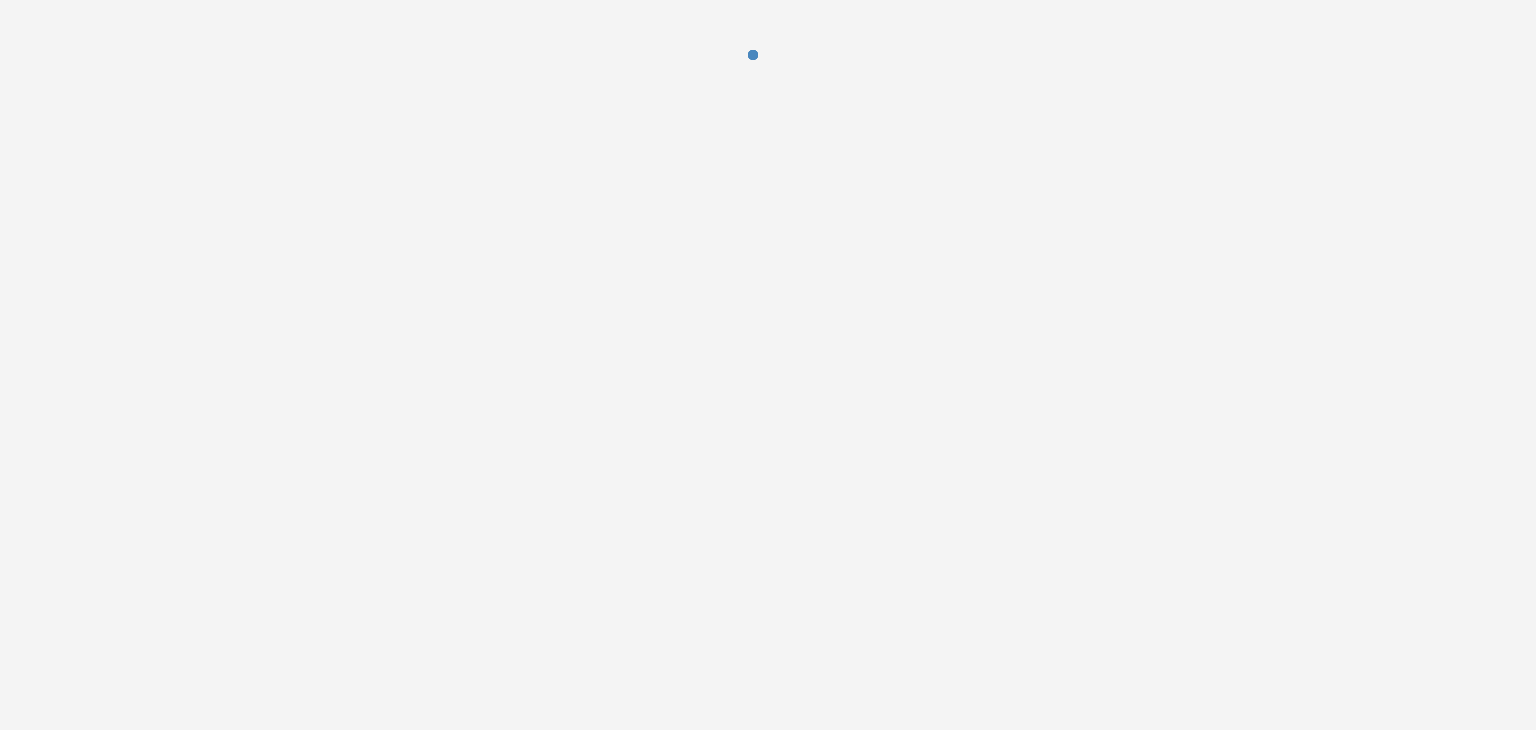 scroll, scrollTop: 0, scrollLeft: 0, axis: both 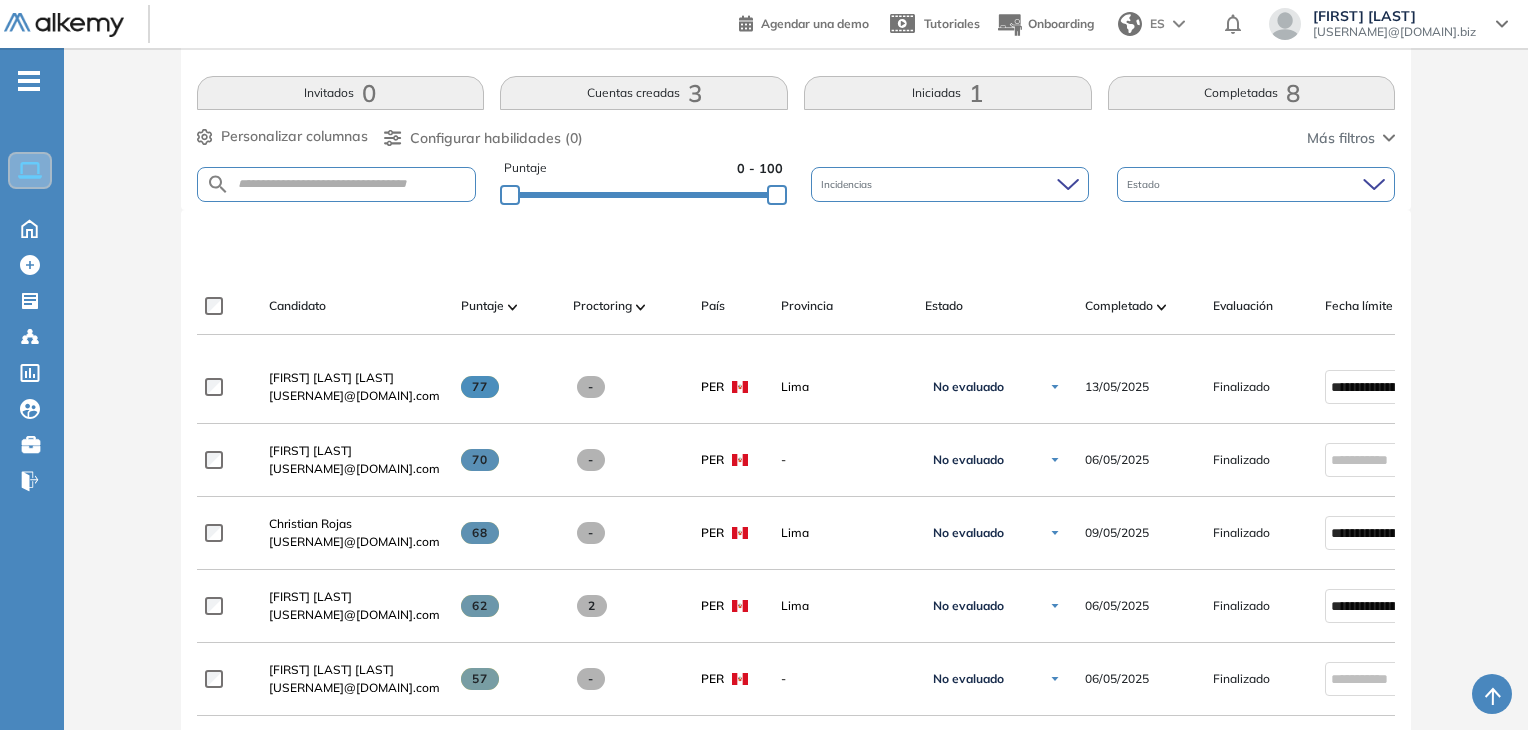 click on "Puntaje 0 - 100 Incidencias Estado" at bounding box center (796, 184) 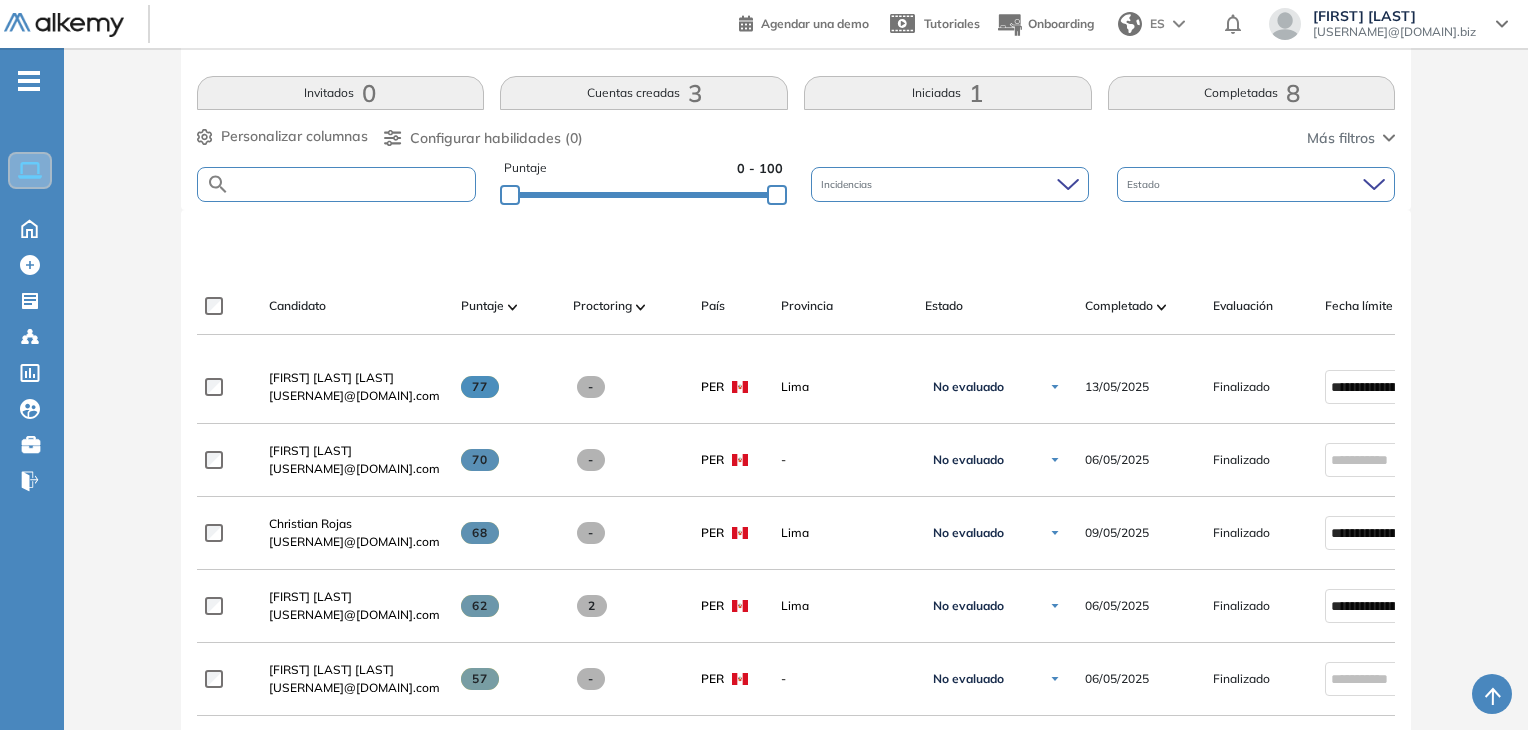 click at bounding box center (353, 184) 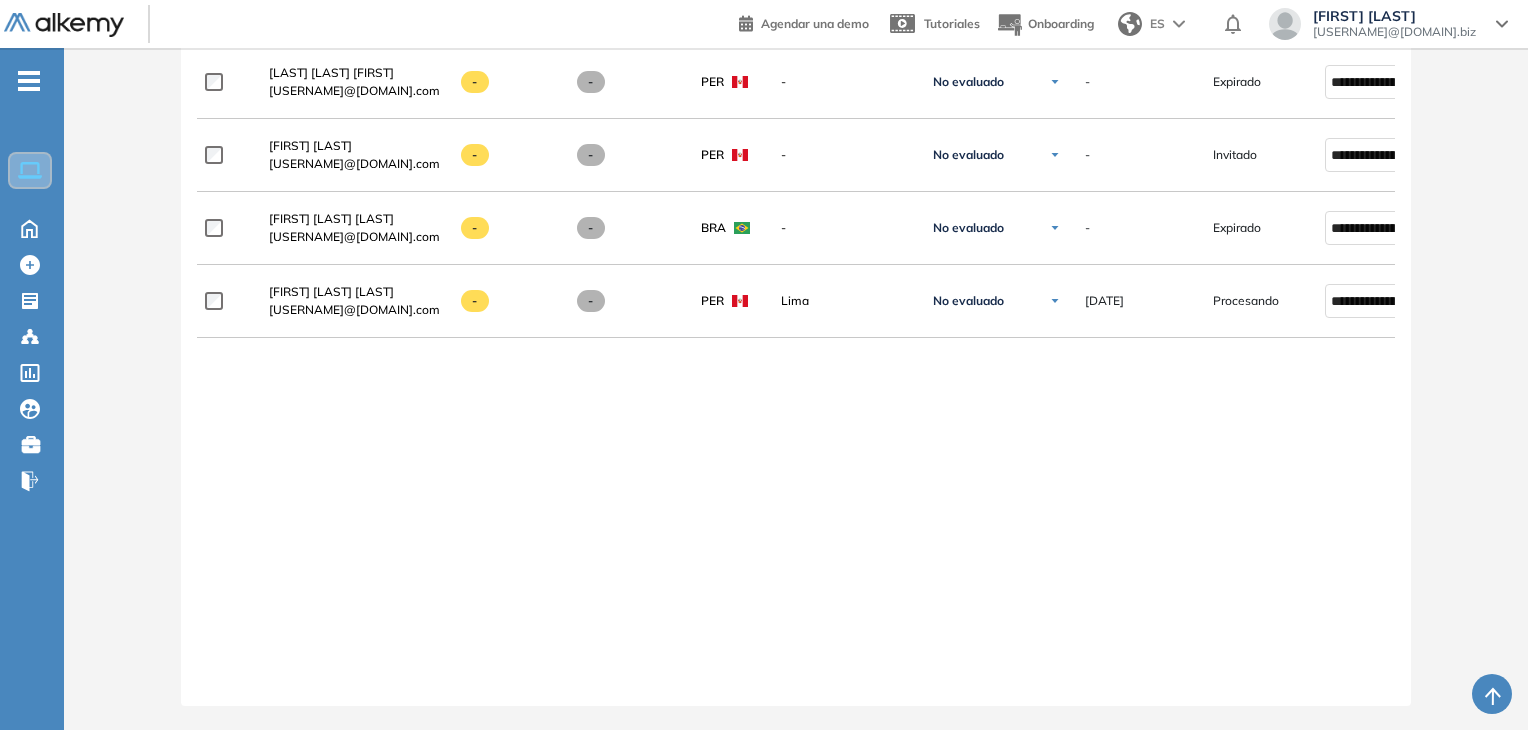 scroll, scrollTop: 1196, scrollLeft: 0, axis: vertical 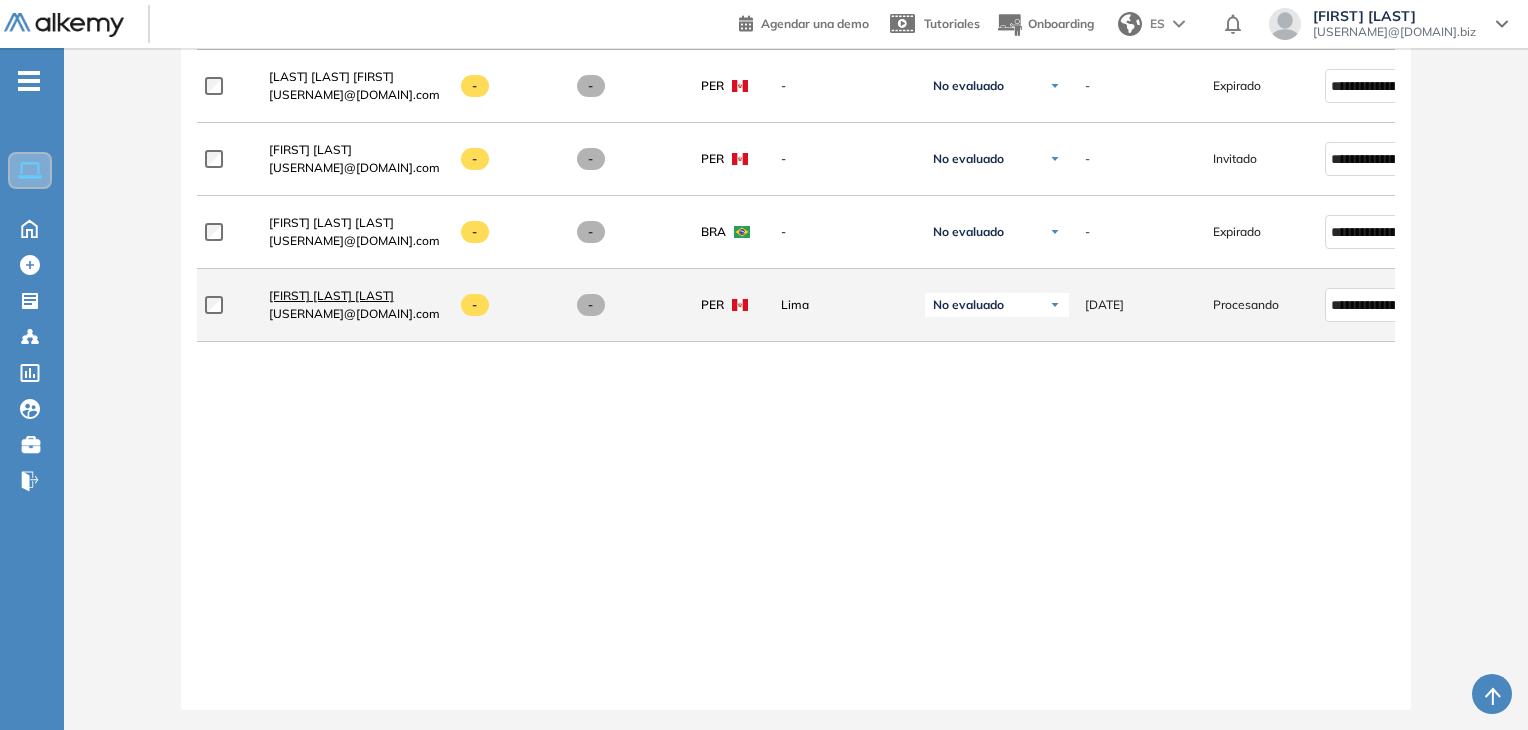 click on "[FIRST] [LAST] [LAST]" at bounding box center (331, 295) 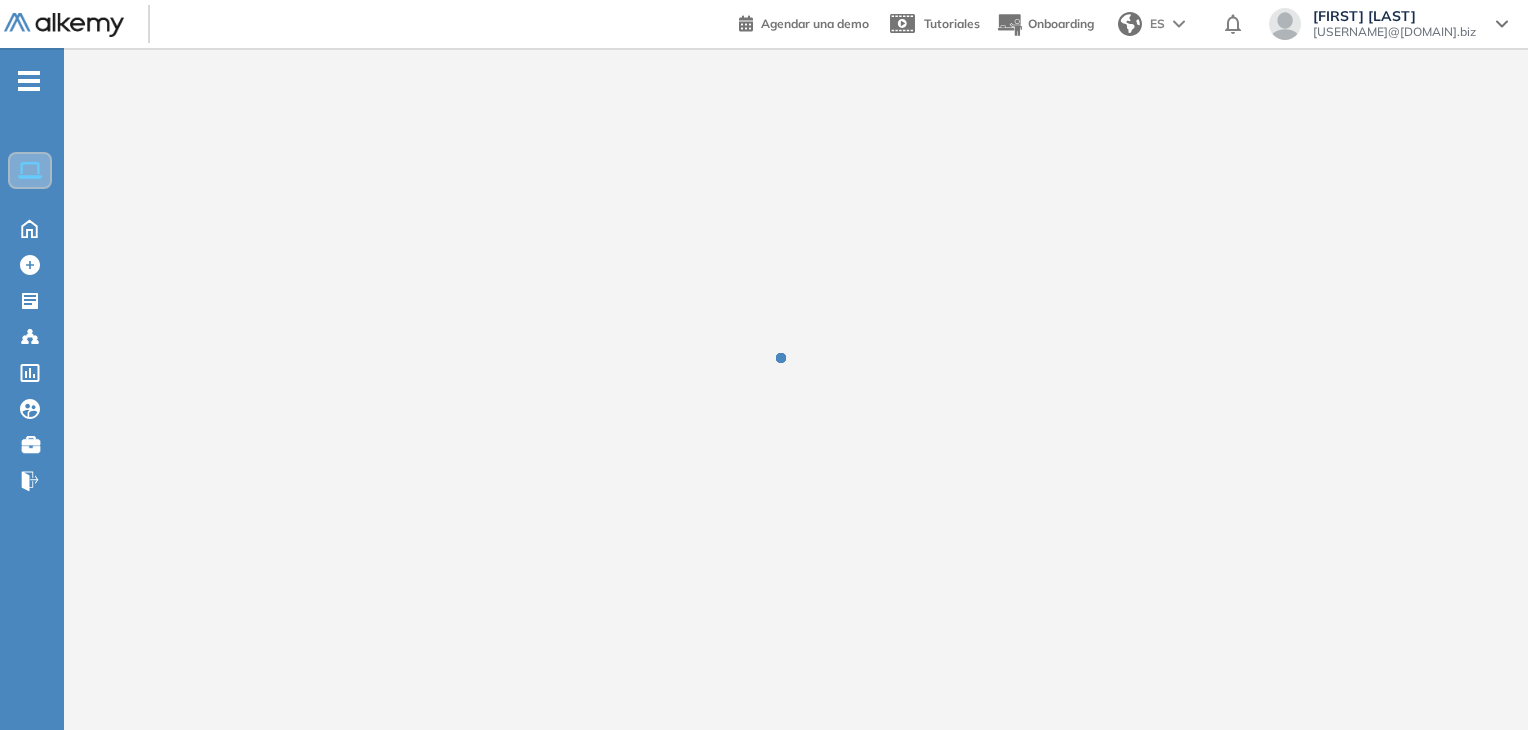 scroll, scrollTop: 0, scrollLeft: 0, axis: both 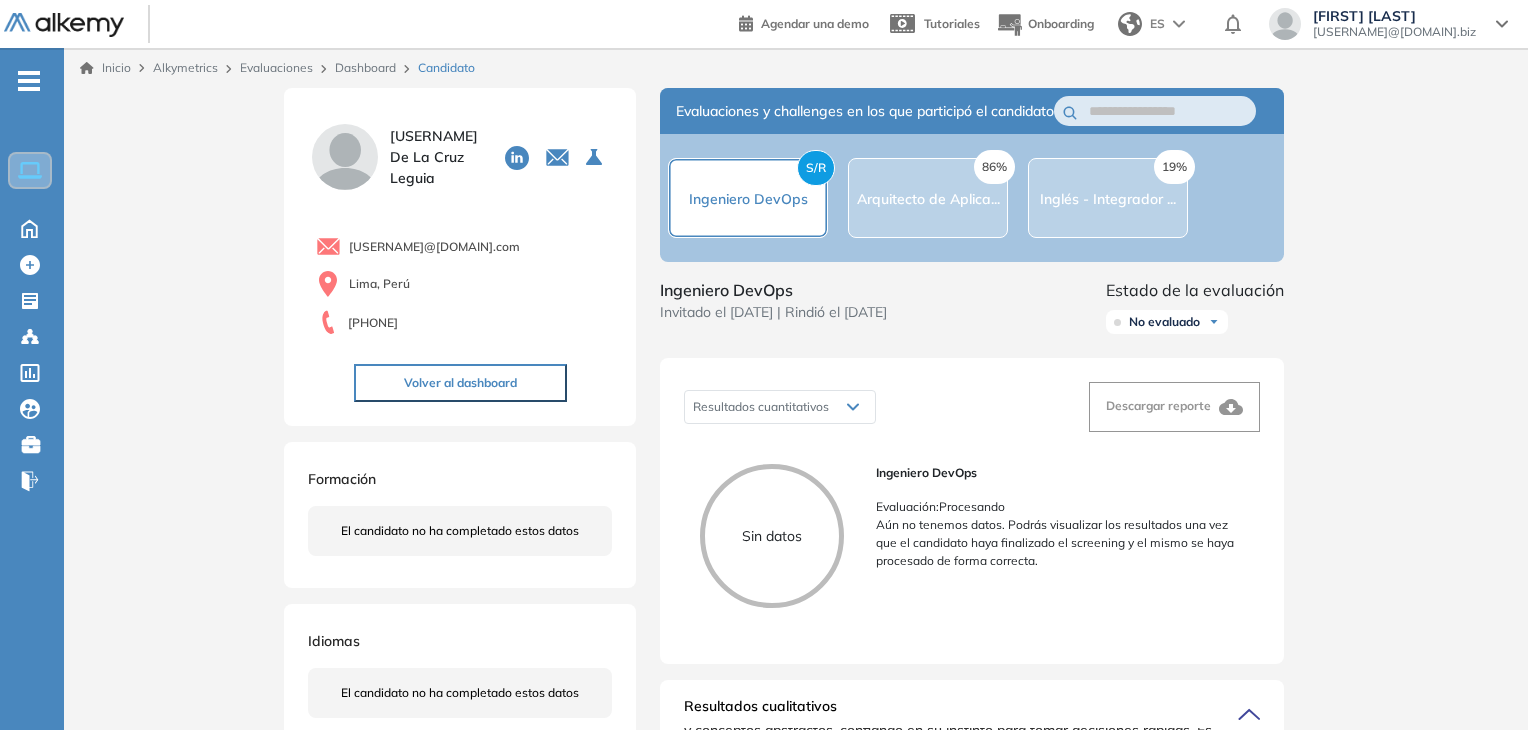 click on "Sin datos" at bounding box center [772, 536] 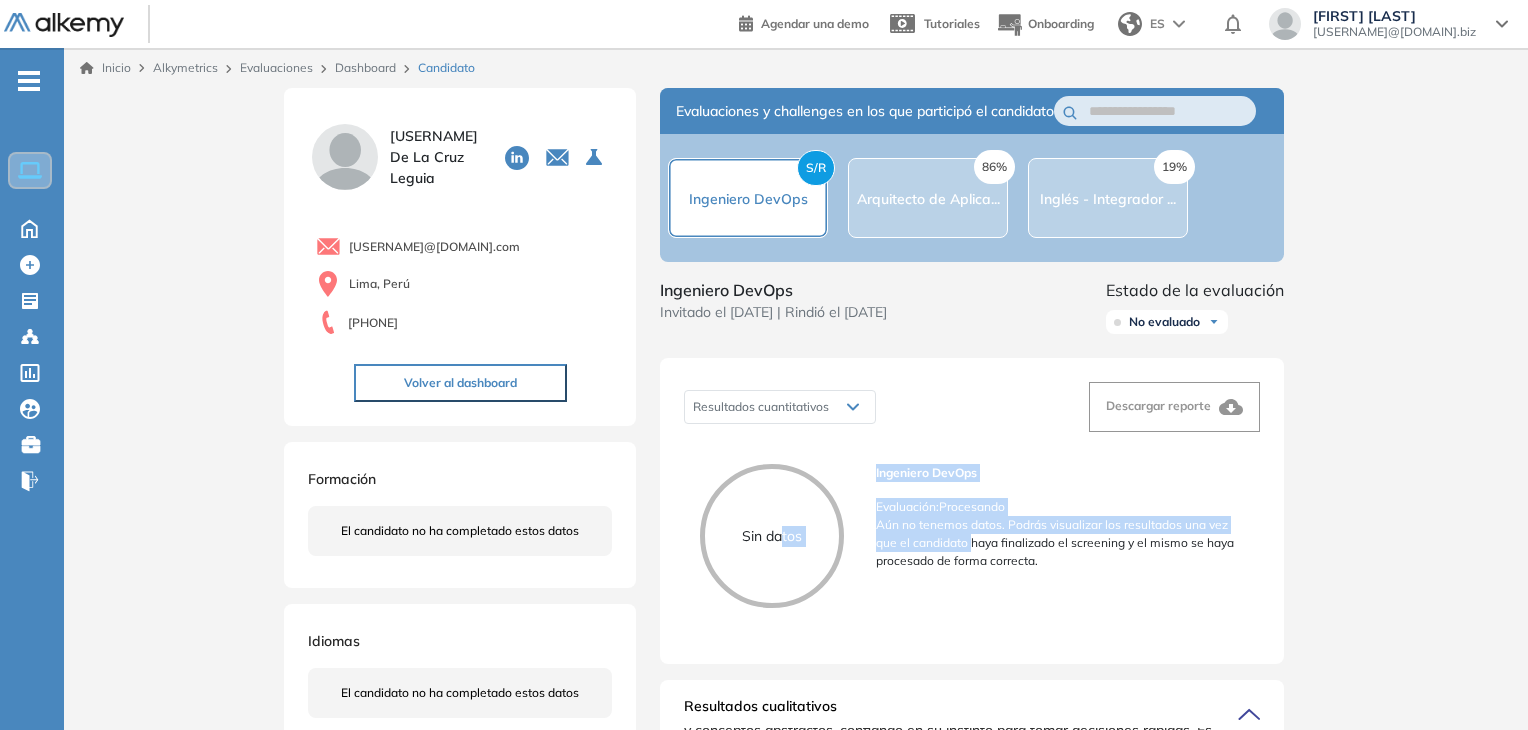 drag, startPoint x: 780, startPoint y: 563, endPoint x: 970, endPoint y: 555, distance: 190.16835 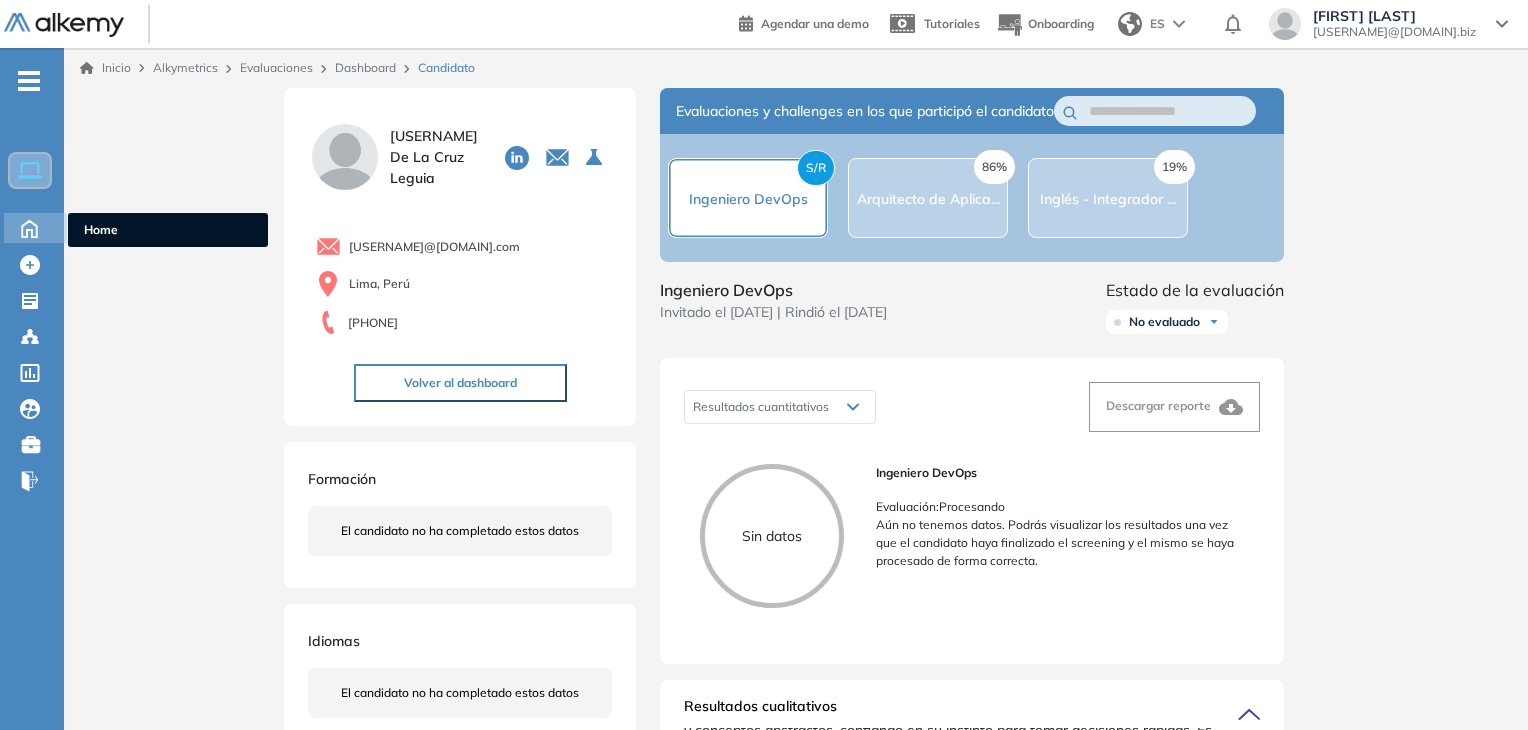 click on "Home Home" at bounding box center [35, 228] 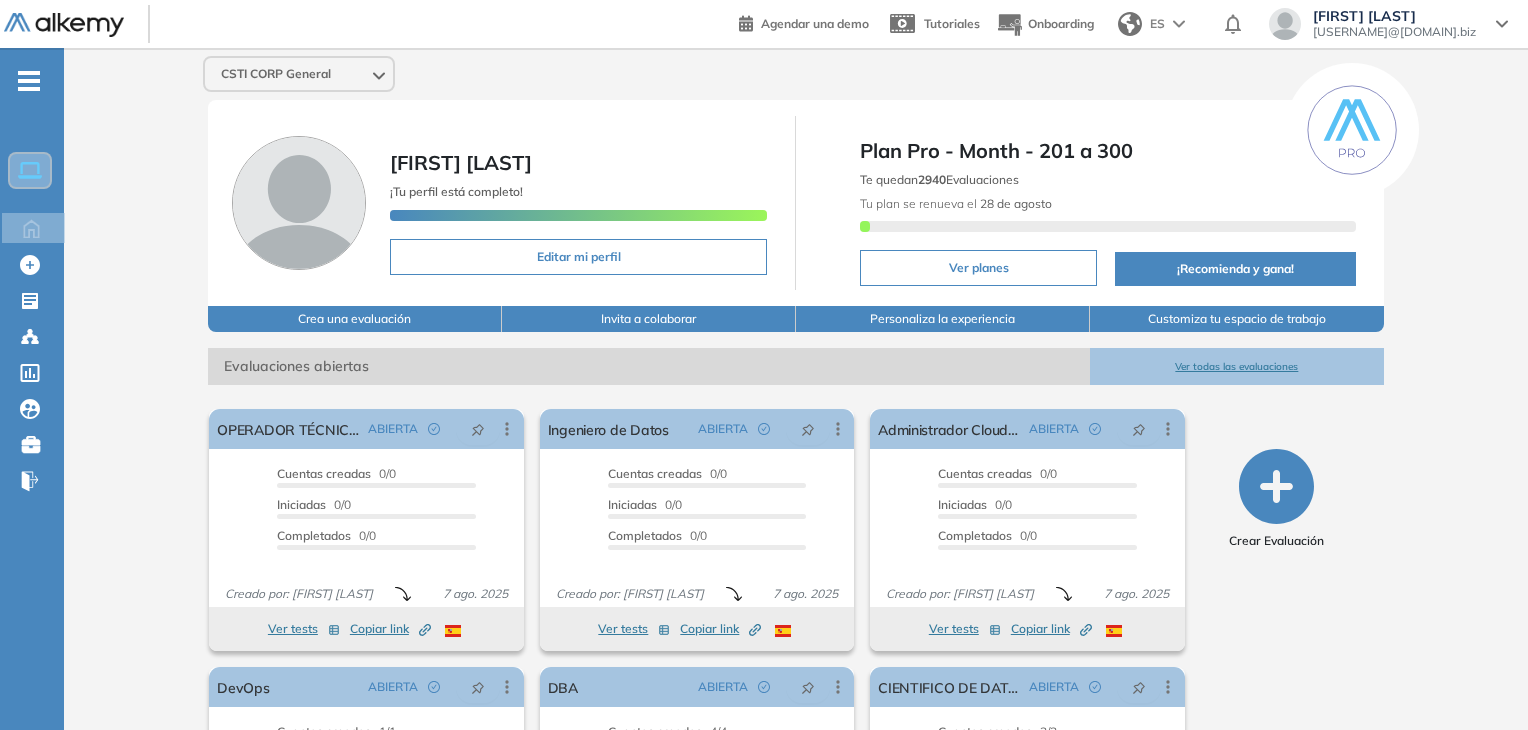 click on "Ver todas las evaluaciones" at bounding box center (1237, 366) 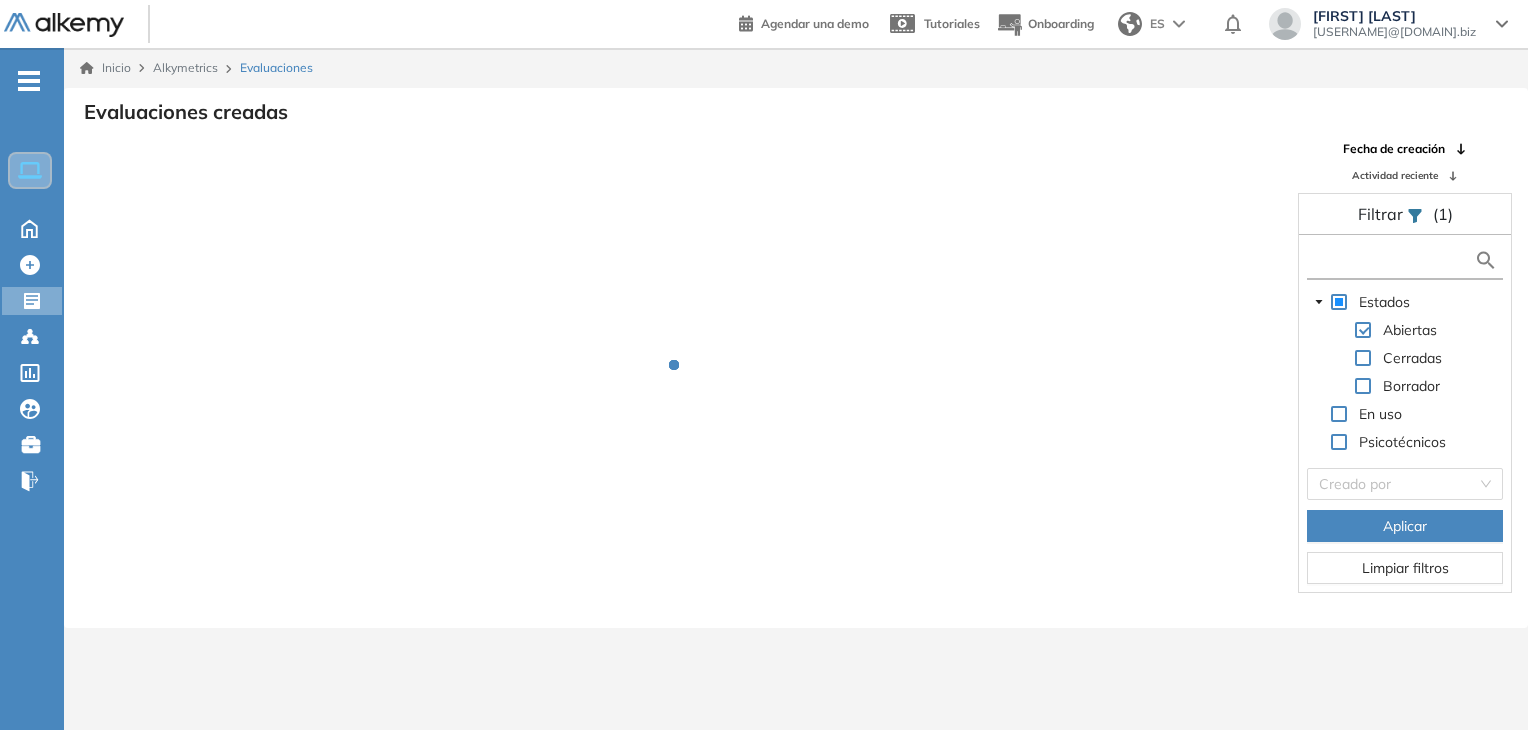 click at bounding box center [1393, 260] 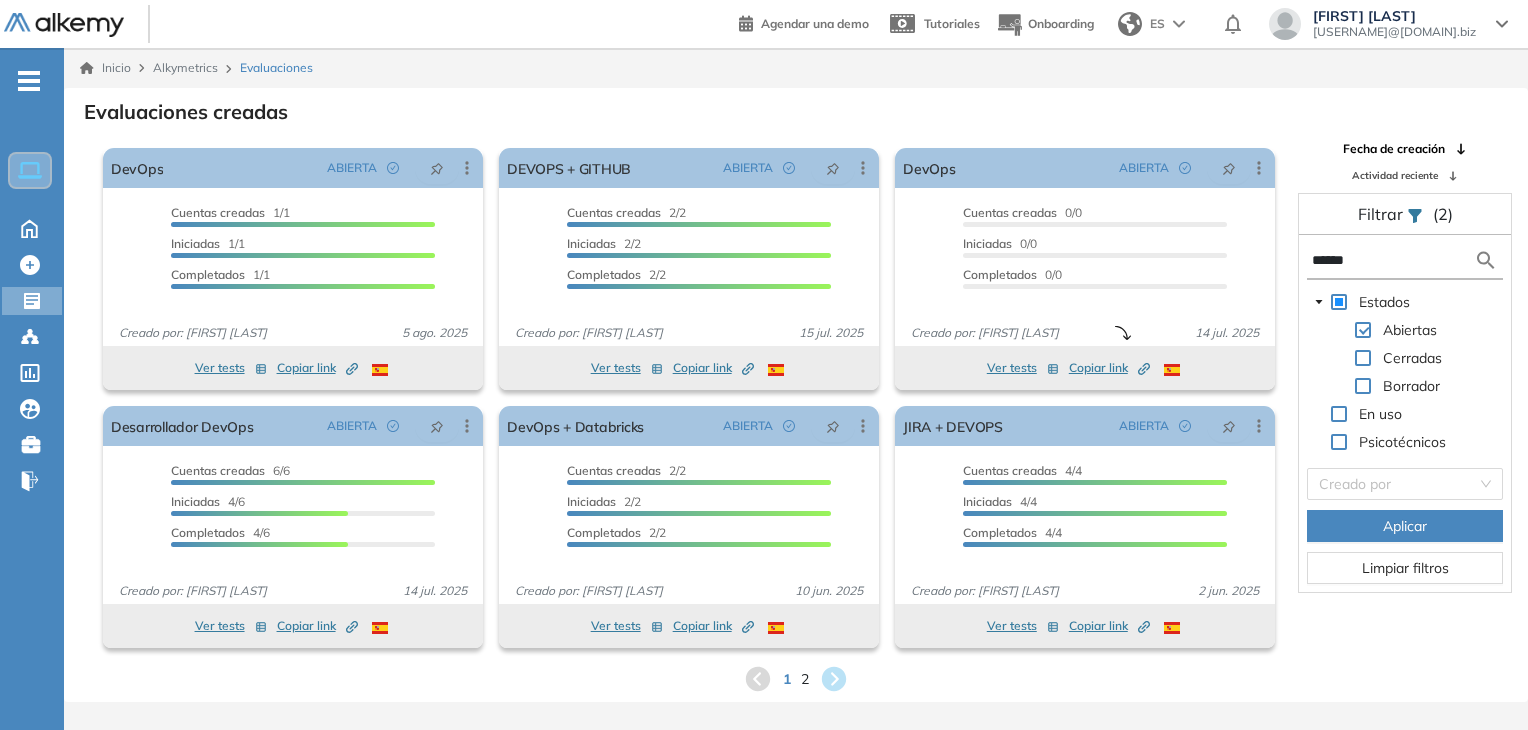 type on "******" 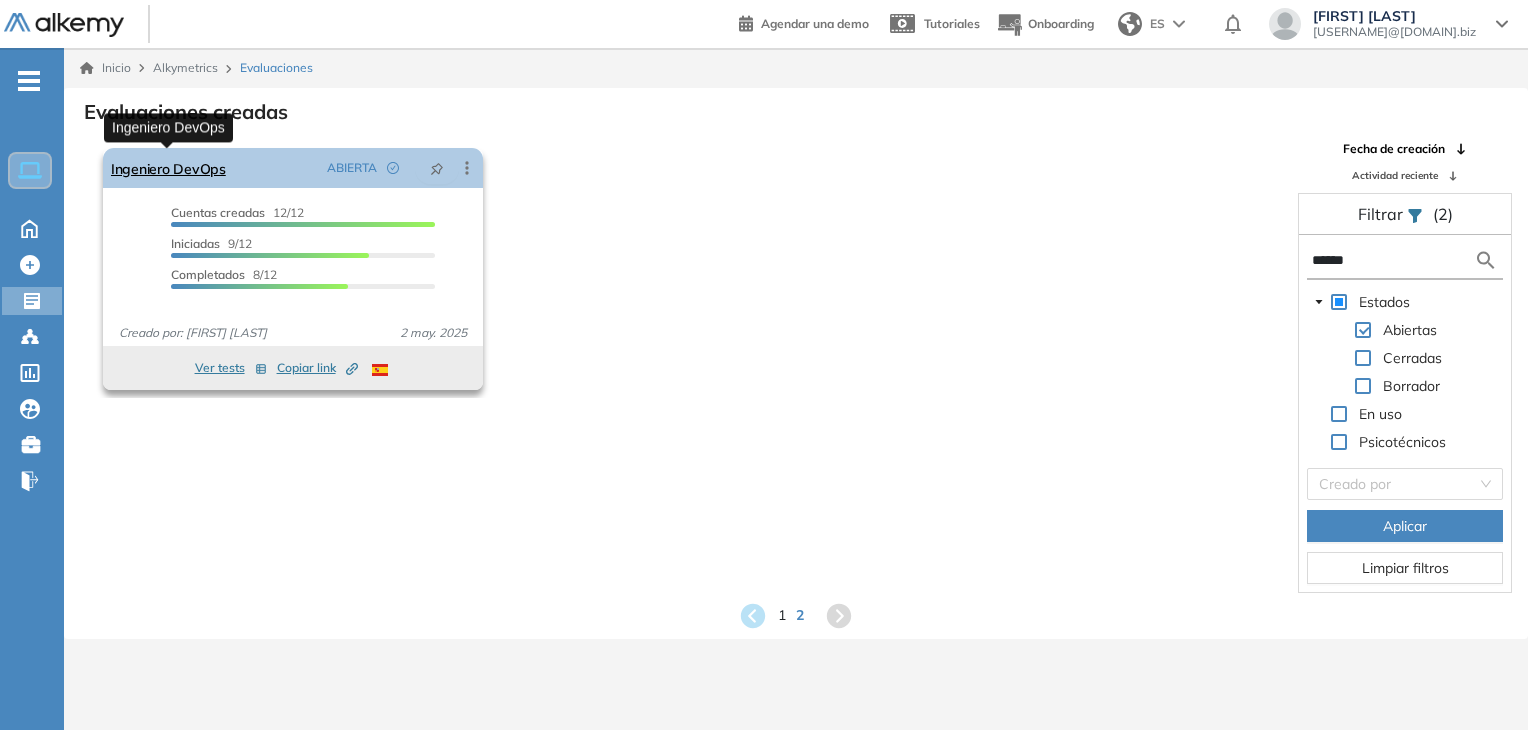 click on "Ingeniero DevOps" at bounding box center (168, 168) 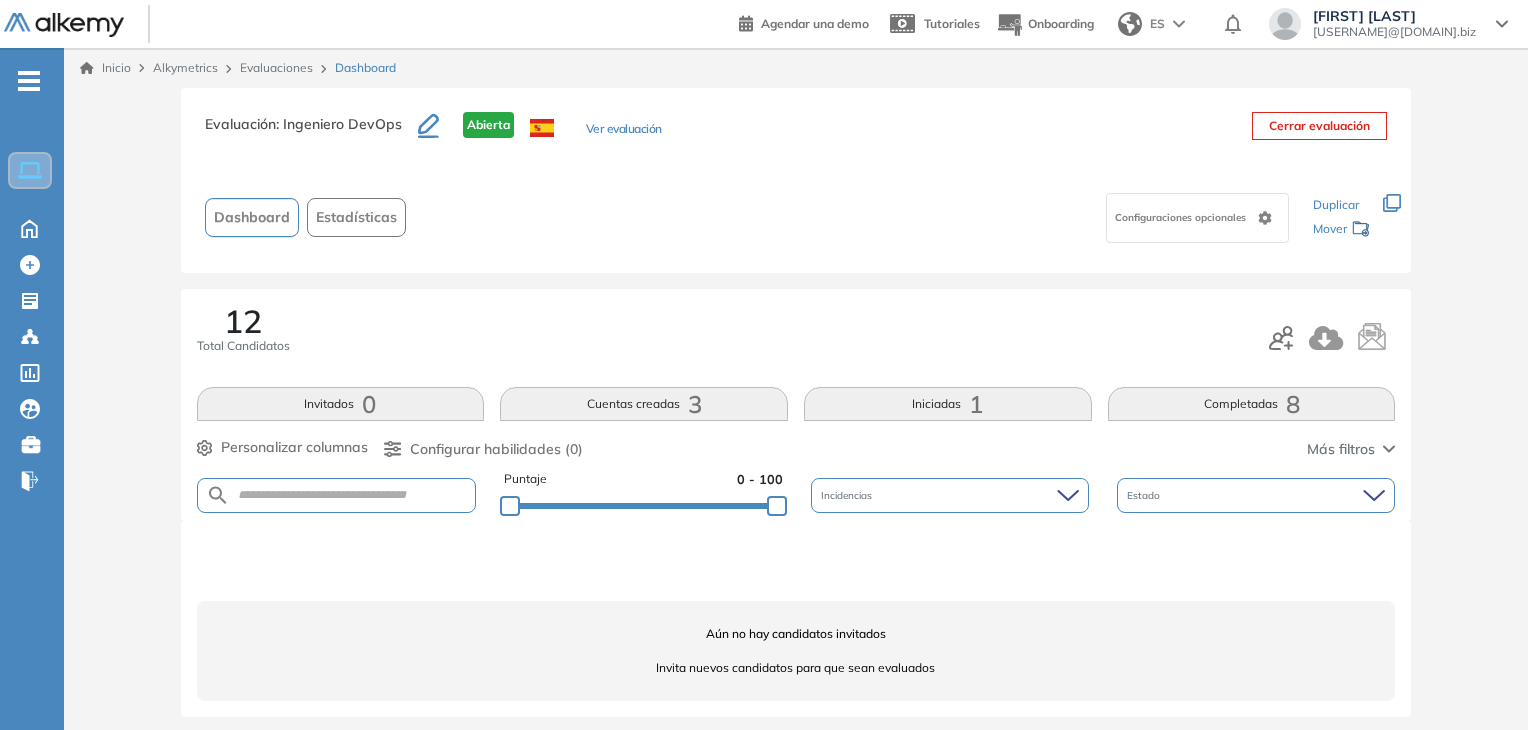 scroll, scrollTop: 10, scrollLeft: 0, axis: vertical 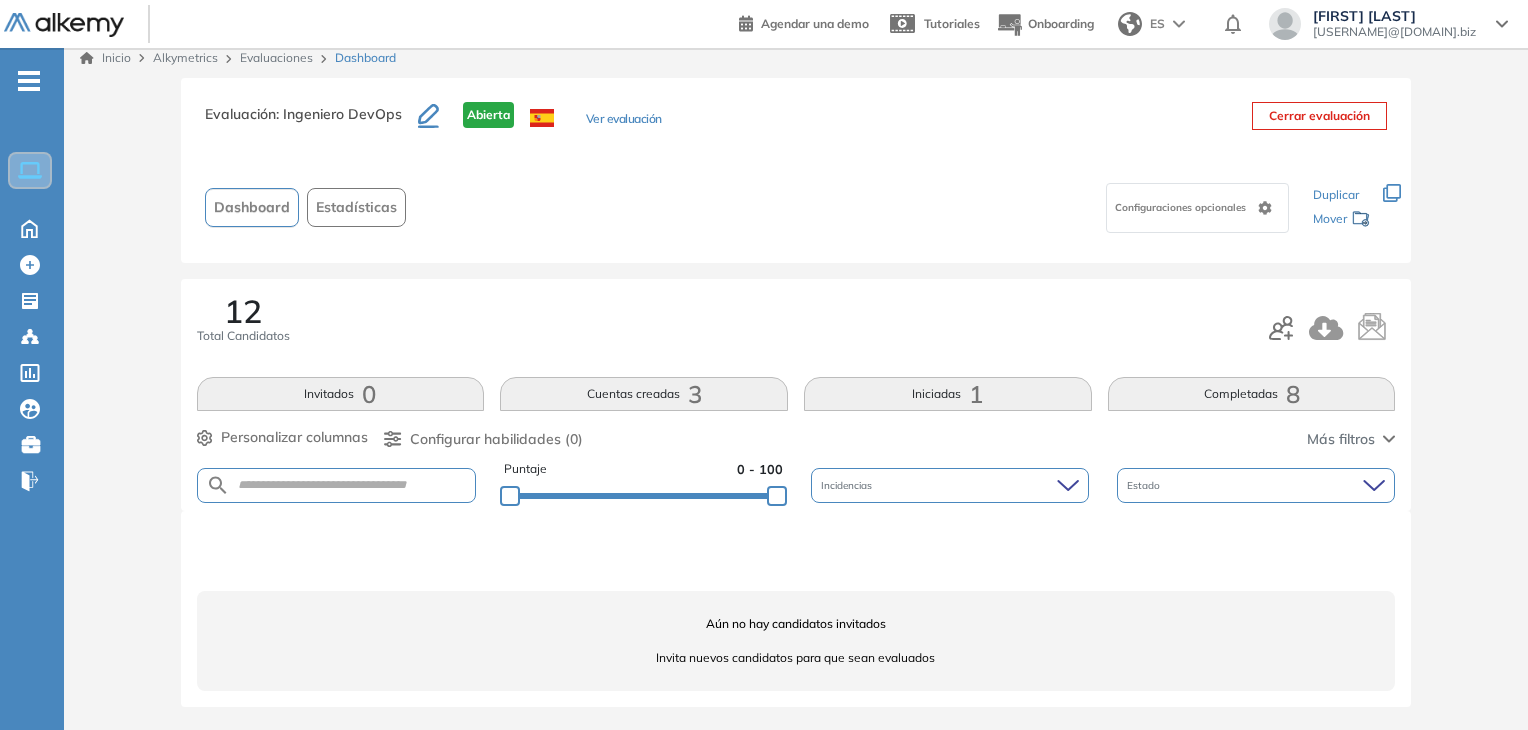 click on "Iniciadas 1" at bounding box center [948, 394] 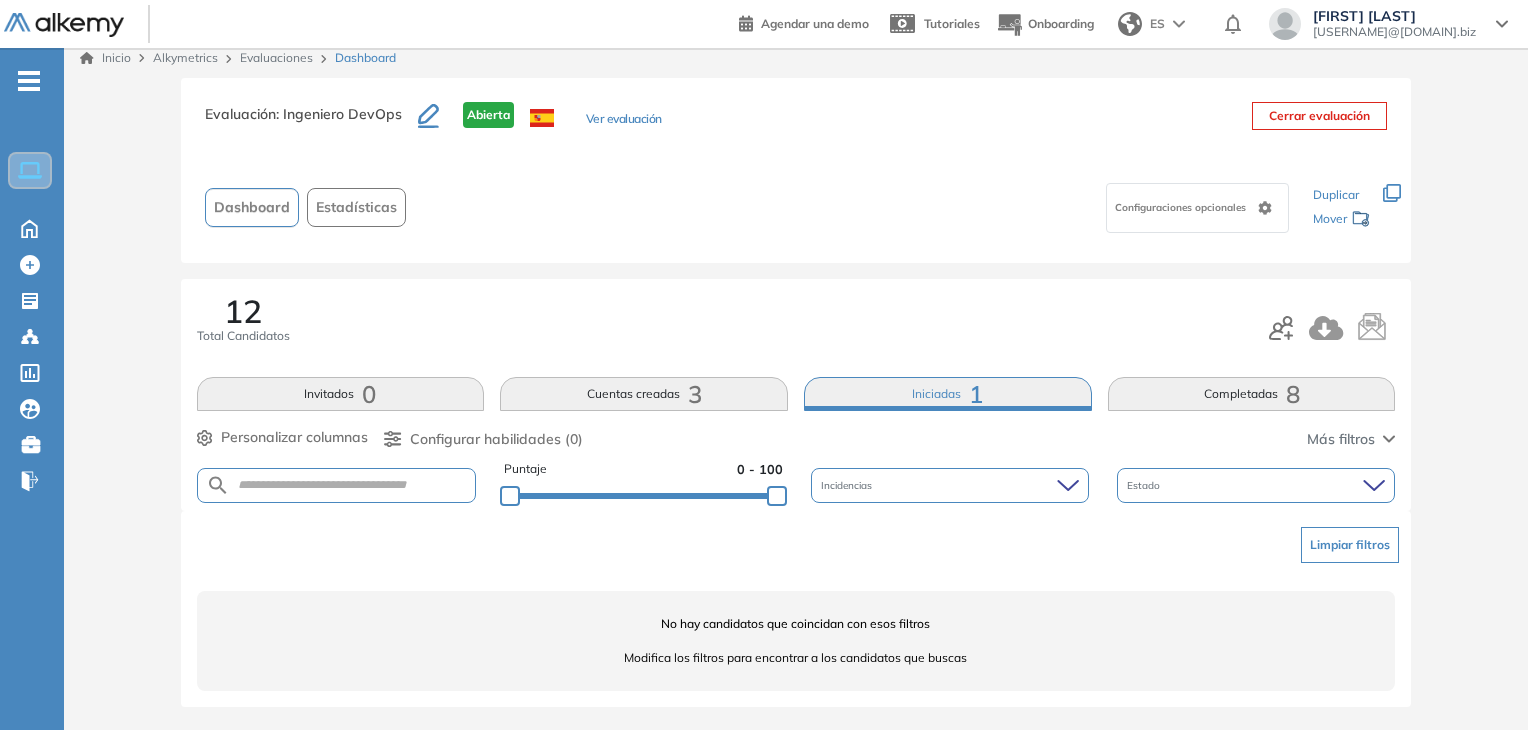 click on "Cuentas creadas 3" at bounding box center (644, 394) 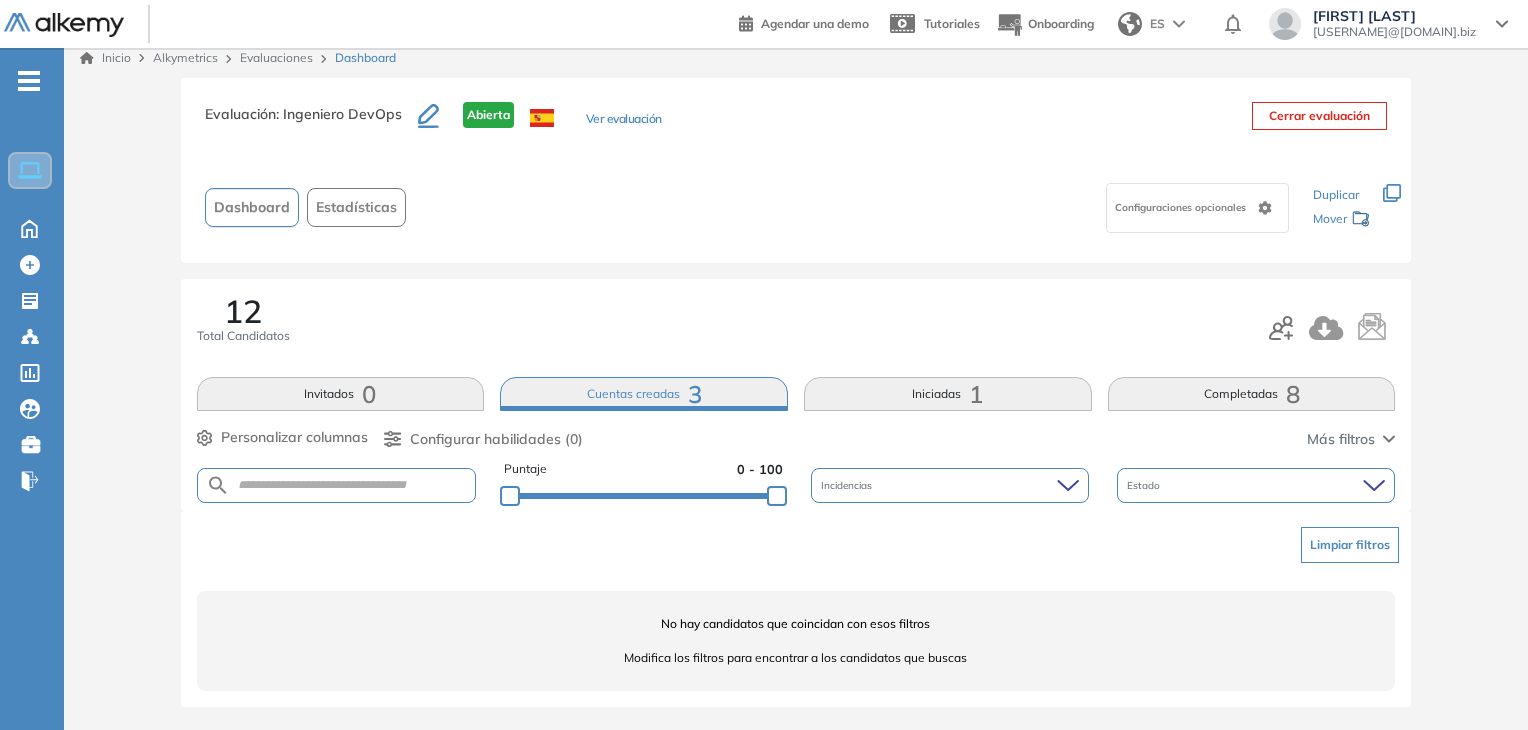 click on "Completadas 8" at bounding box center (1252, 394) 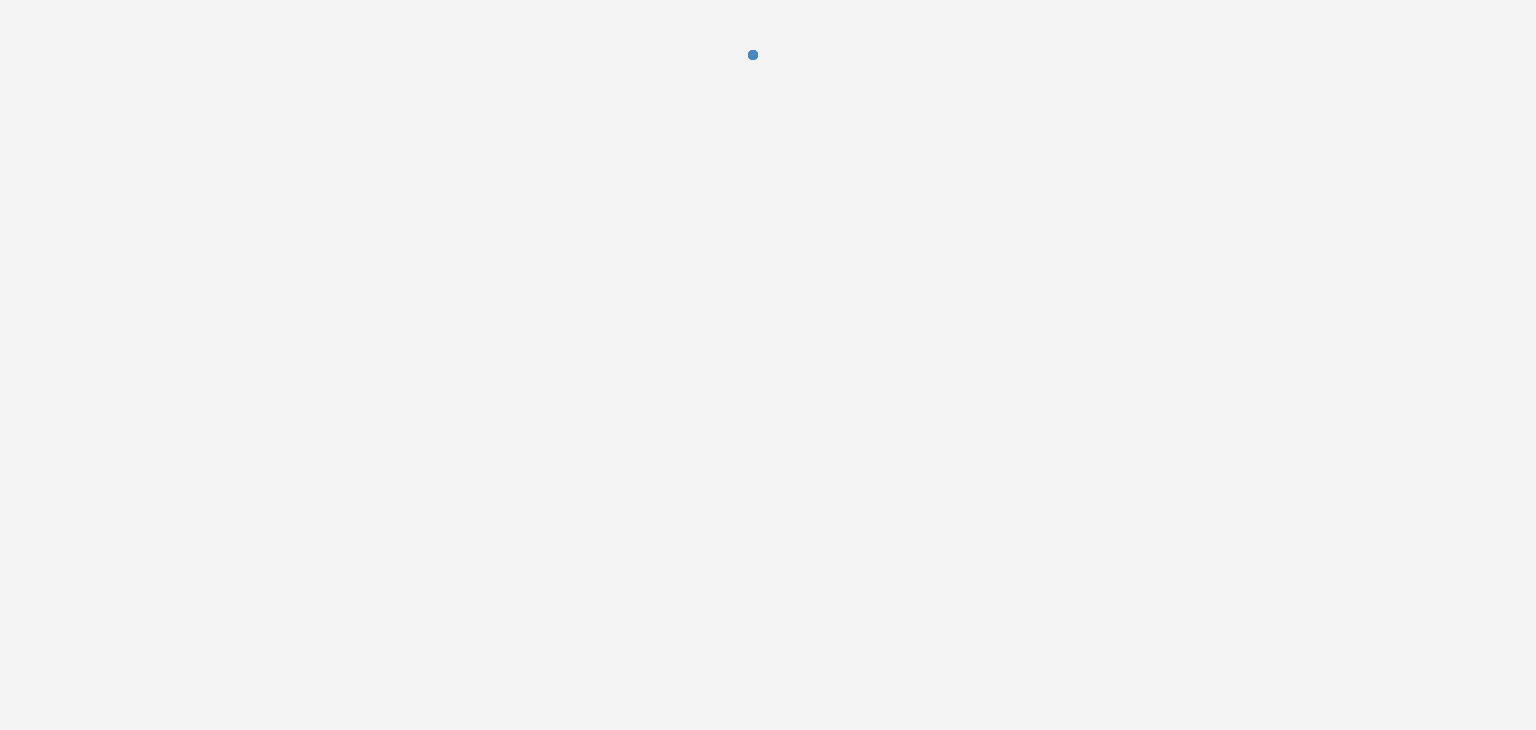 scroll, scrollTop: 0, scrollLeft: 0, axis: both 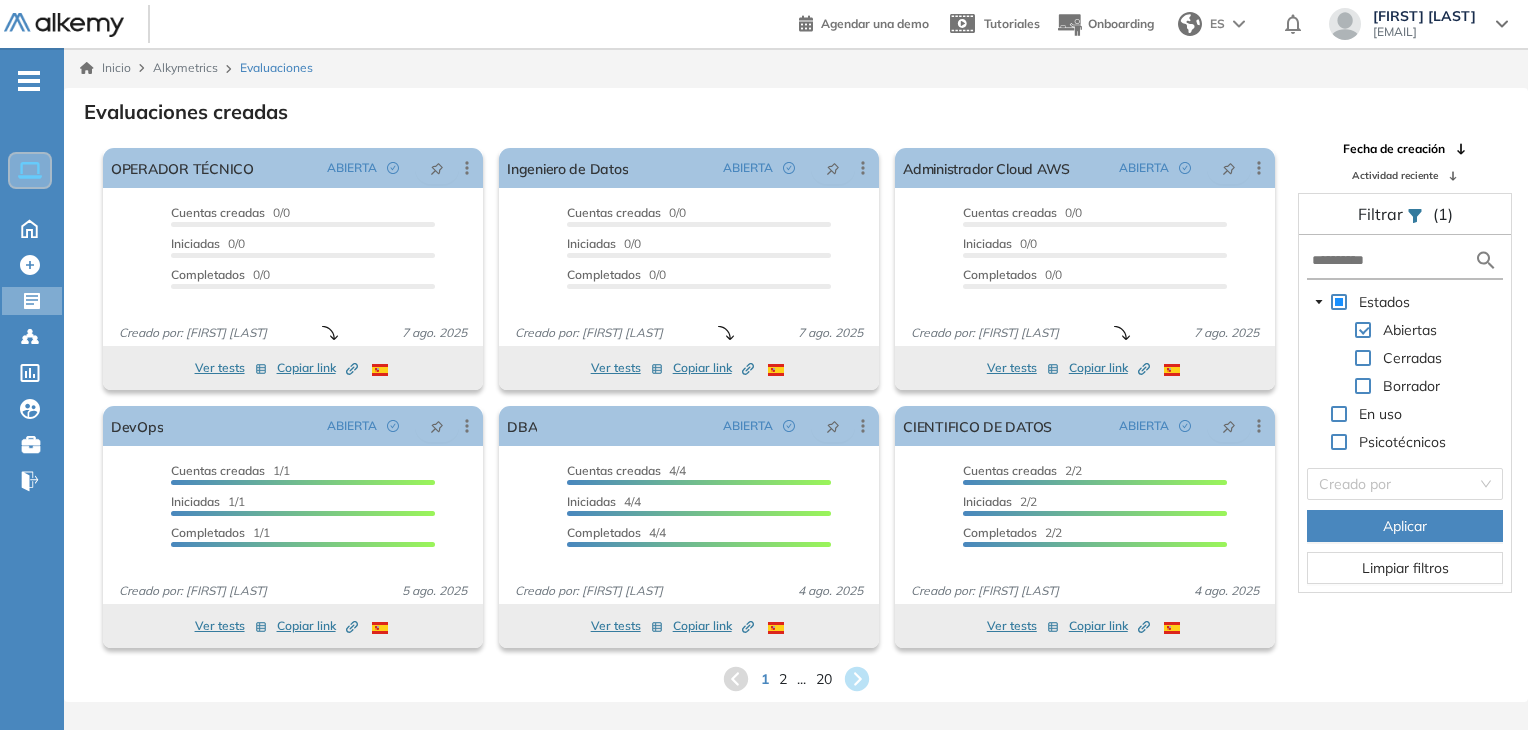 click on "Estados Abiertas Cerradas Borrador En uso Psicotécnicos Creado por Aplicar Limpiar filtros" at bounding box center [1405, 413] 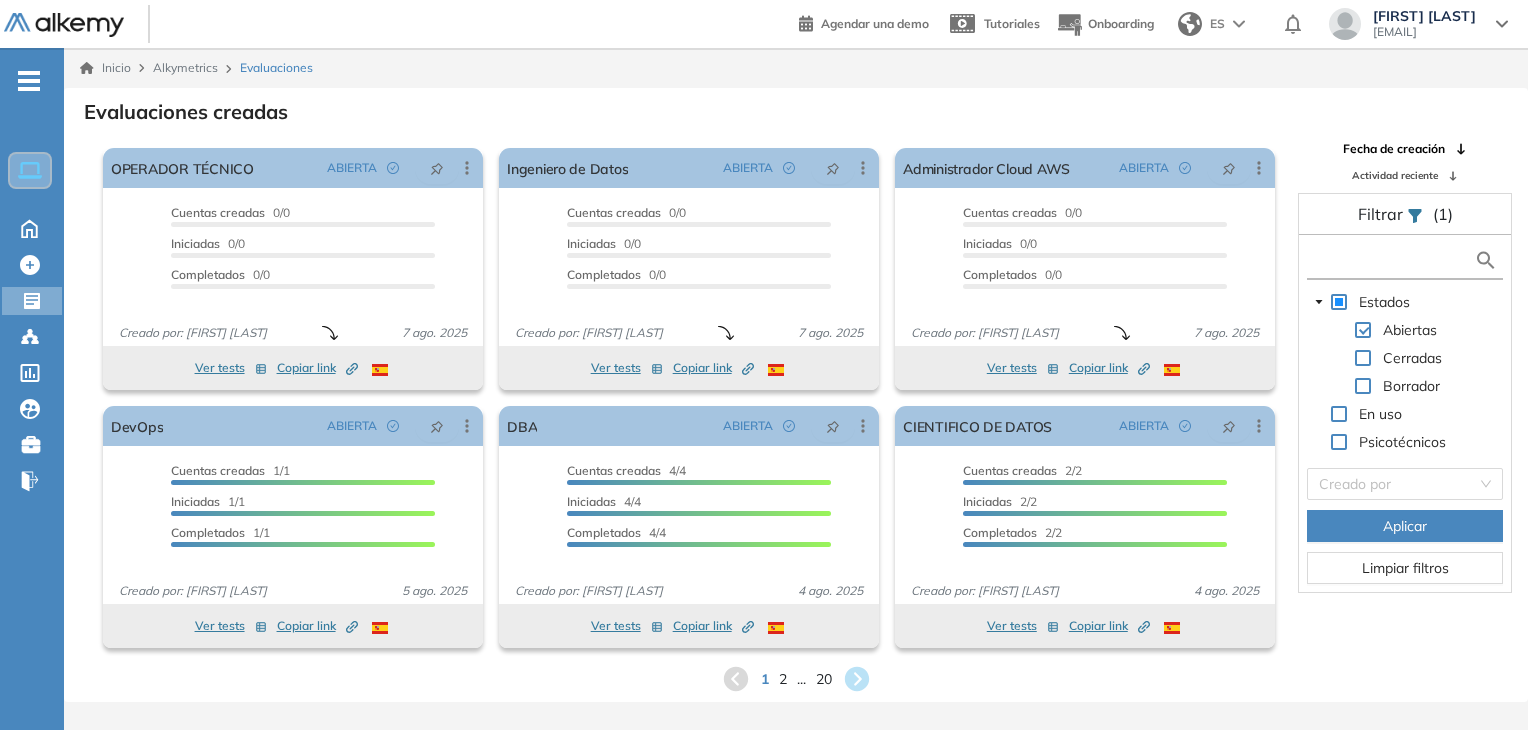 click at bounding box center [1393, 260] 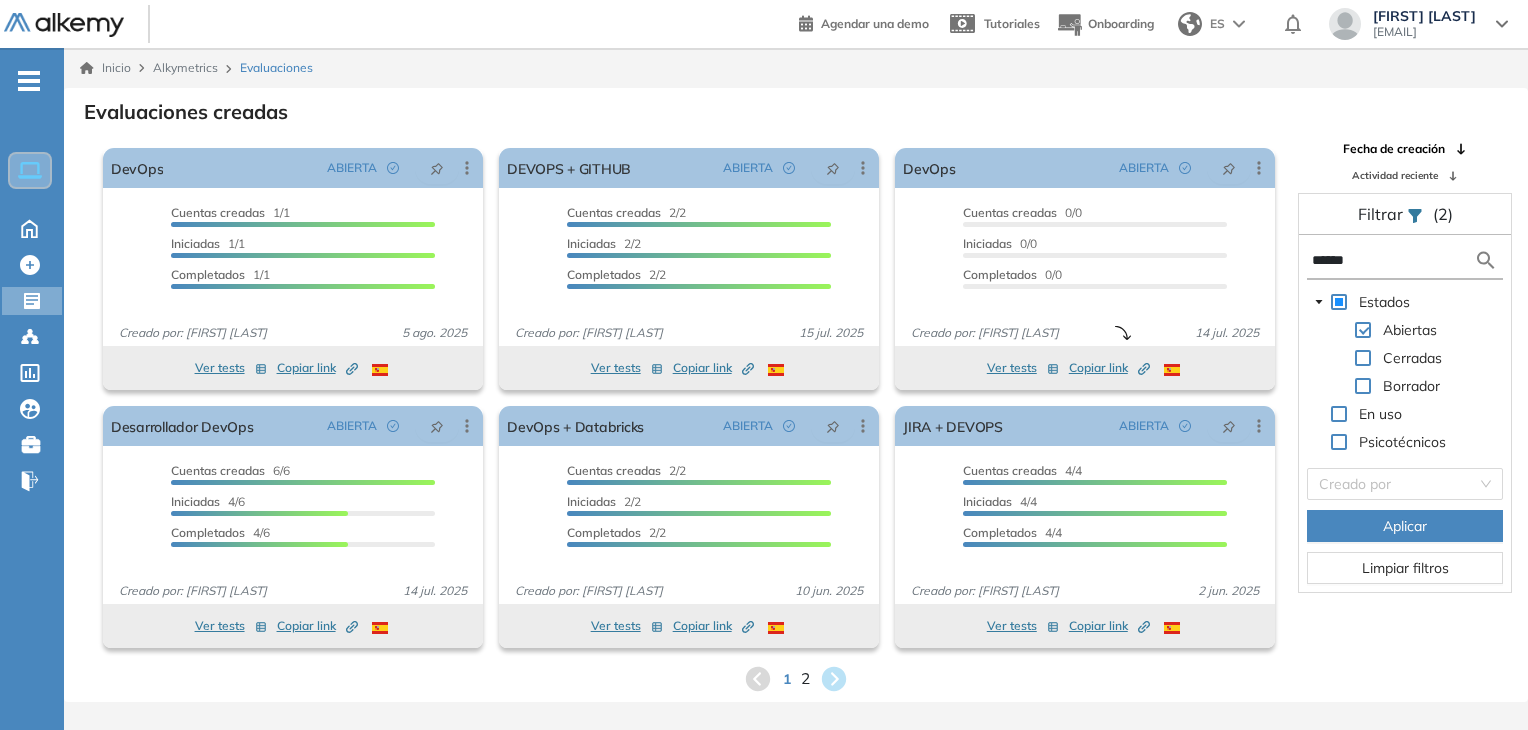 type on "******" 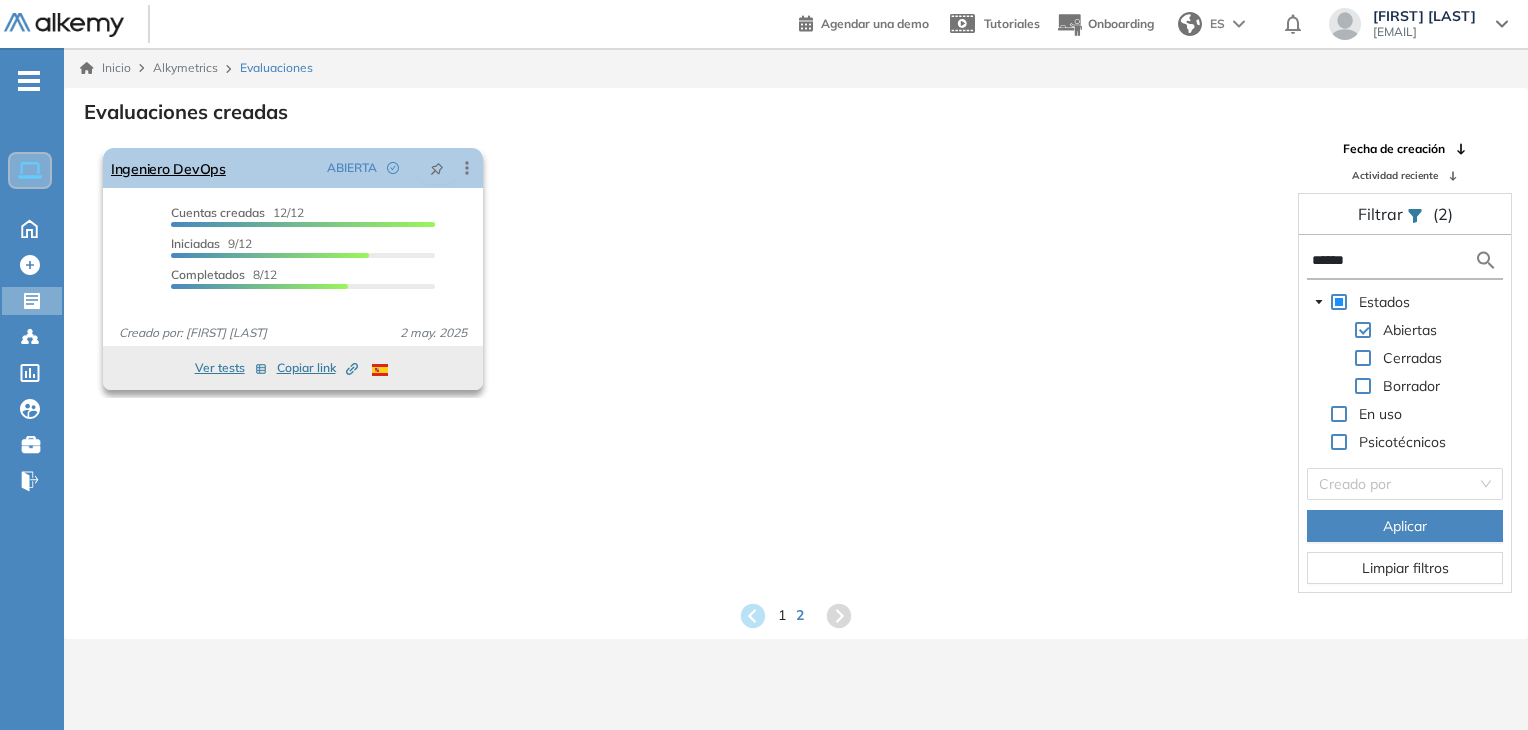 click on "Ingeniero DevOps" at bounding box center (168, 168) 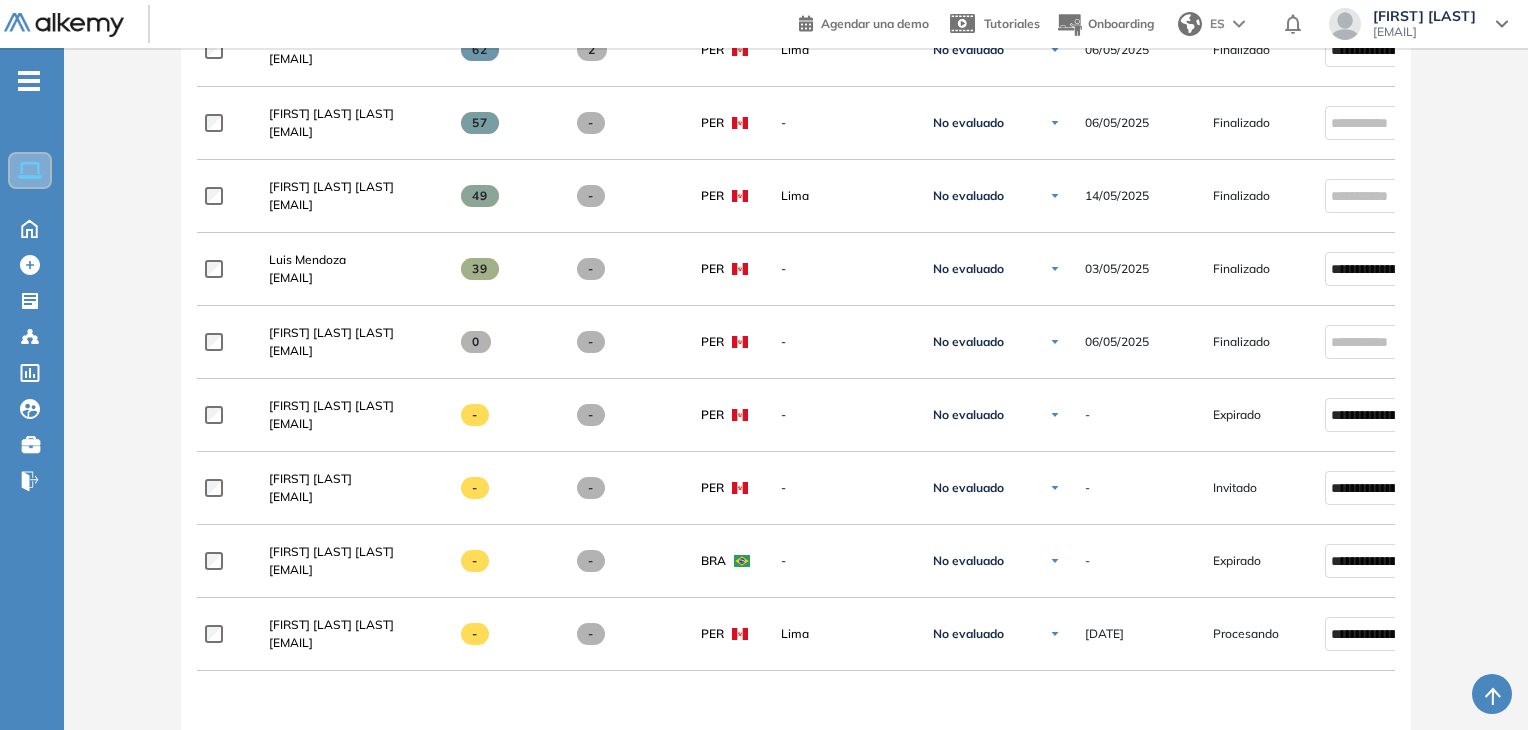 scroll, scrollTop: 890, scrollLeft: 0, axis: vertical 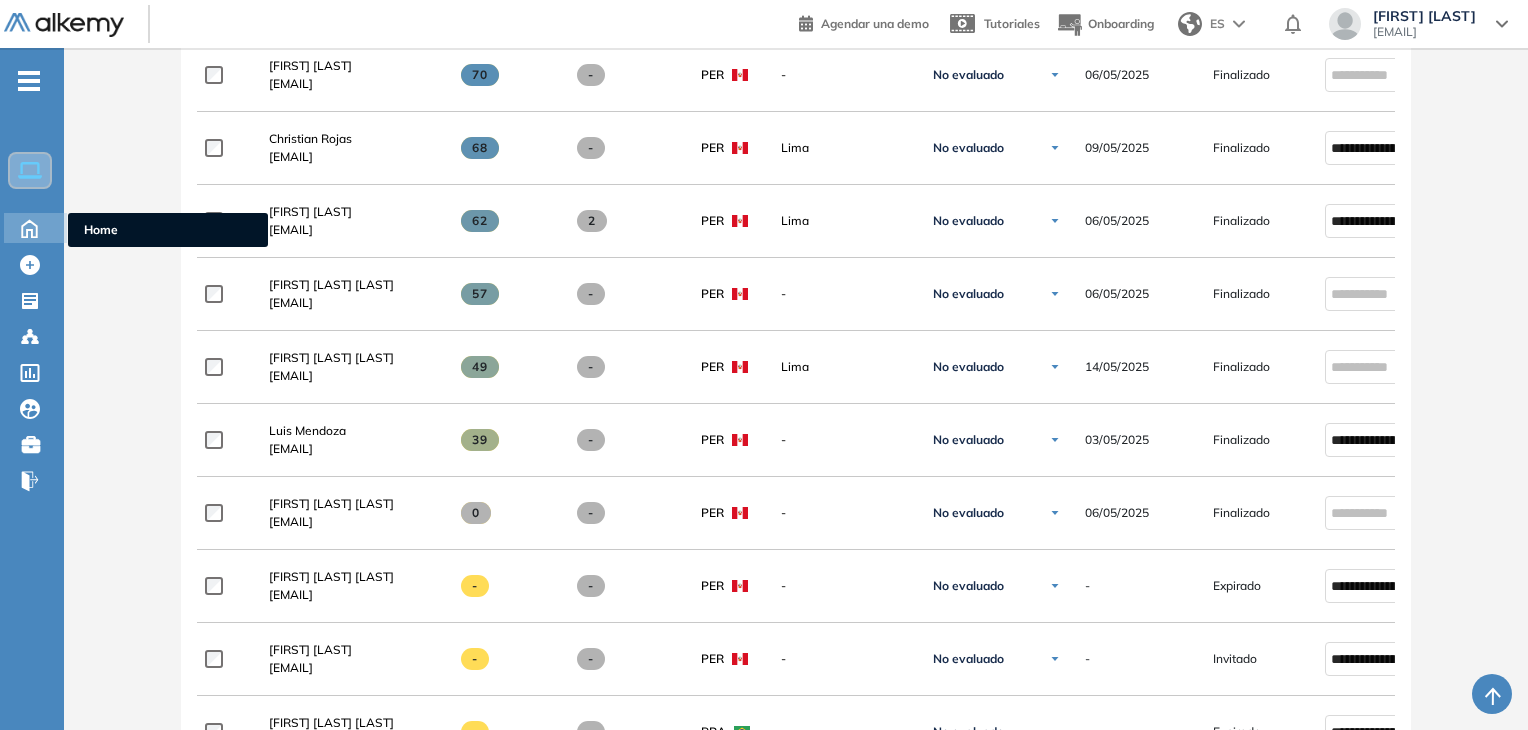click on "Home Home" at bounding box center (35, 228) 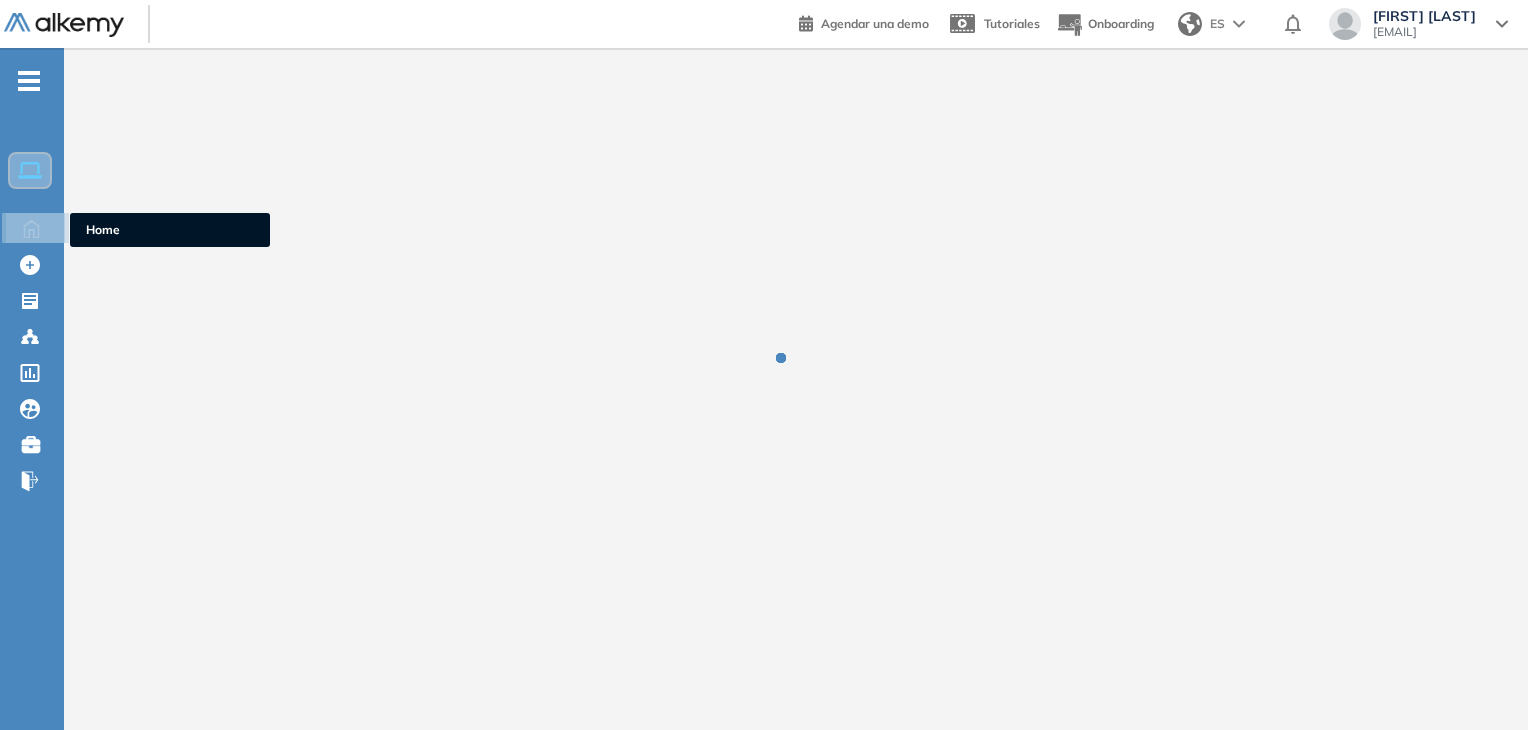 scroll, scrollTop: 0, scrollLeft: 0, axis: both 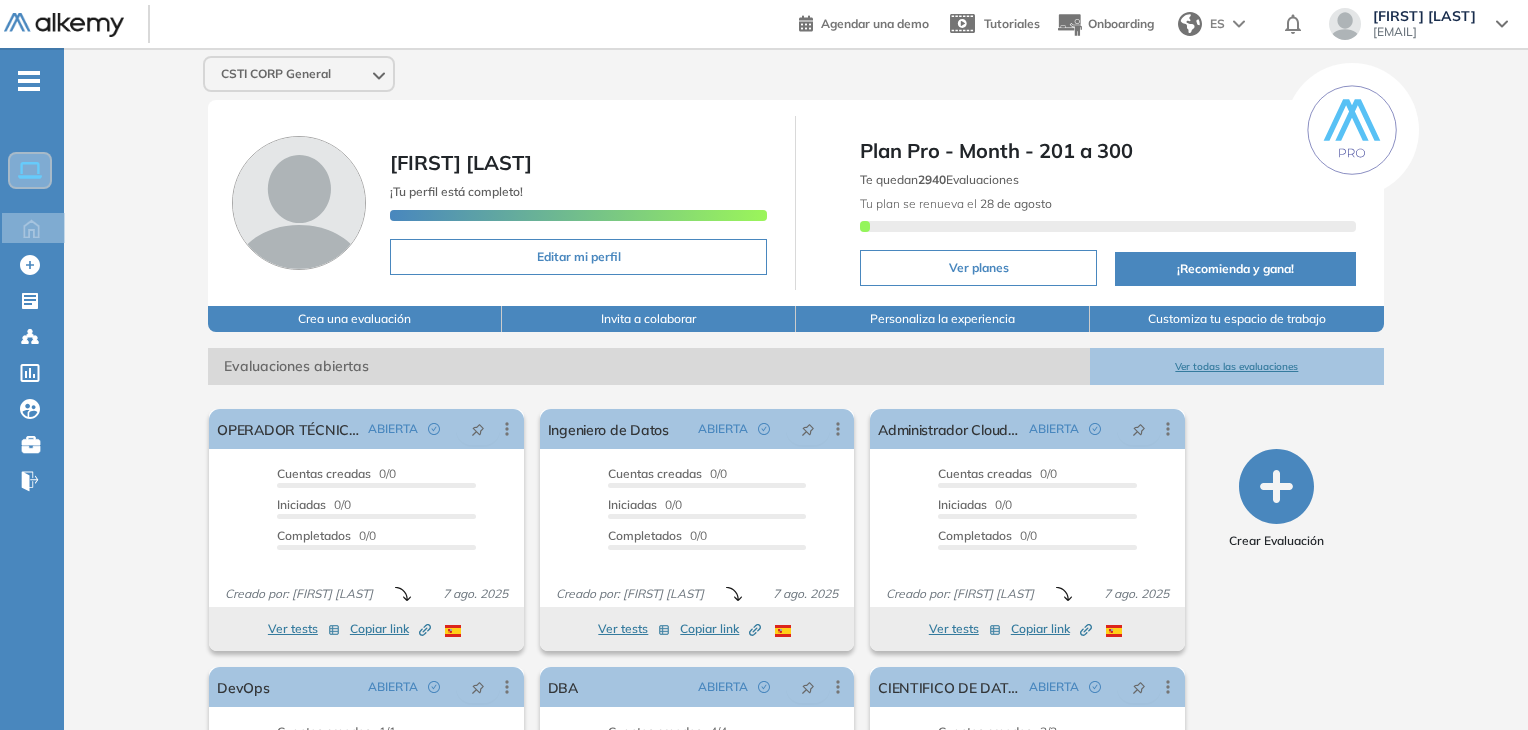 click on "Ver todas las evaluaciones" at bounding box center (1237, 366) 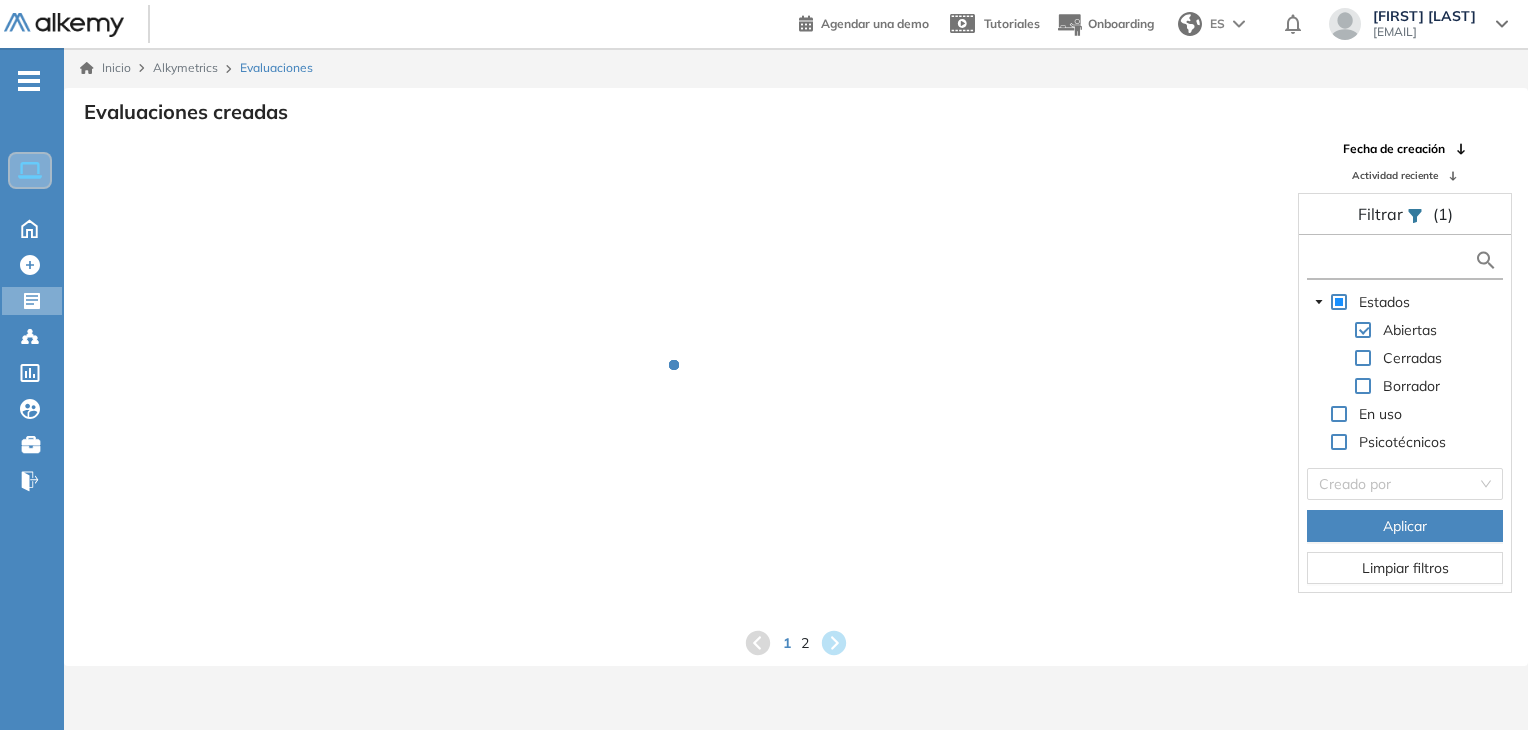 click at bounding box center [1393, 260] 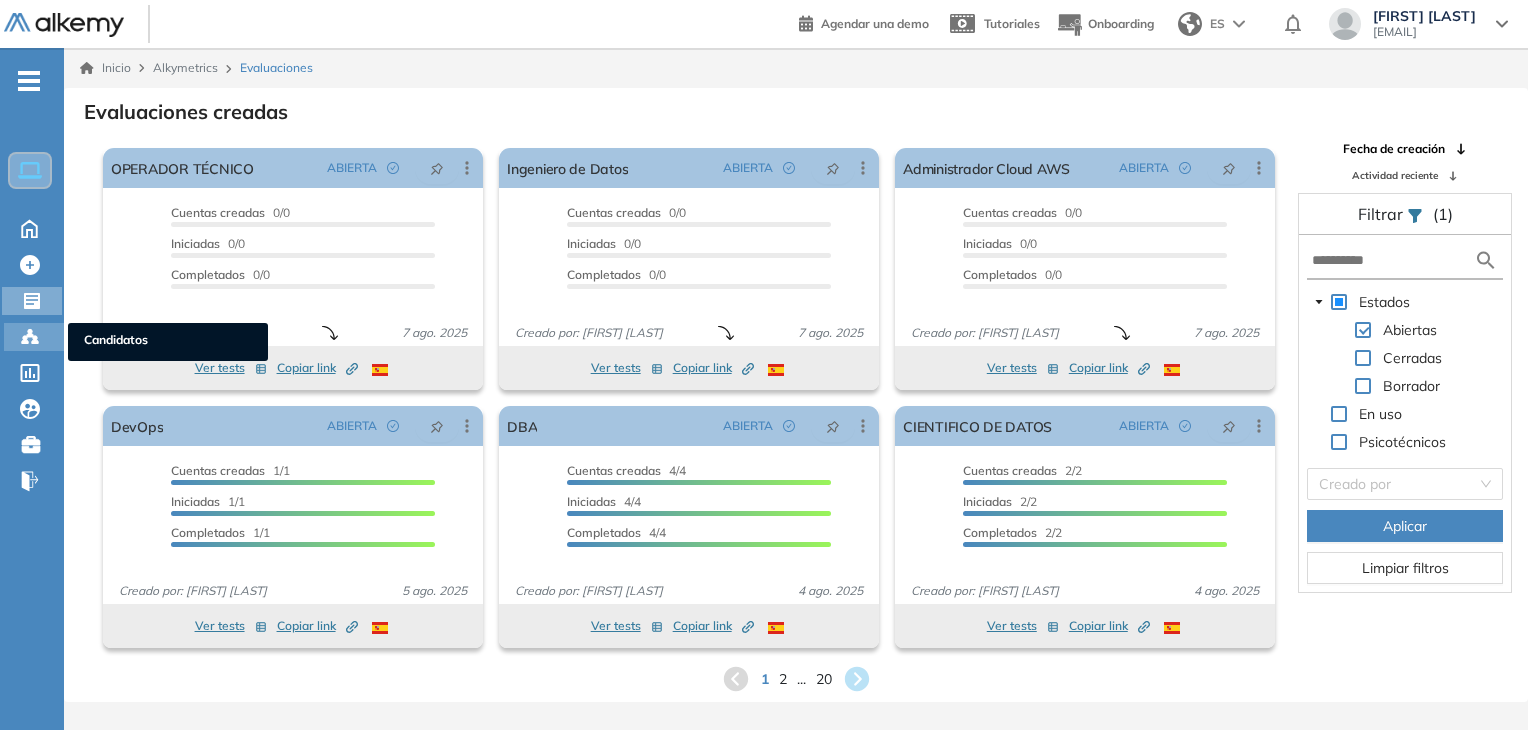 click 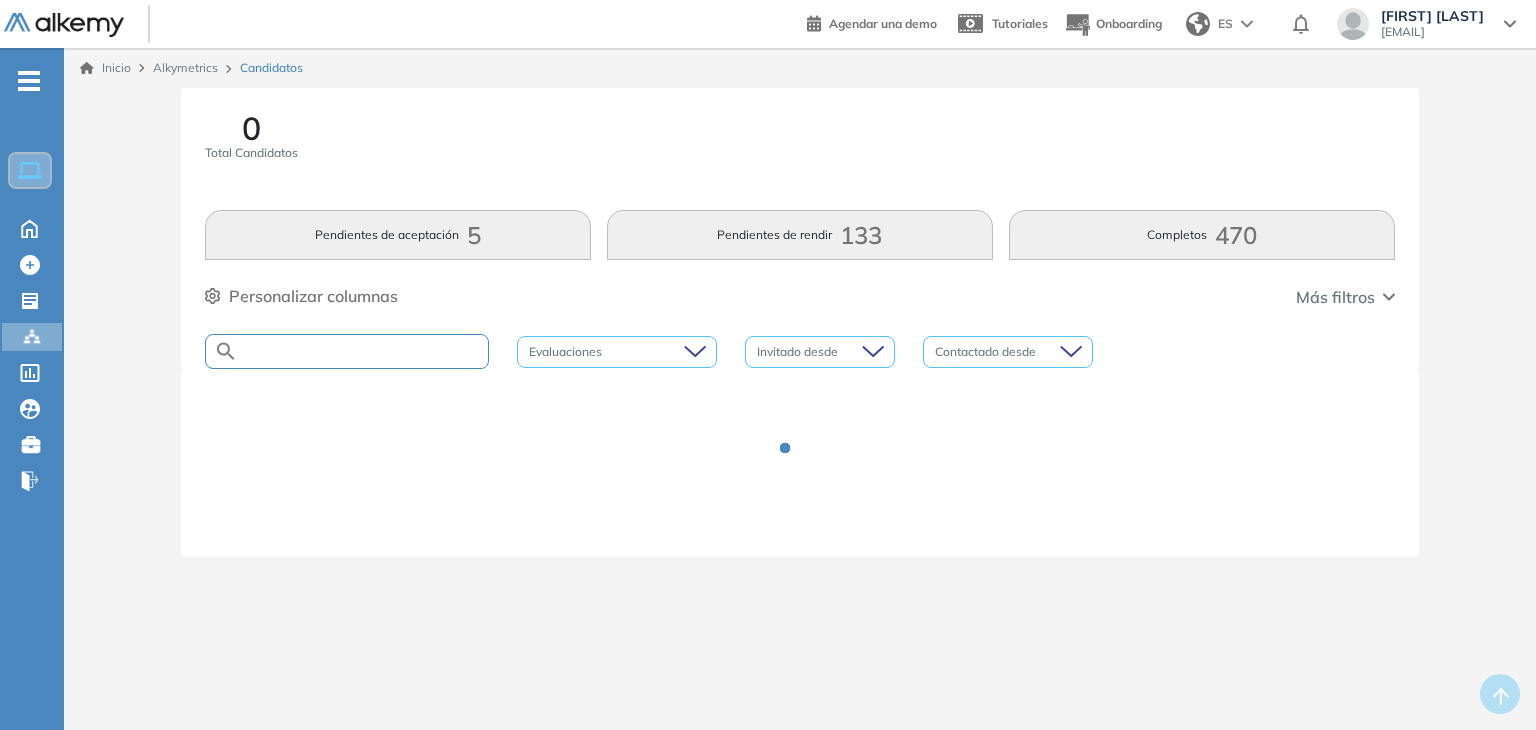 click at bounding box center [363, 351] 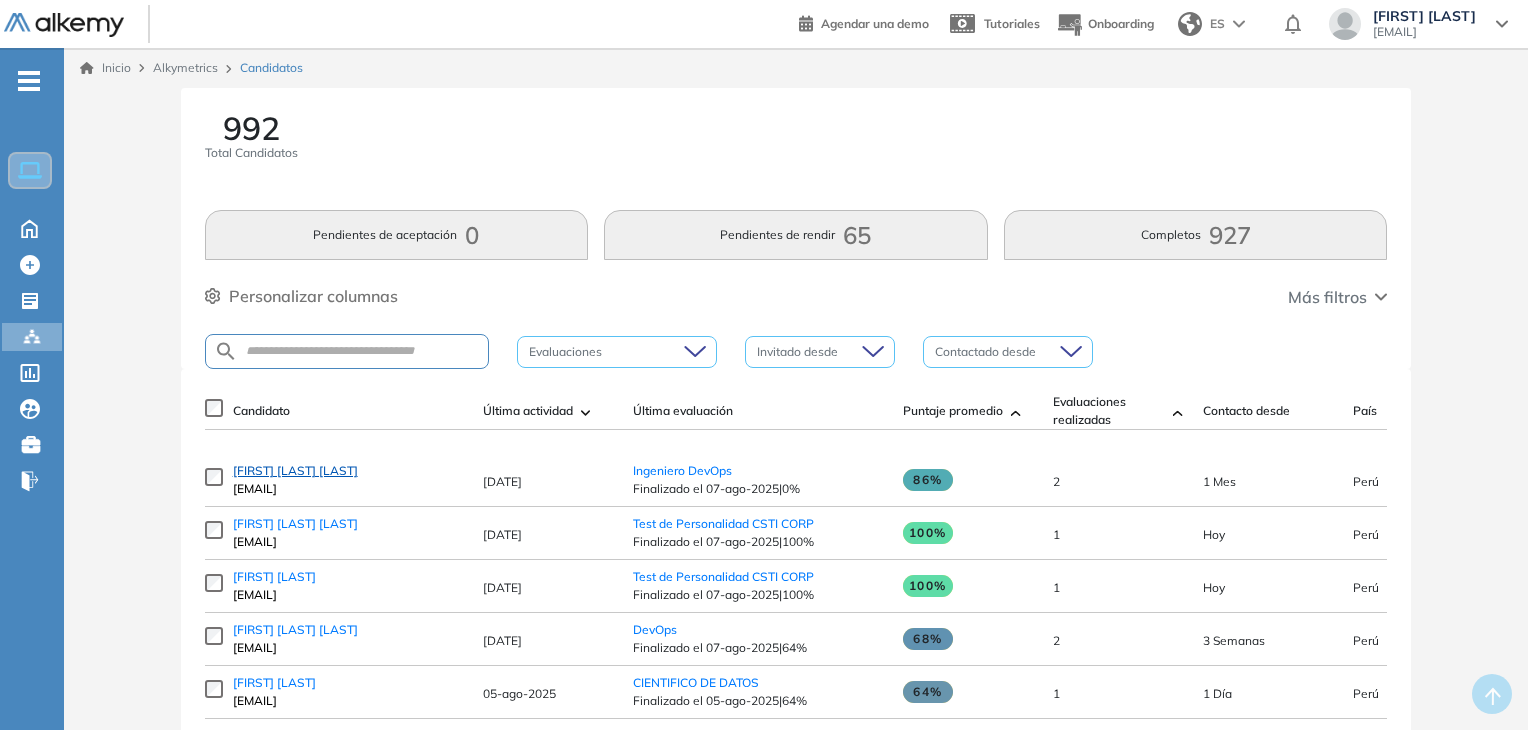 click on "johan de la cruz leguia" at bounding box center [295, 470] 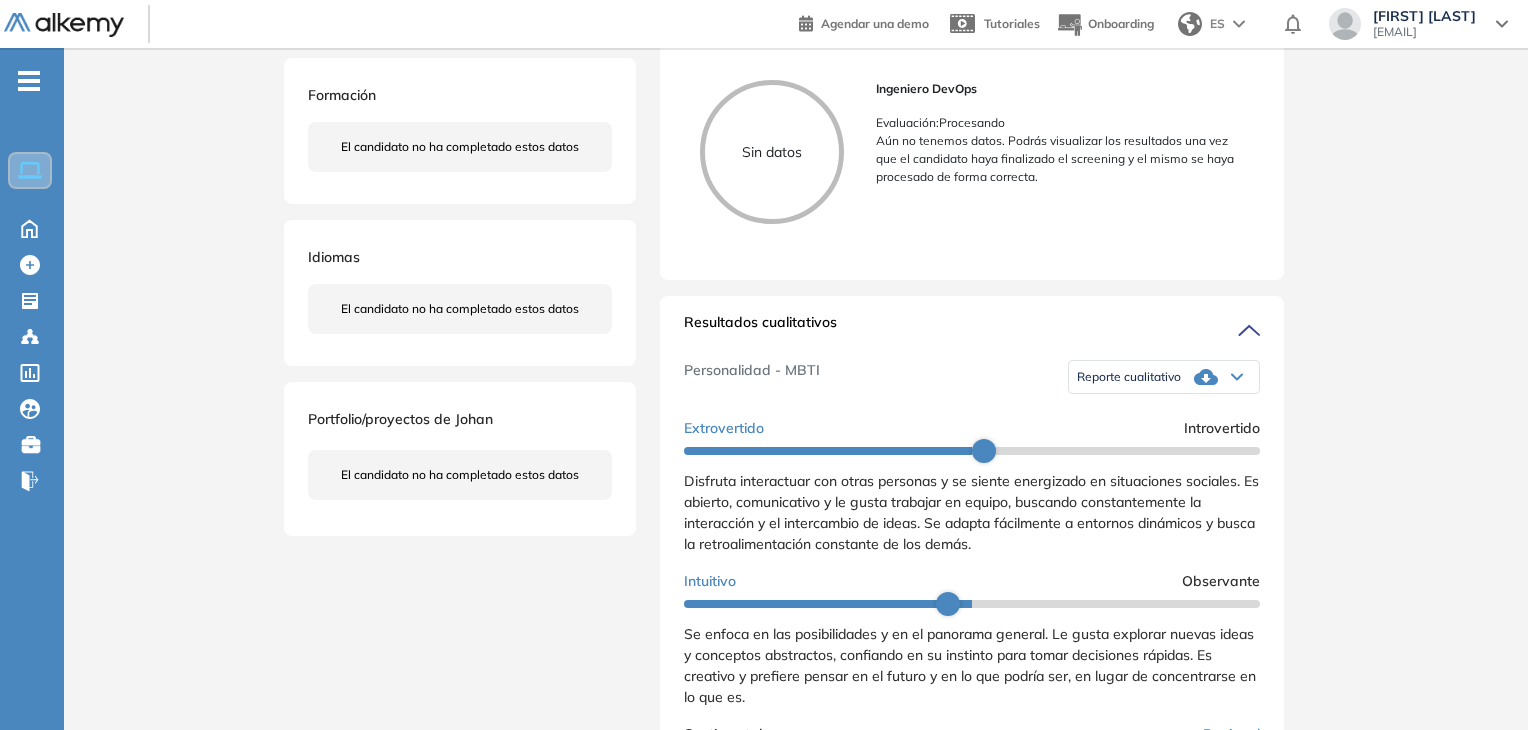 scroll, scrollTop: 400, scrollLeft: 0, axis: vertical 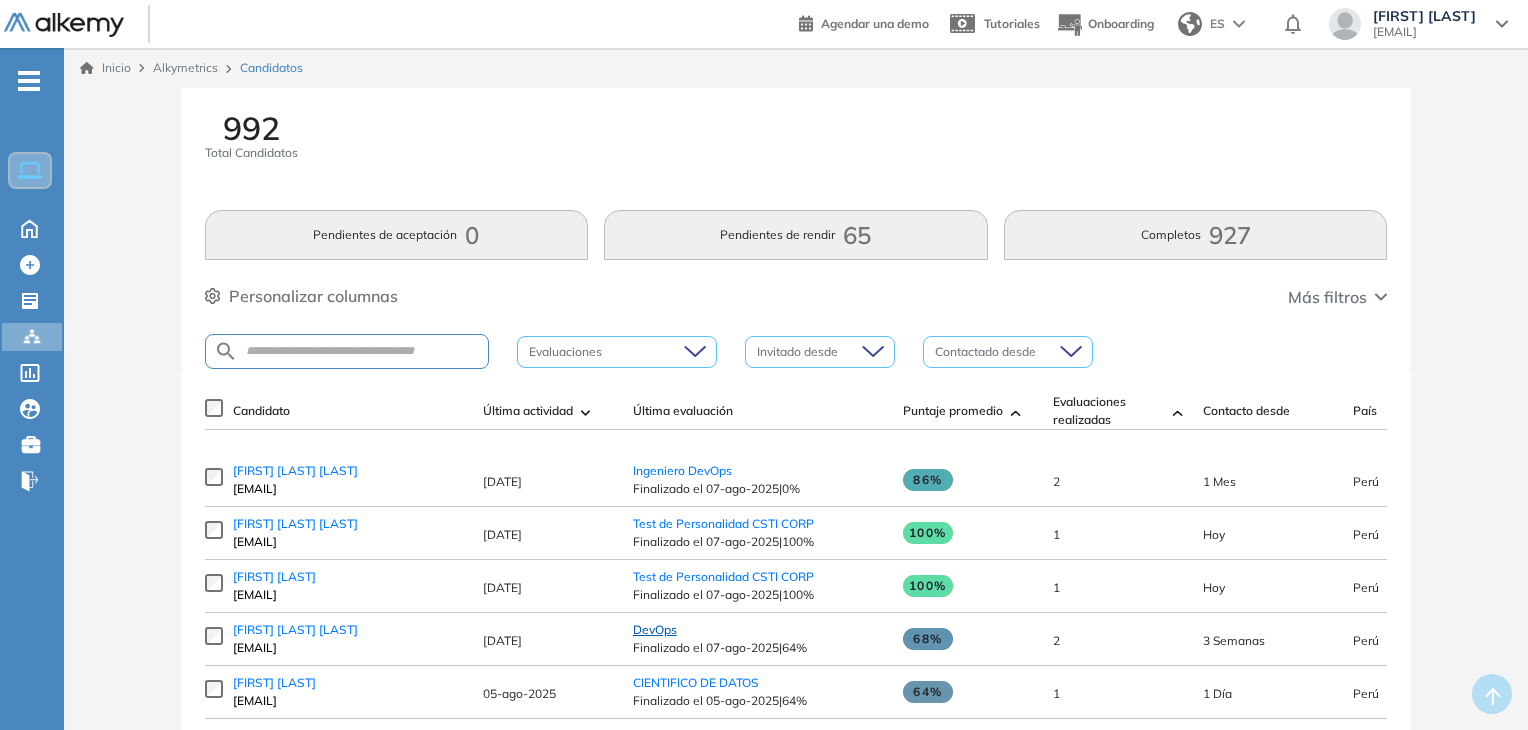 click on "DevOps" at bounding box center [655, 629] 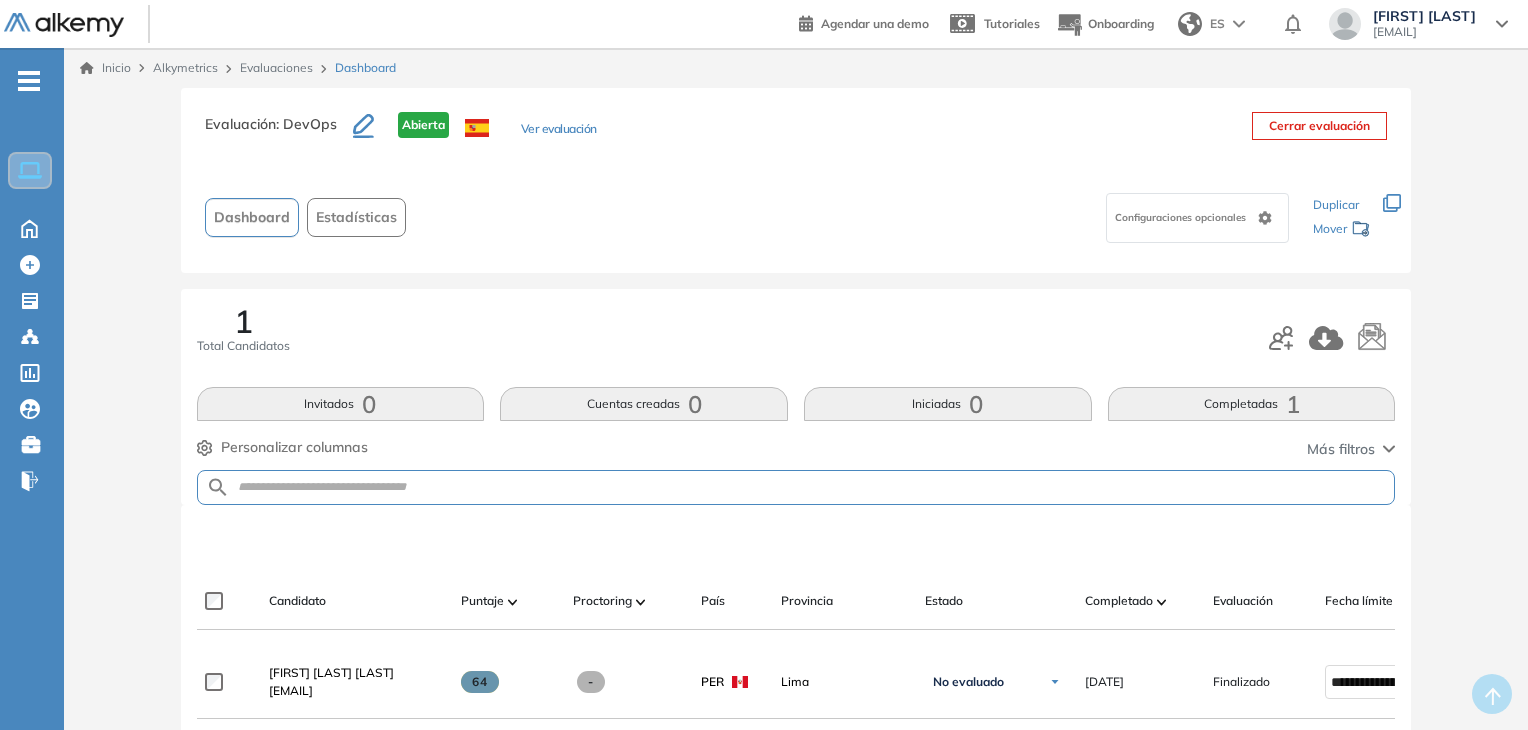 scroll, scrollTop: 300, scrollLeft: 0, axis: vertical 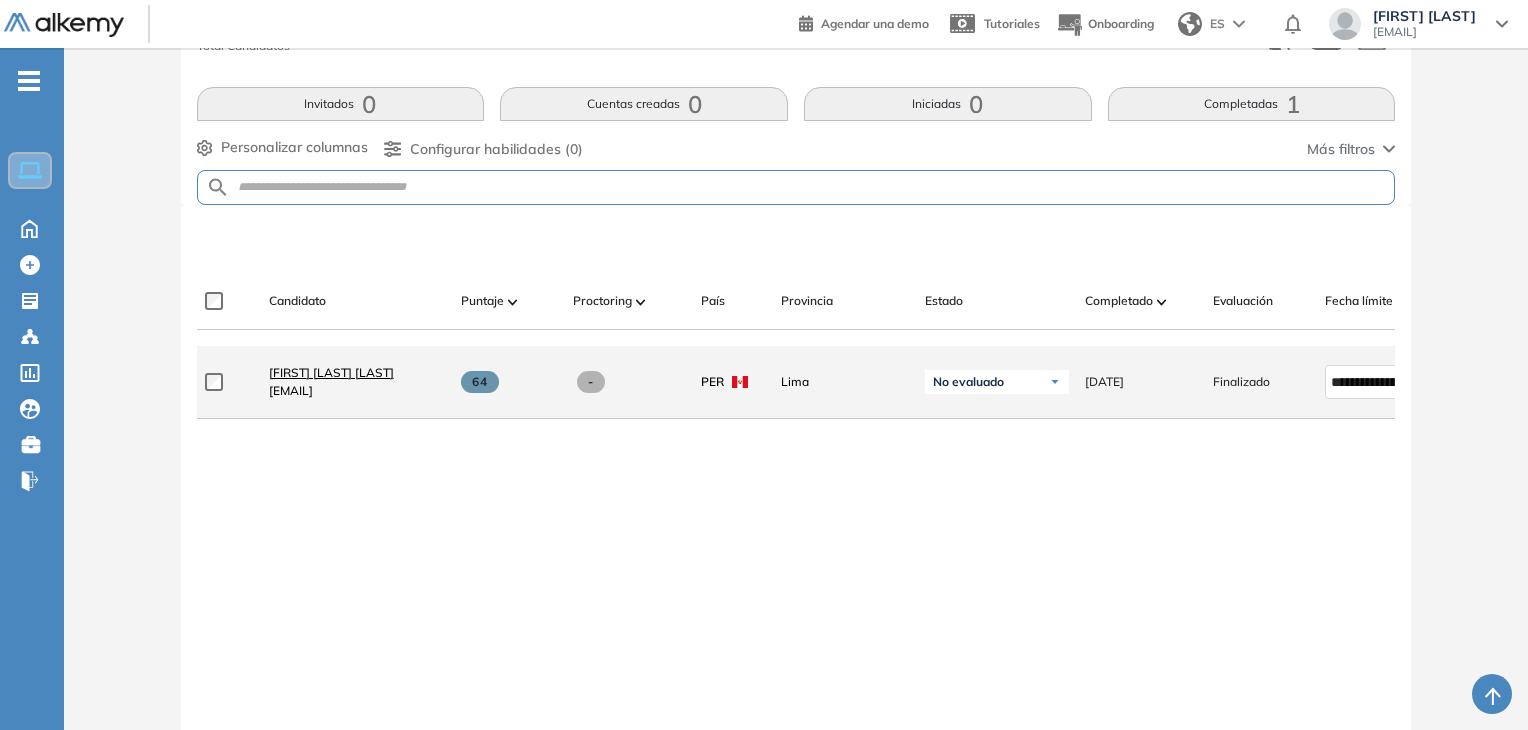 click on "Andree Alexander Rimachi Soria" at bounding box center (331, 372) 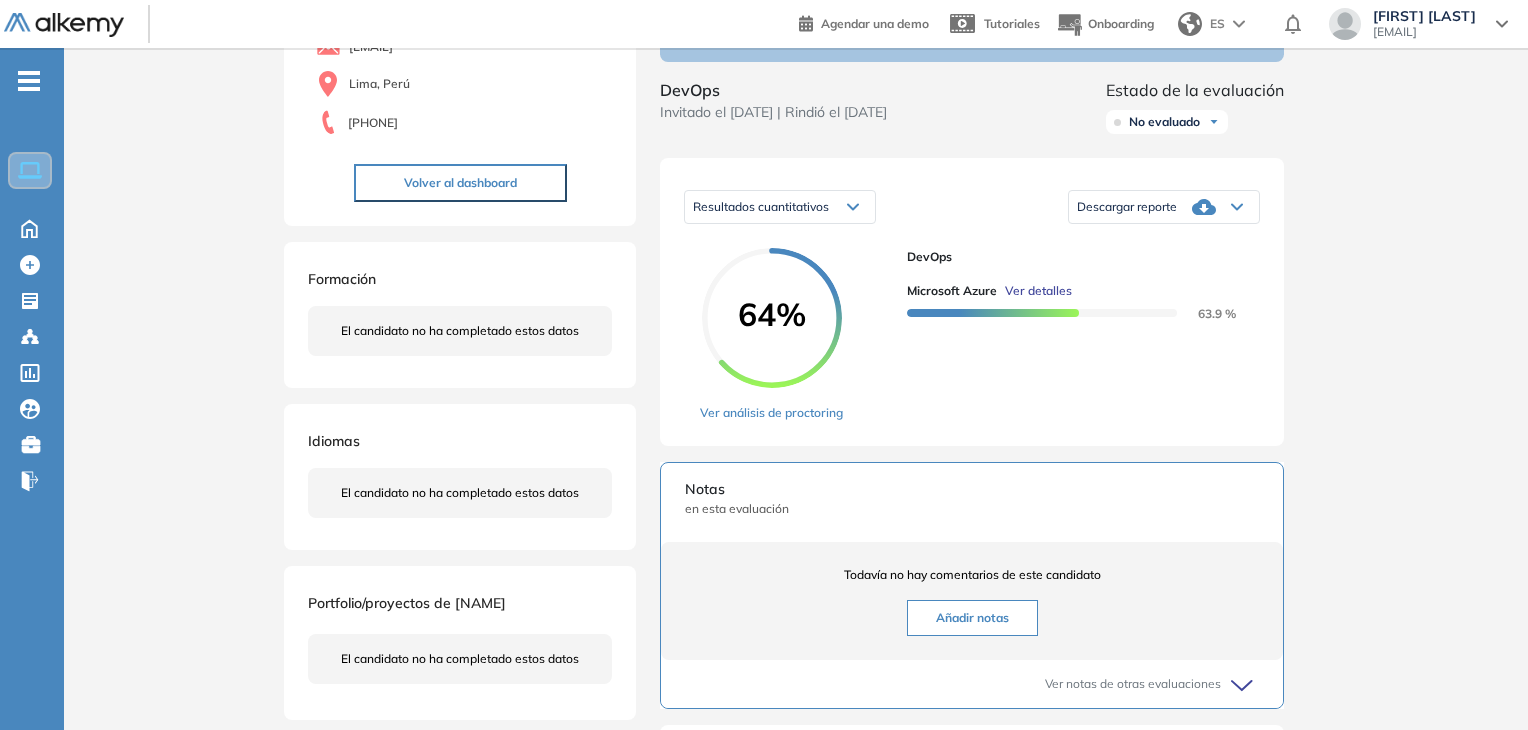 scroll, scrollTop: 0, scrollLeft: 0, axis: both 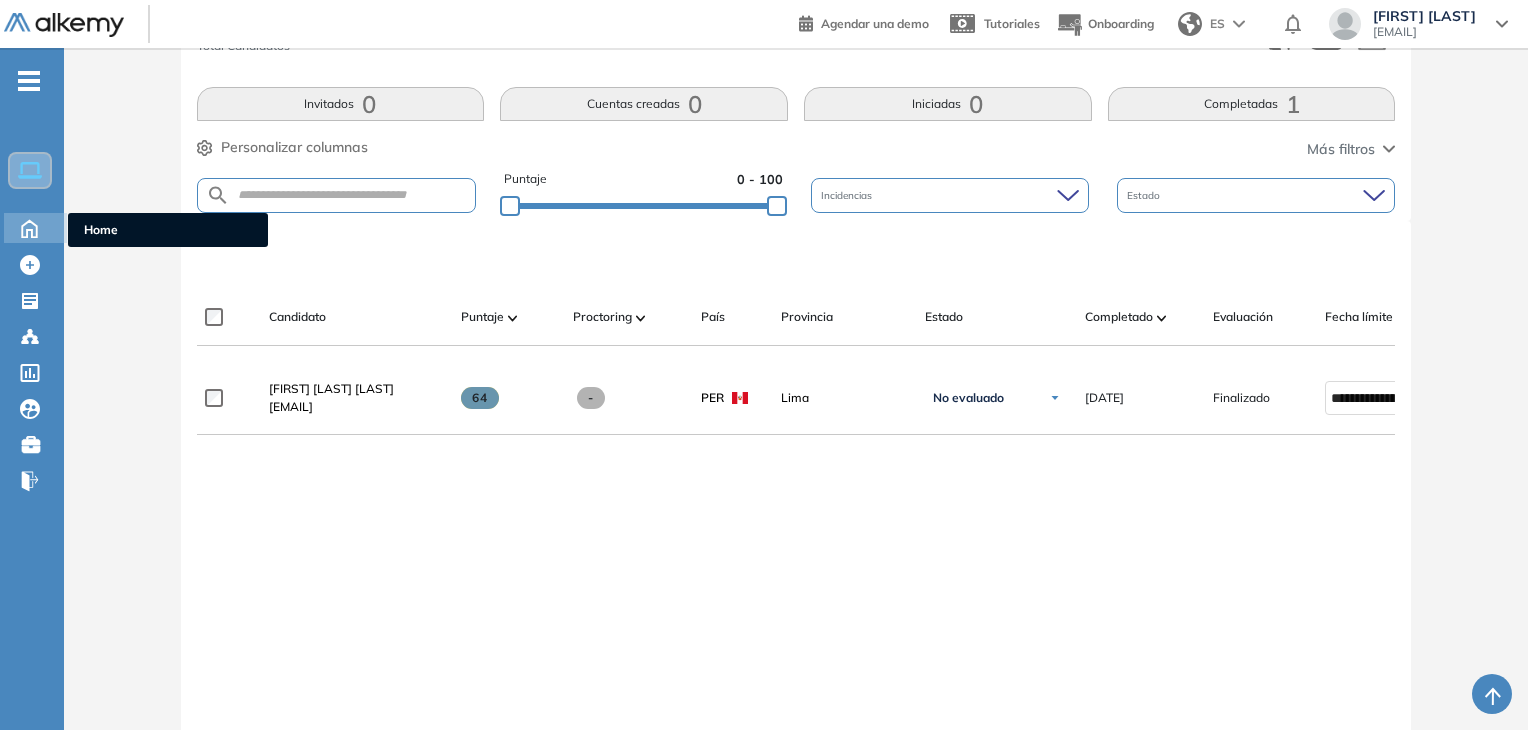 click 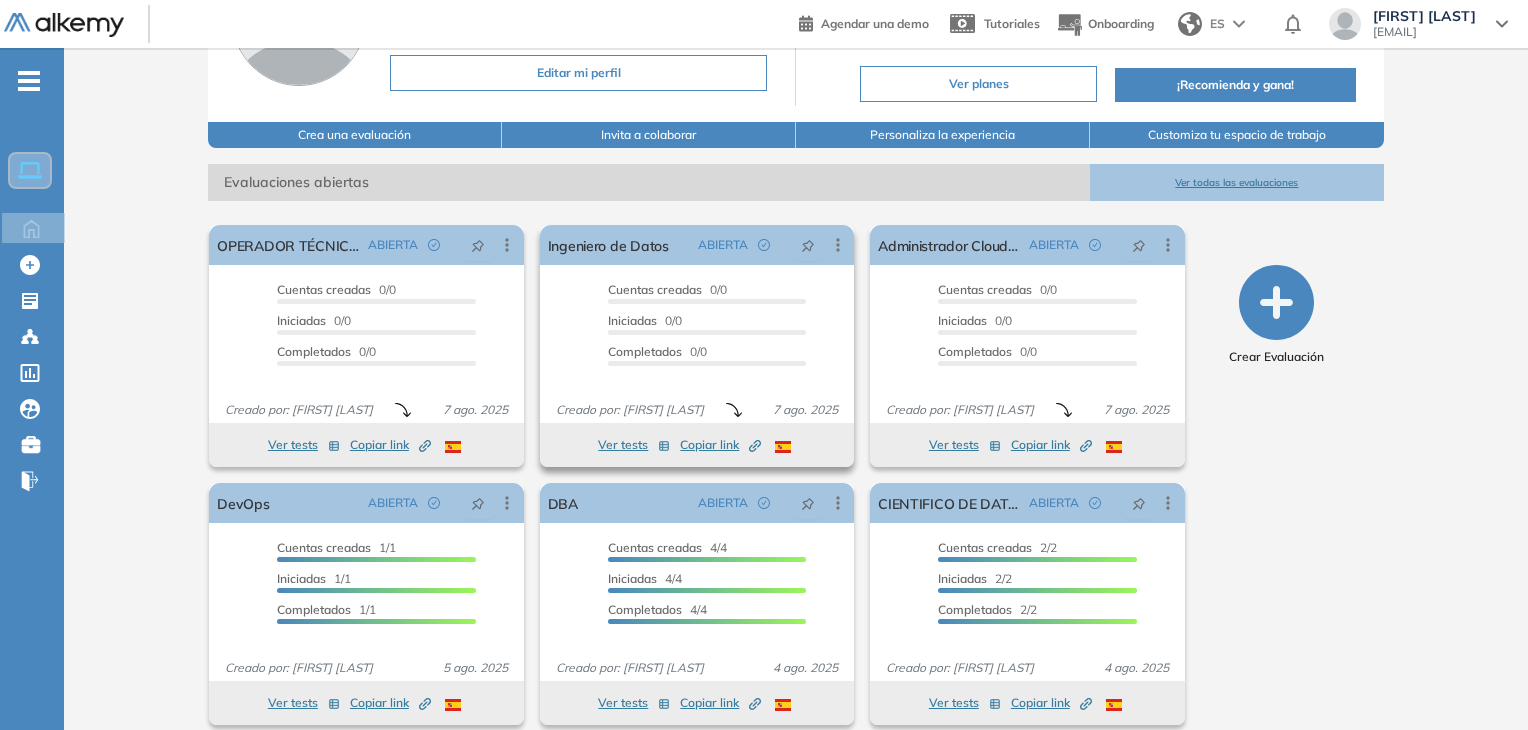 scroll, scrollTop: 0, scrollLeft: 0, axis: both 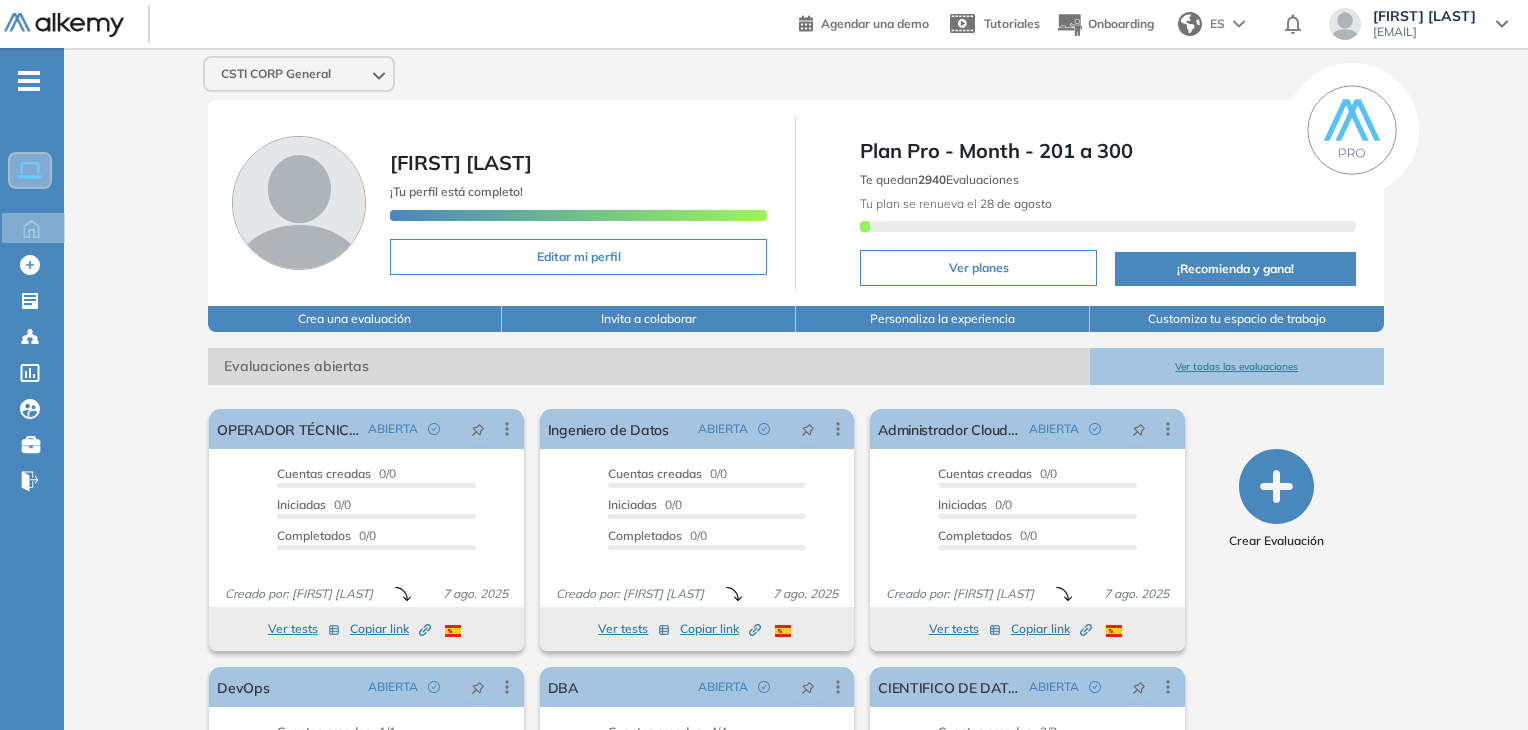 click on "Evaluaciones abiertas" at bounding box center [649, 366] 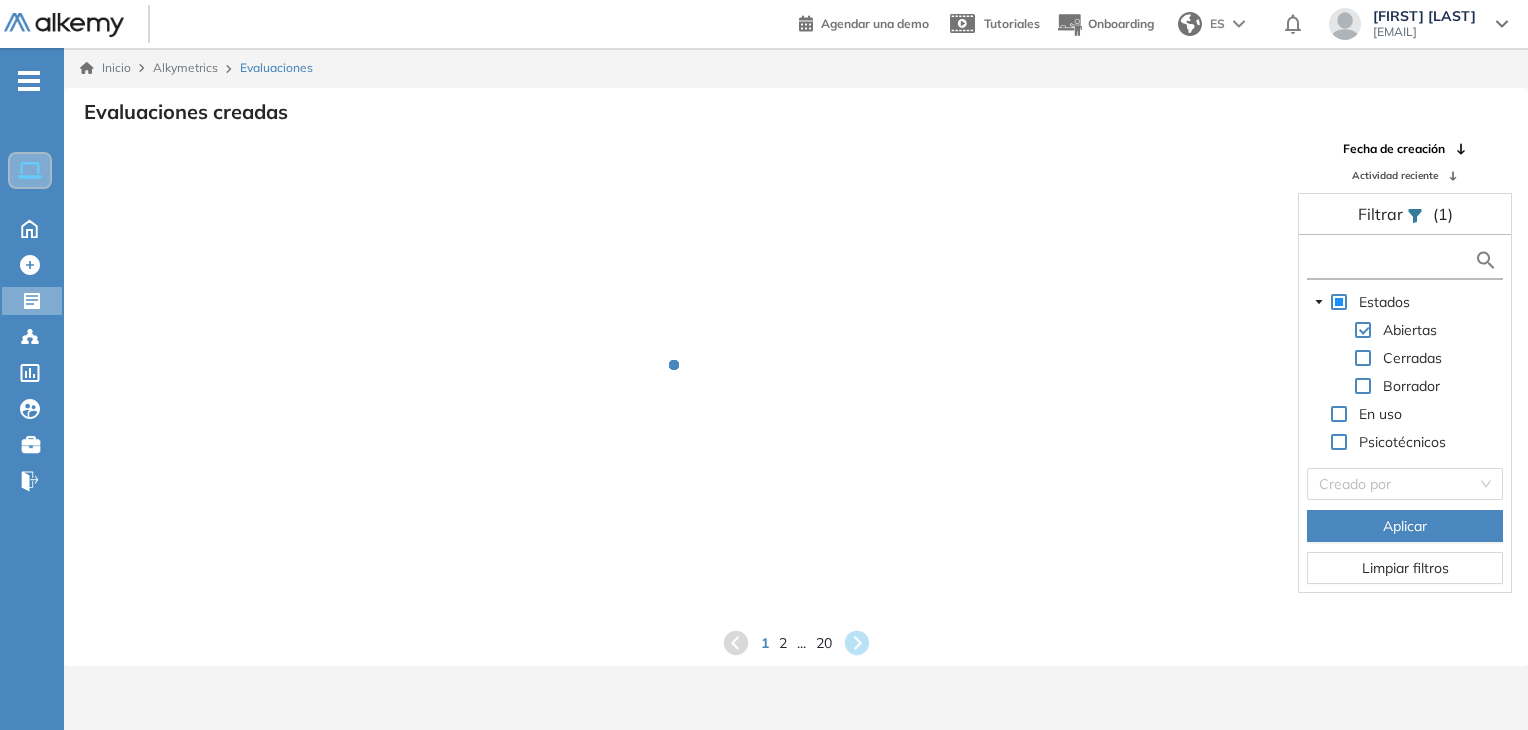 click at bounding box center (1393, 260) 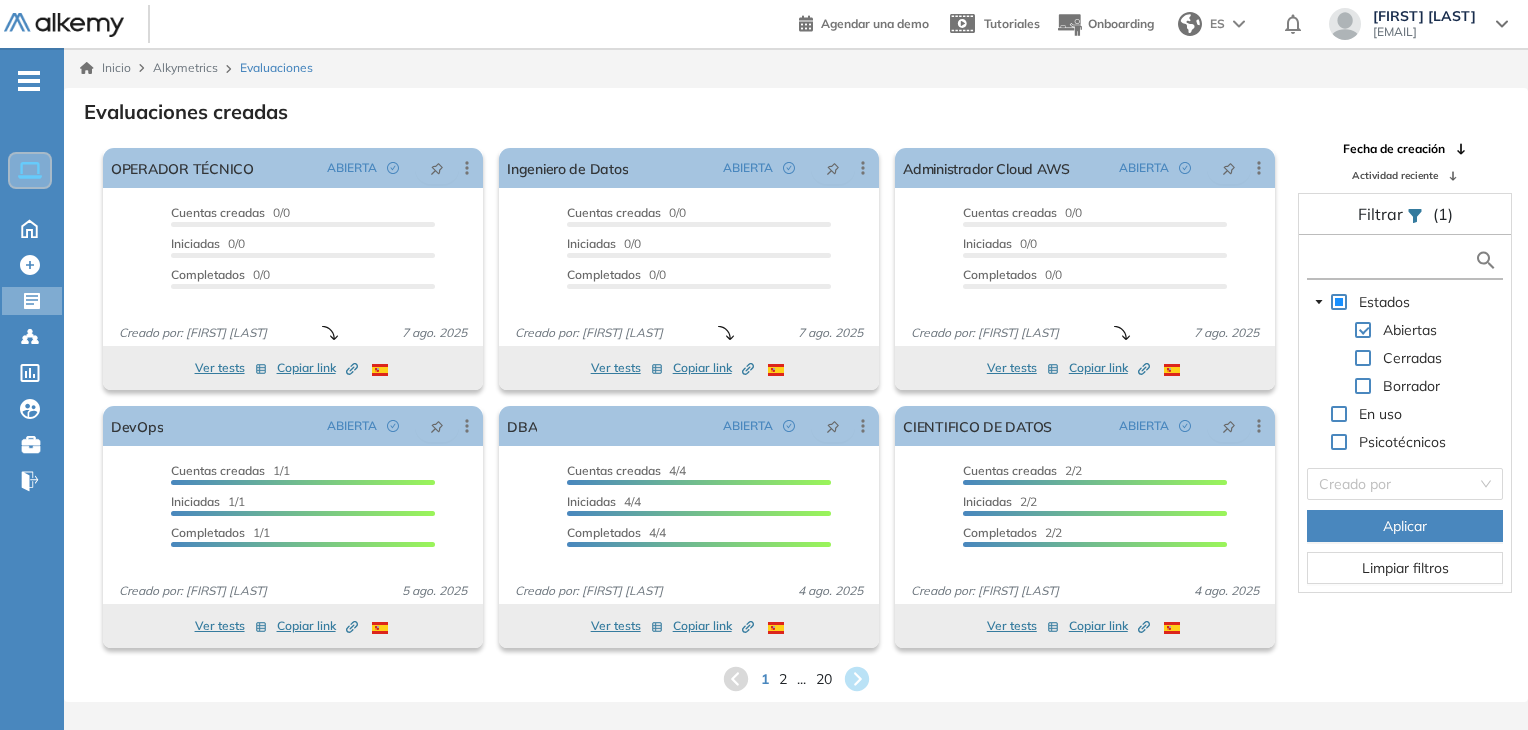 click at bounding box center (1393, 260) 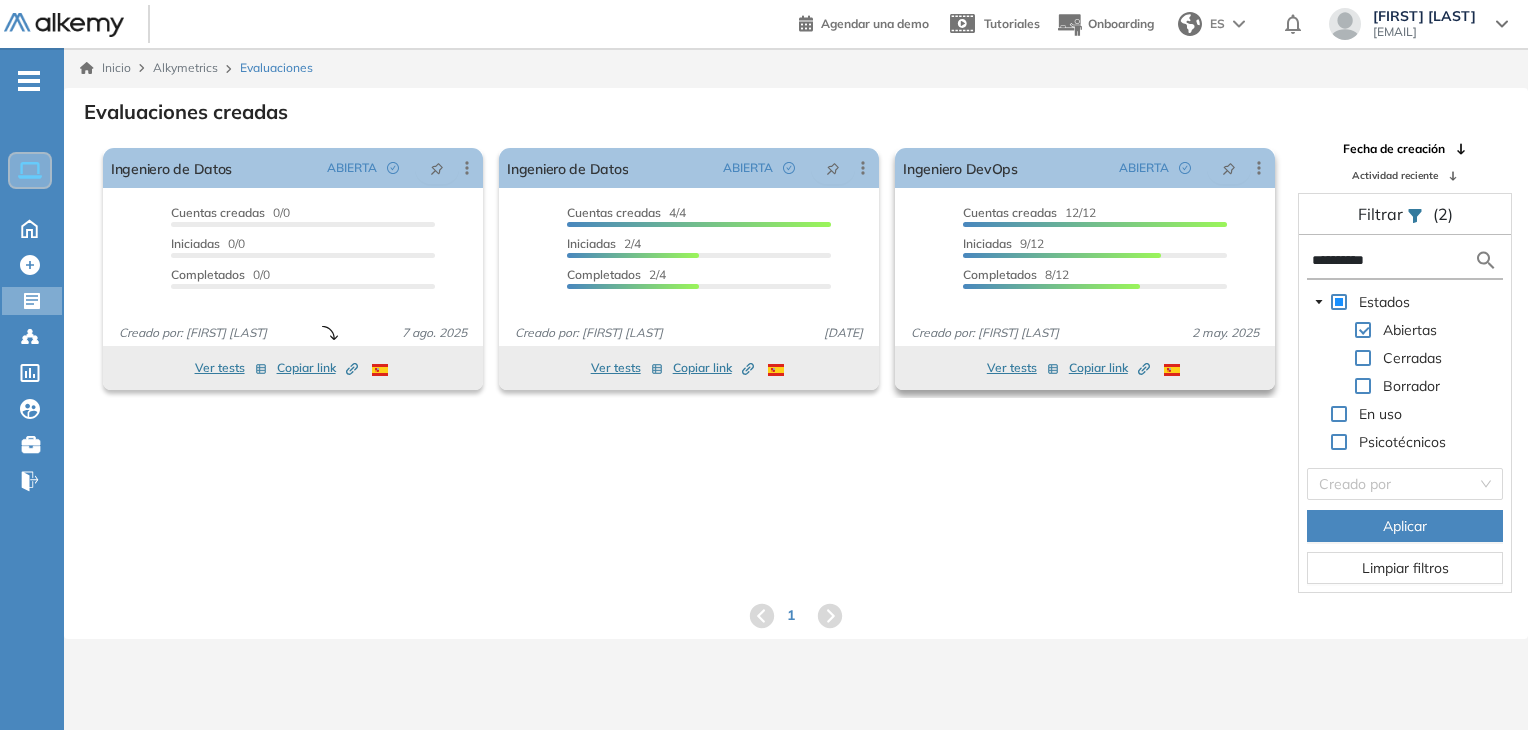 type on "*********" 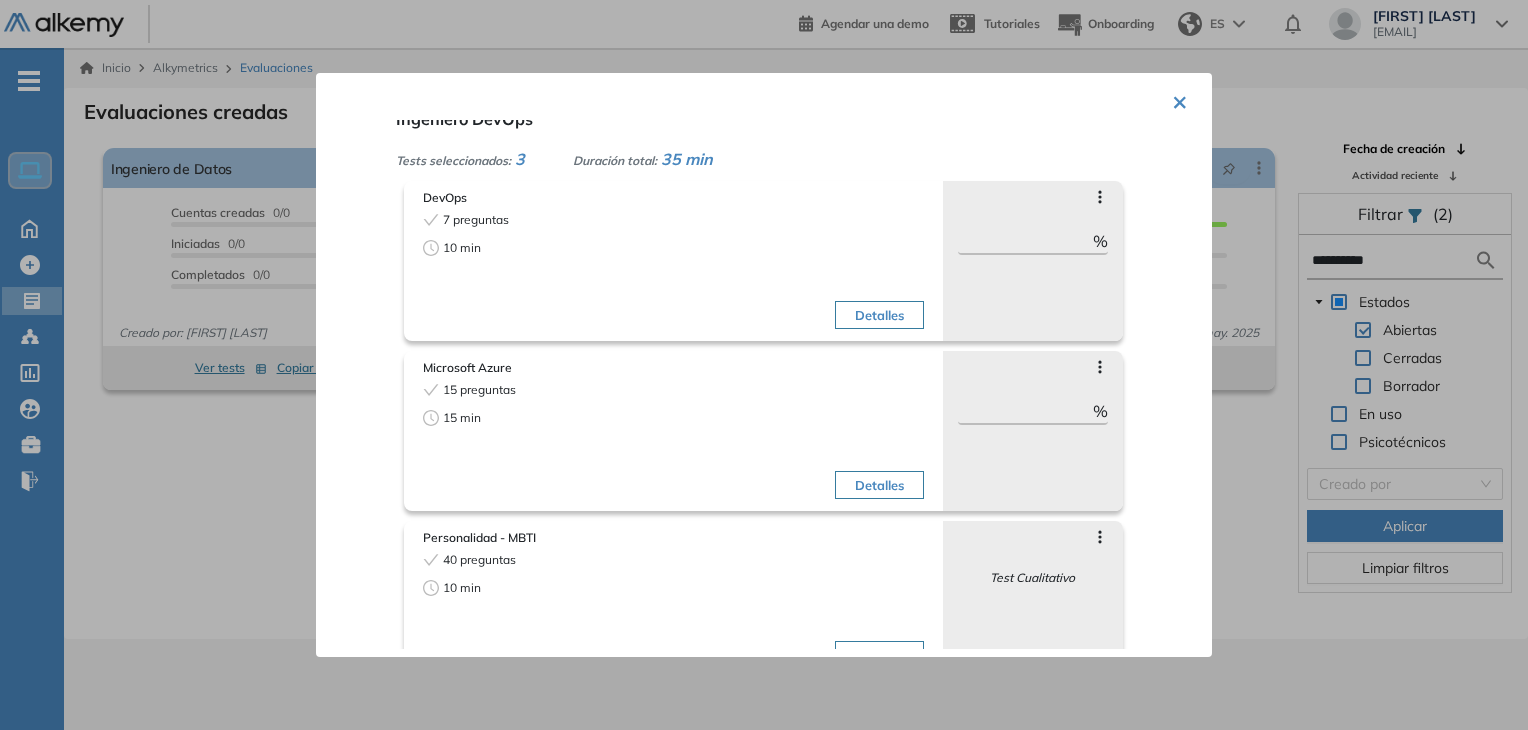 scroll, scrollTop: 0, scrollLeft: 0, axis: both 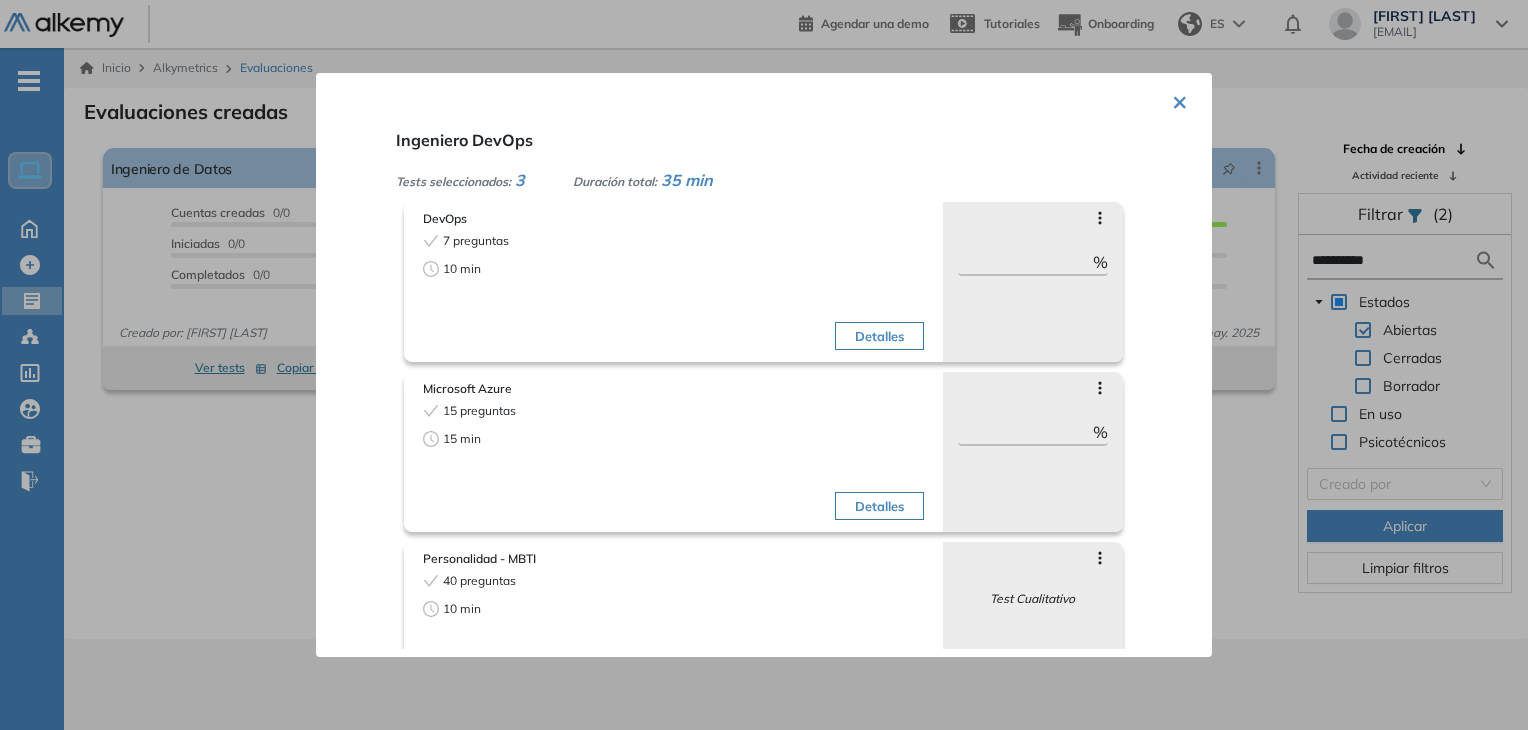 click on "× Ingeniero DevOps Tests seleccionados:  3 Duración total:  35 min   DevOps 7 preguntas 10 min Detalles Saltar preguntas ** % Objetivos de la evaluación Desarrollo de So... Patrones de Desp... CI/CD Roles target Todos los roles   Microsoft Azure 15 preguntas 15 min Detalles Saltar preguntas ** % Objetivos de la evaluación Almacenamiento e... Uso de Herramien... Kubernetes Seguridad Roles target Todos los roles   Personalidad - MBTI 40 preguntas 10 min Detalles Saltar preguntas Test Cualitativo Objetivos de la evaluación Autopercepción Extrovertido o I... Intuitivo o Obse... Sentimental o Pe... Prospecteador o ... Asertivo o Turbu... Roles target Todos los roles" at bounding box center [764, 365] 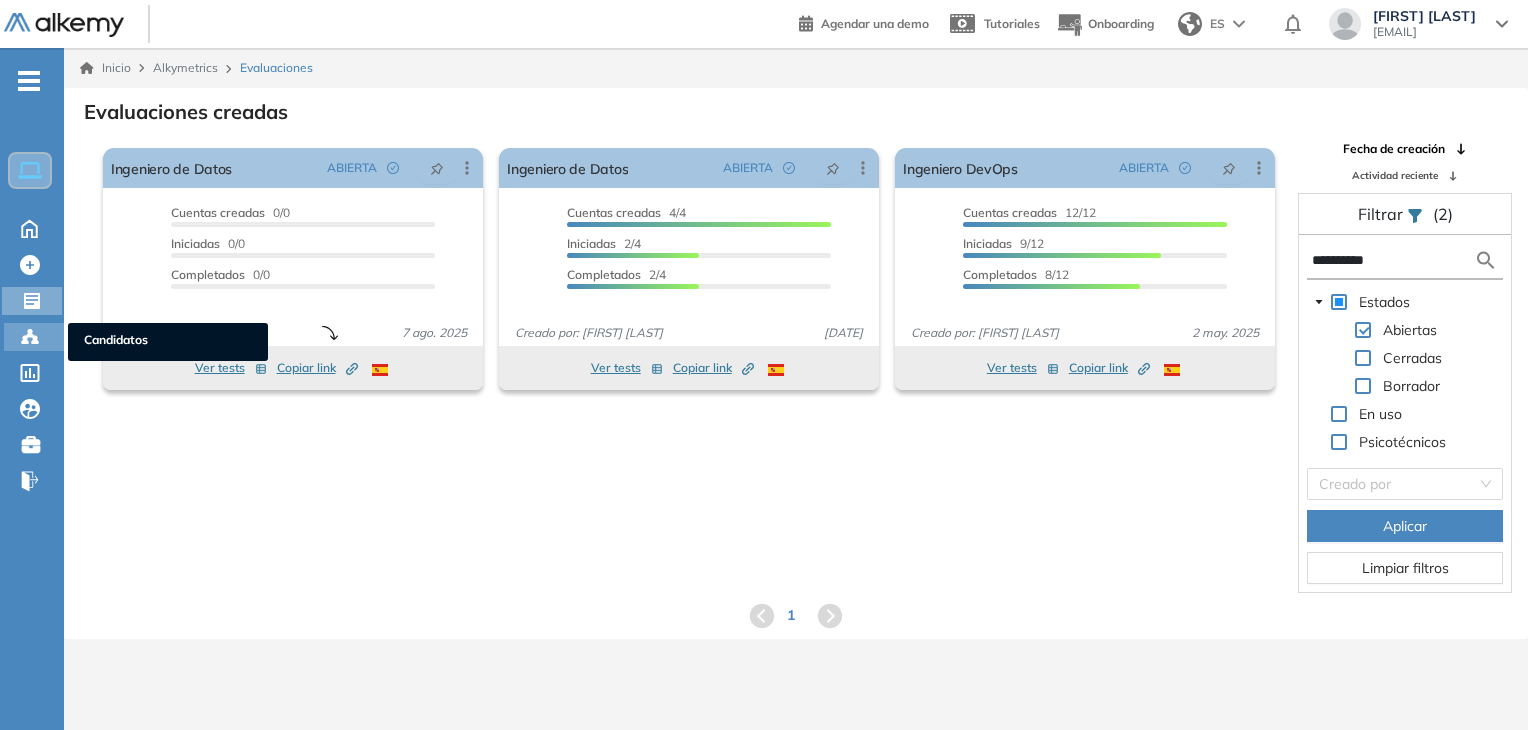 click 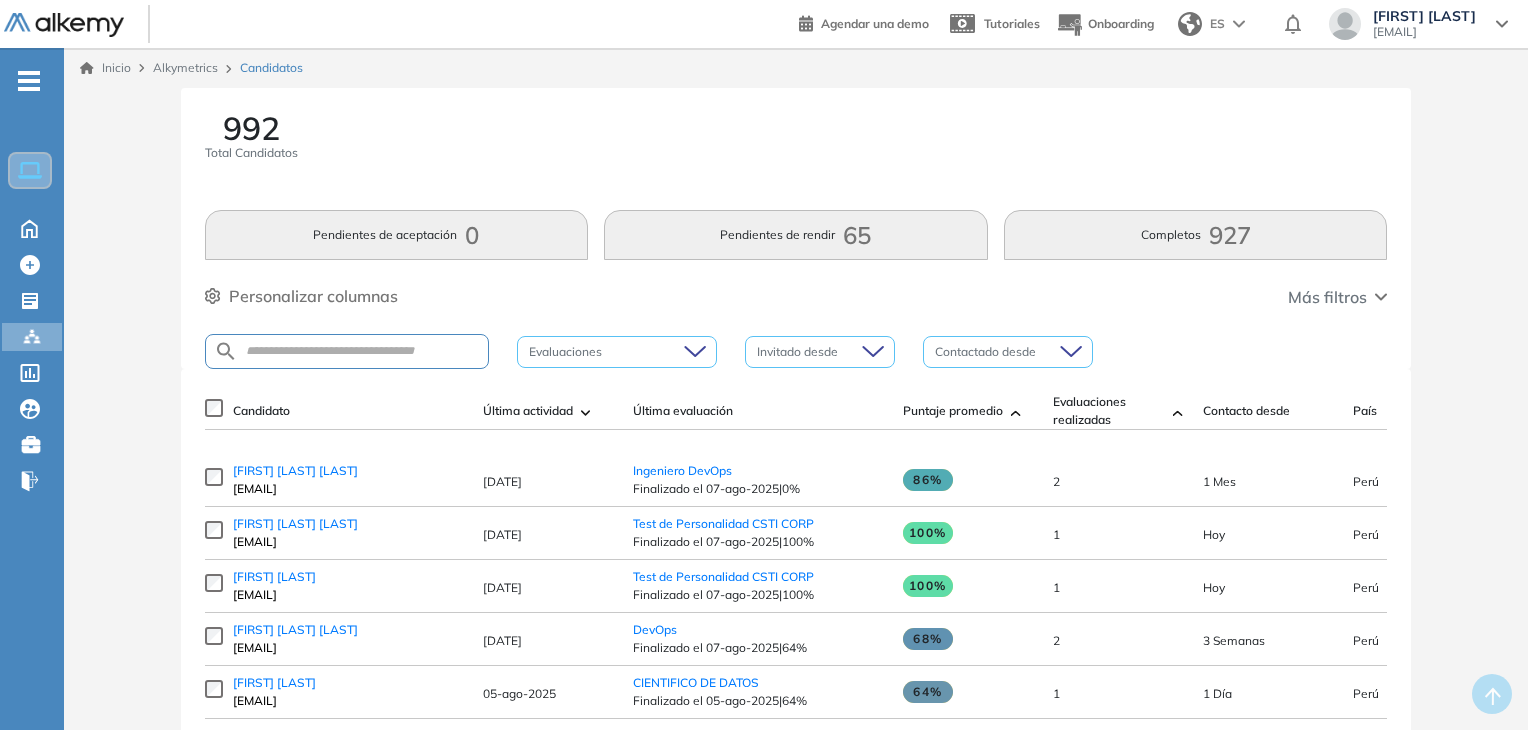 click on "Última evaluación" at bounding box center (758, 411) 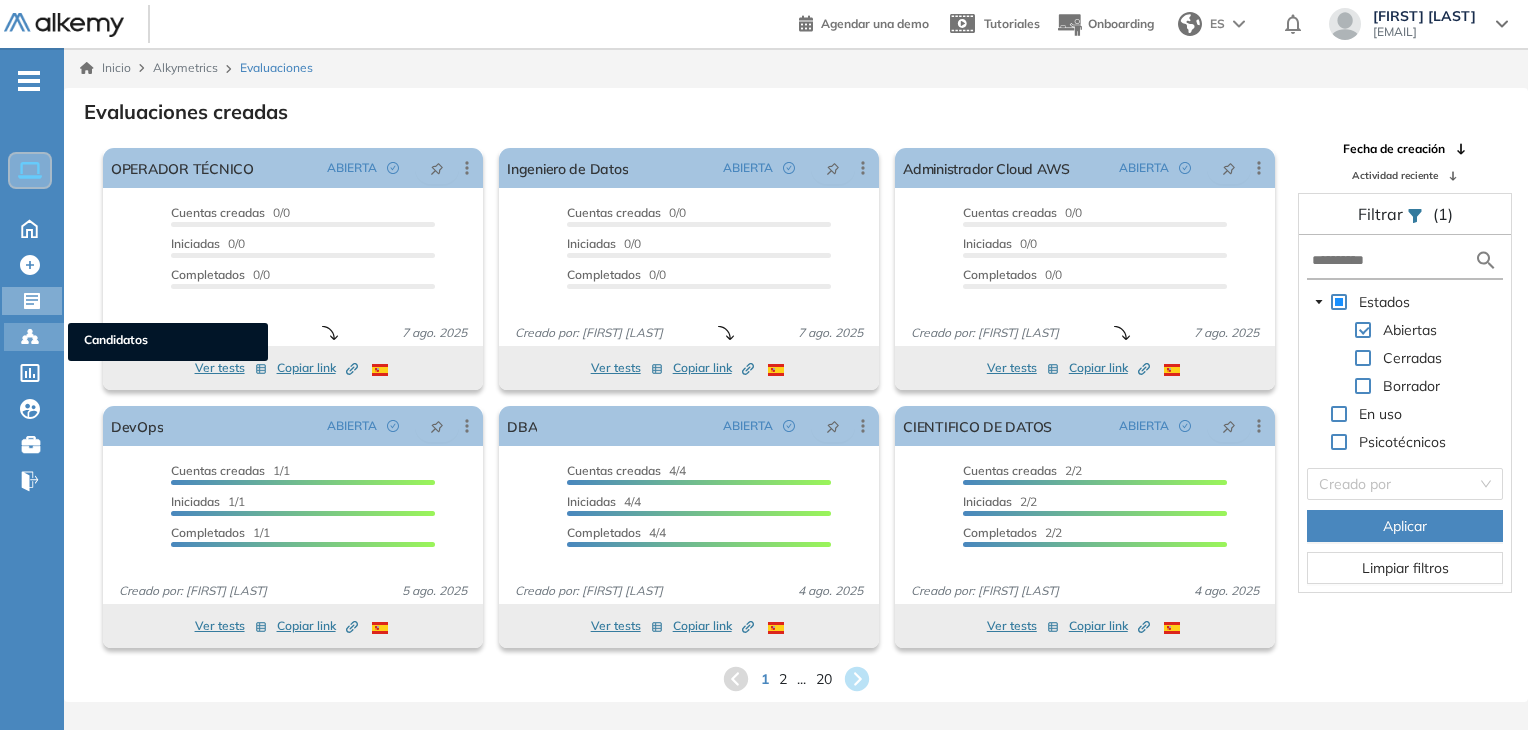 click 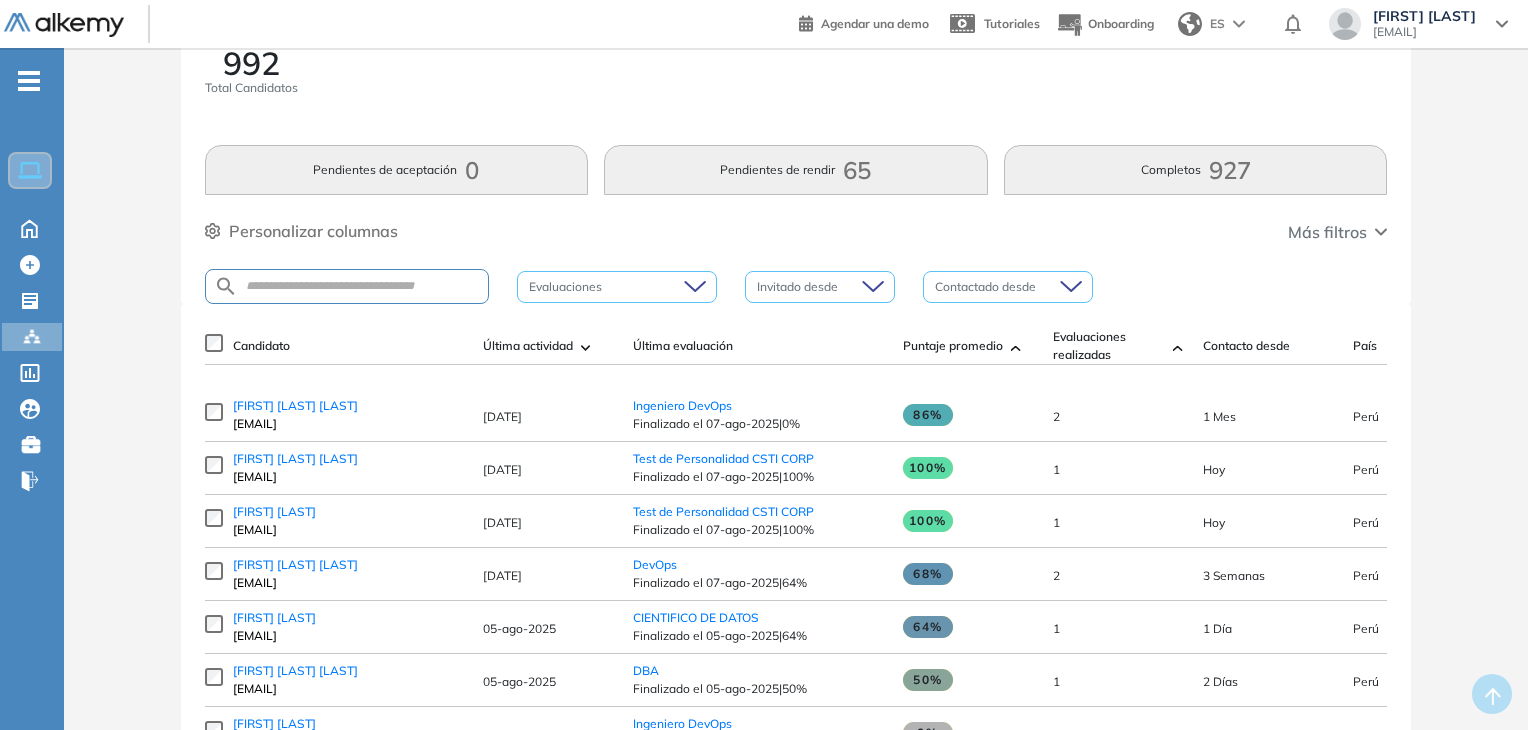 scroll, scrollTop: 100, scrollLeft: 0, axis: vertical 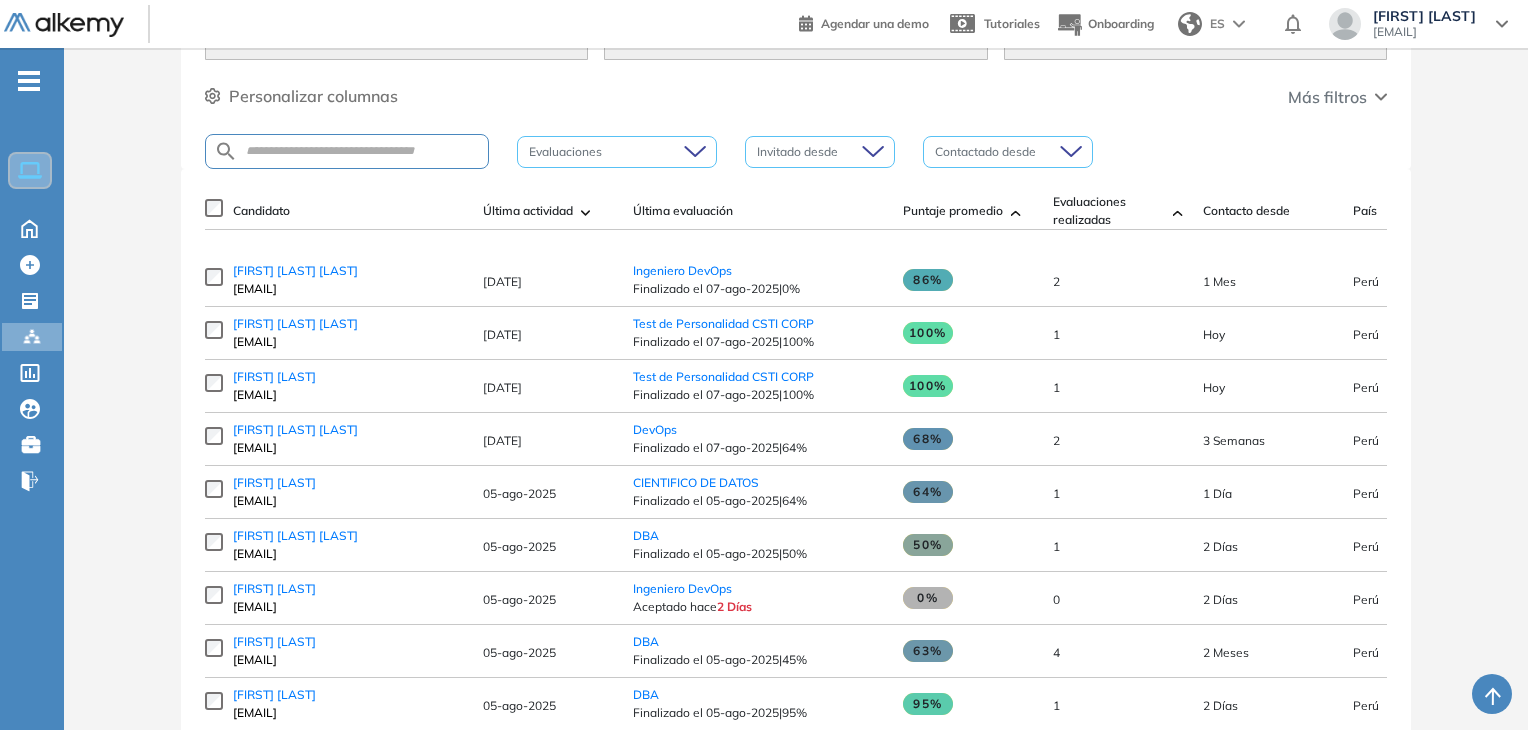 click at bounding box center (347, 151) 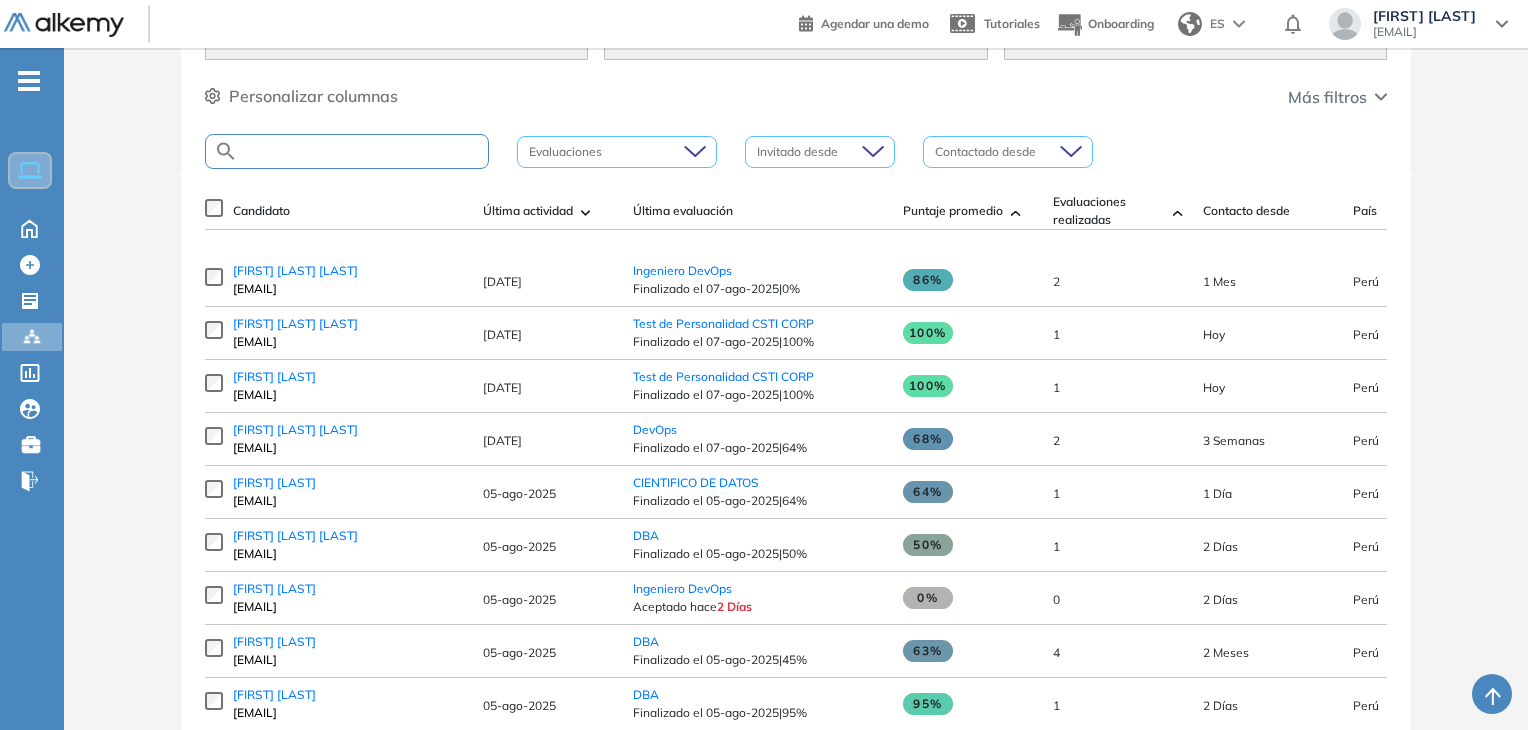 click at bounding box center [363, 151] 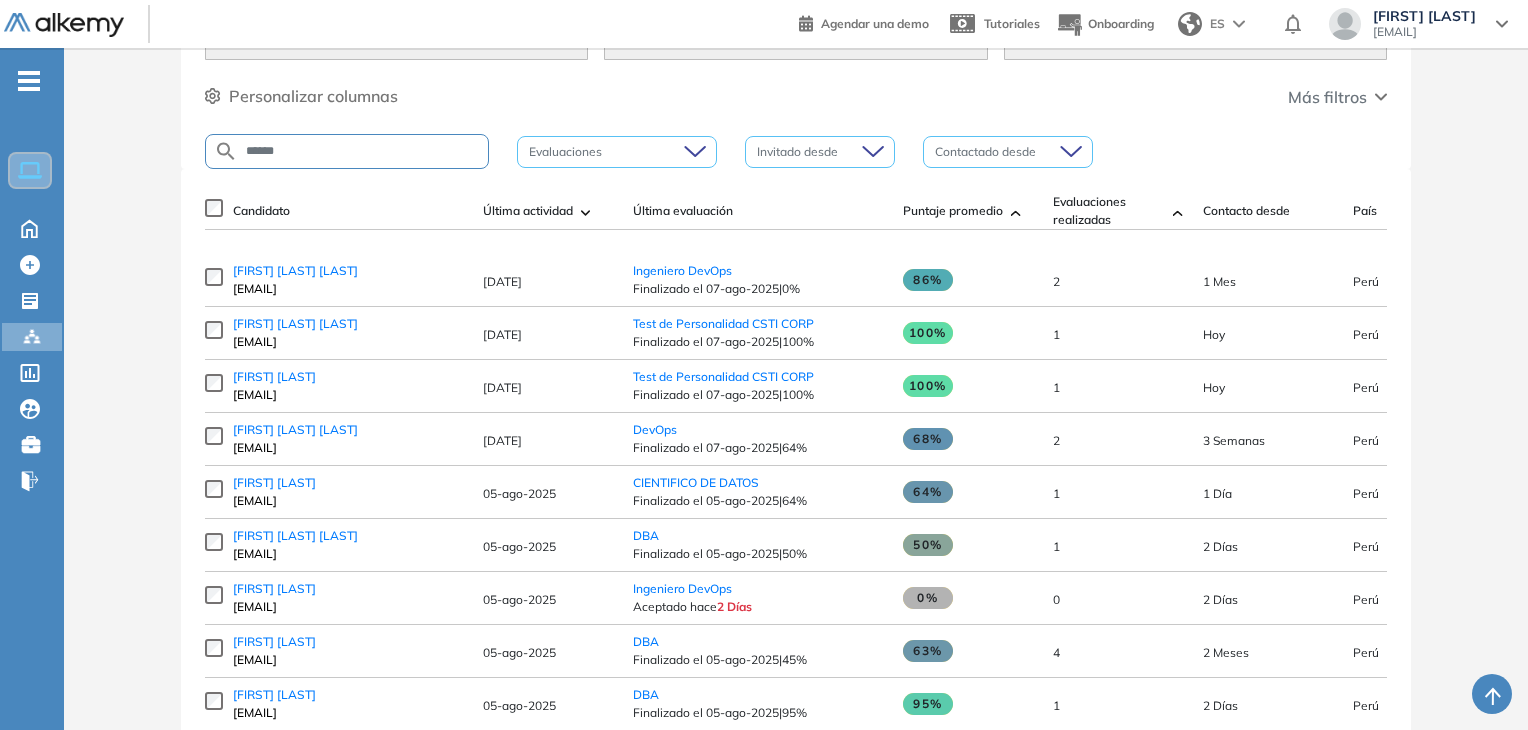 type on "*****" 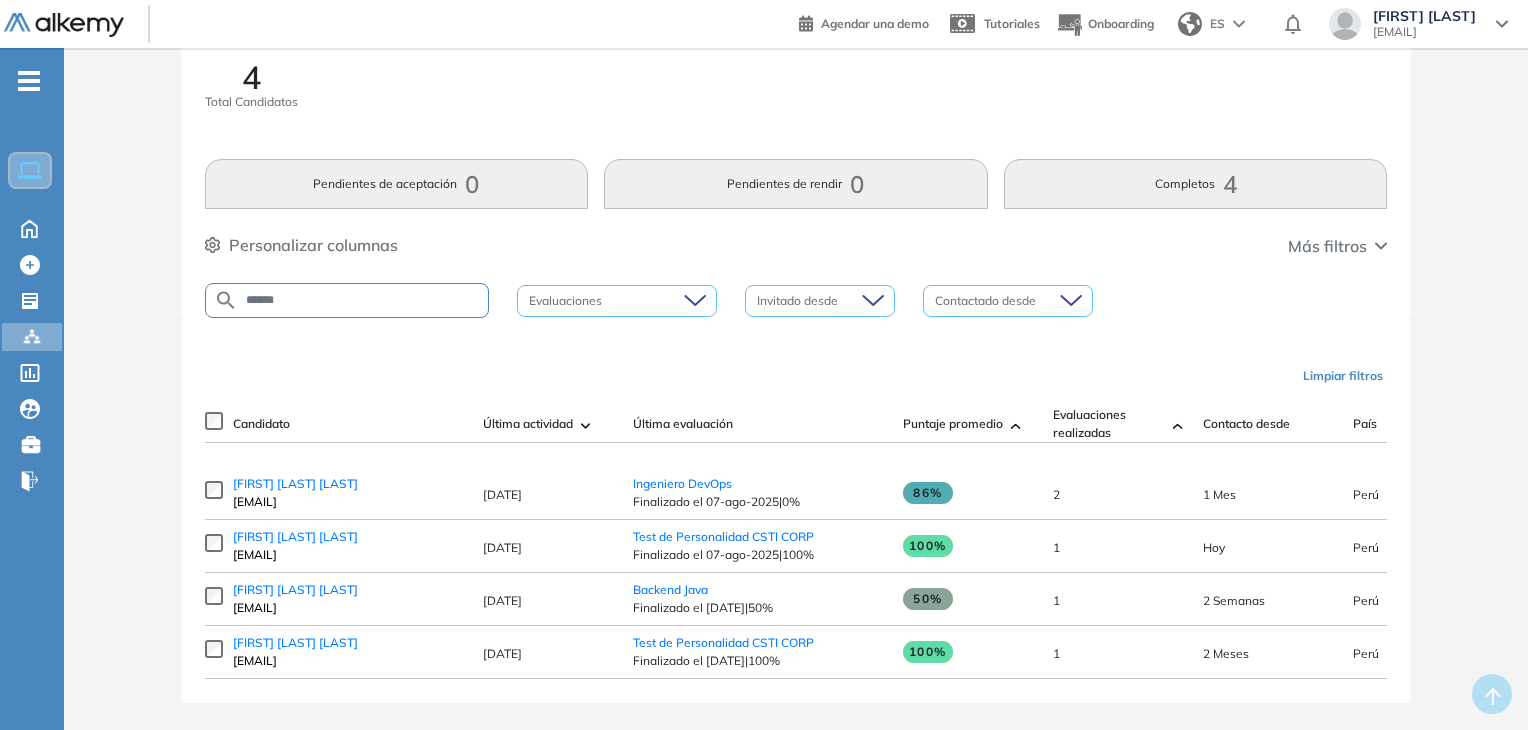 scroll, scrollTop: 79, scrollLeft: 0, axis: vertical 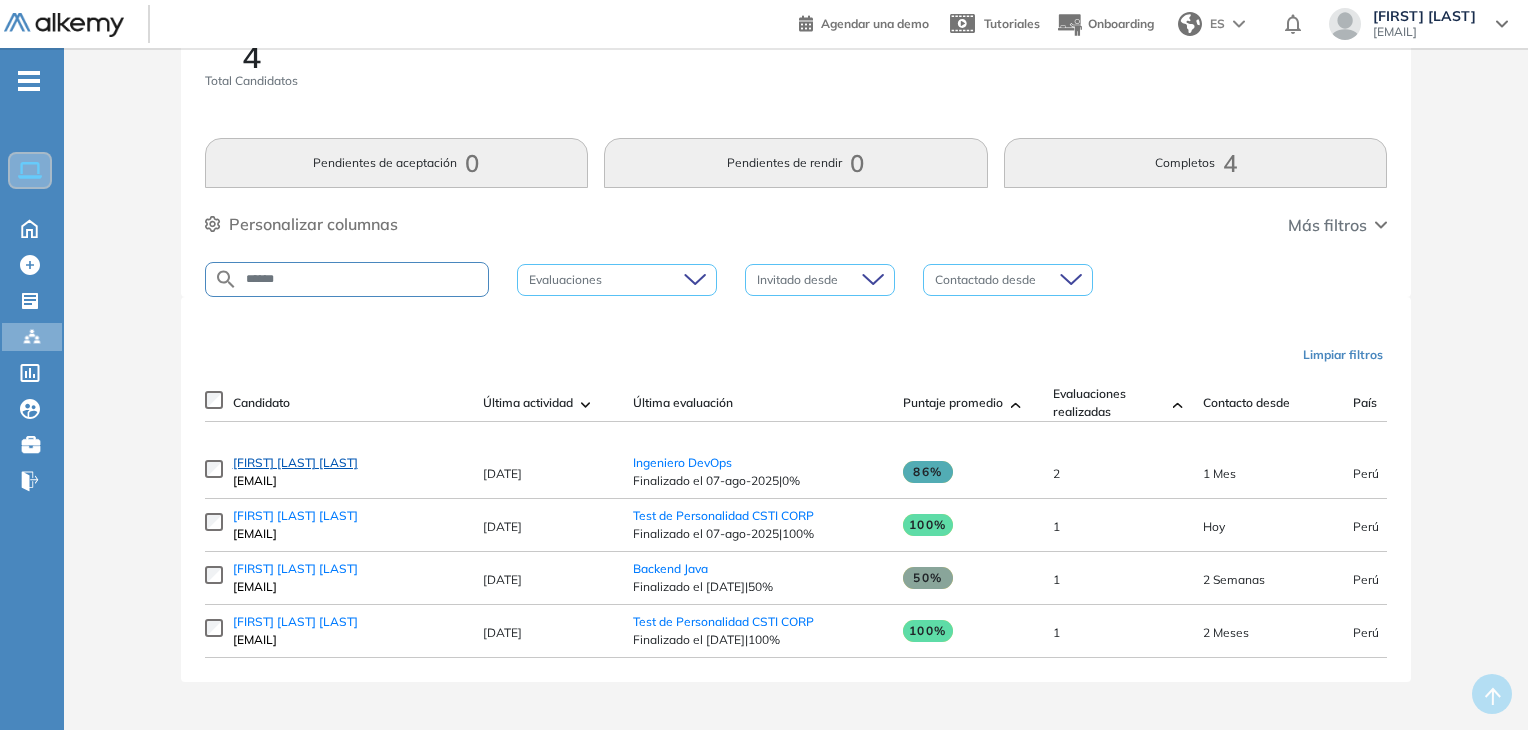 click on "johan de la cruz leguia" at bounding box center (295, 462) 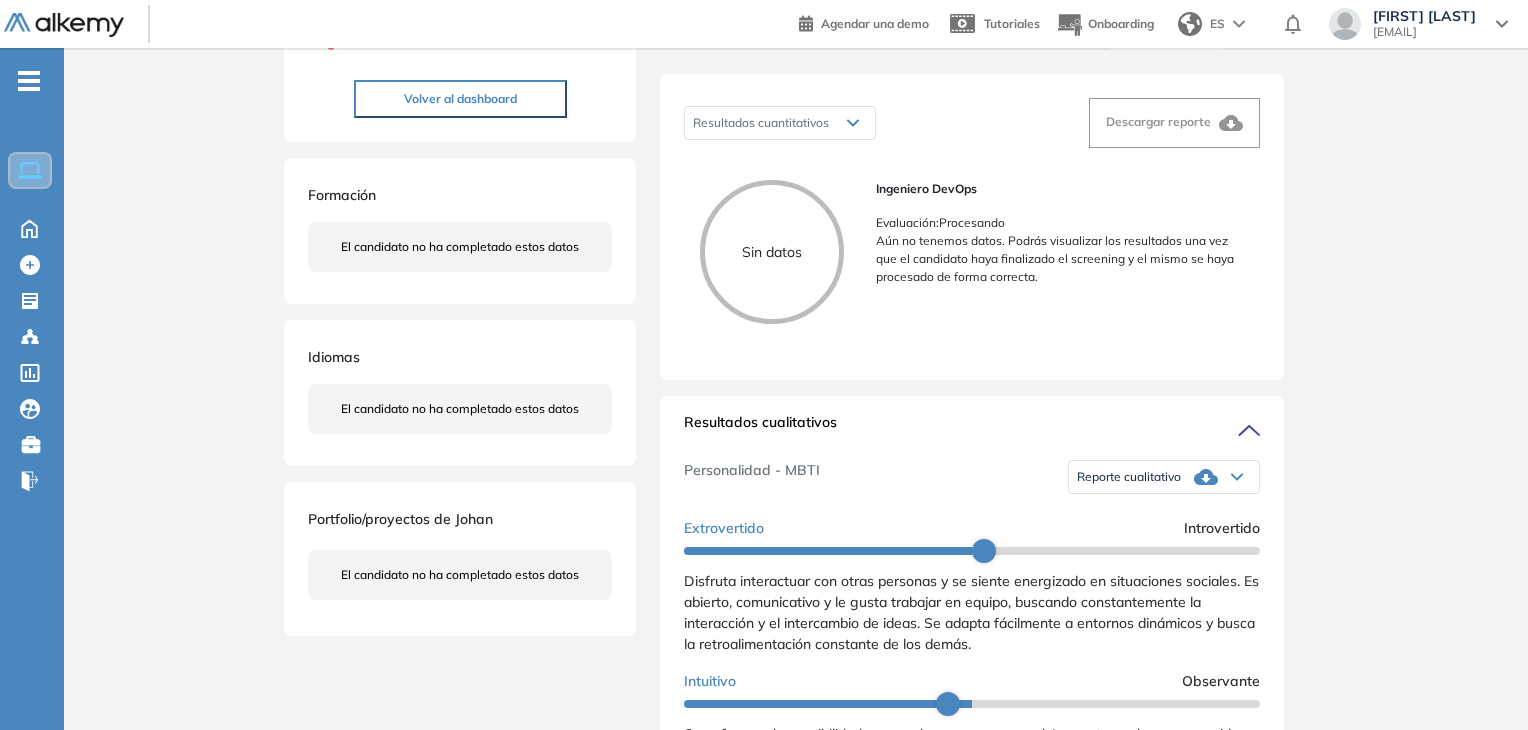 scroll, scrollTop: 300, scrollLeft: 0, axis: vertical 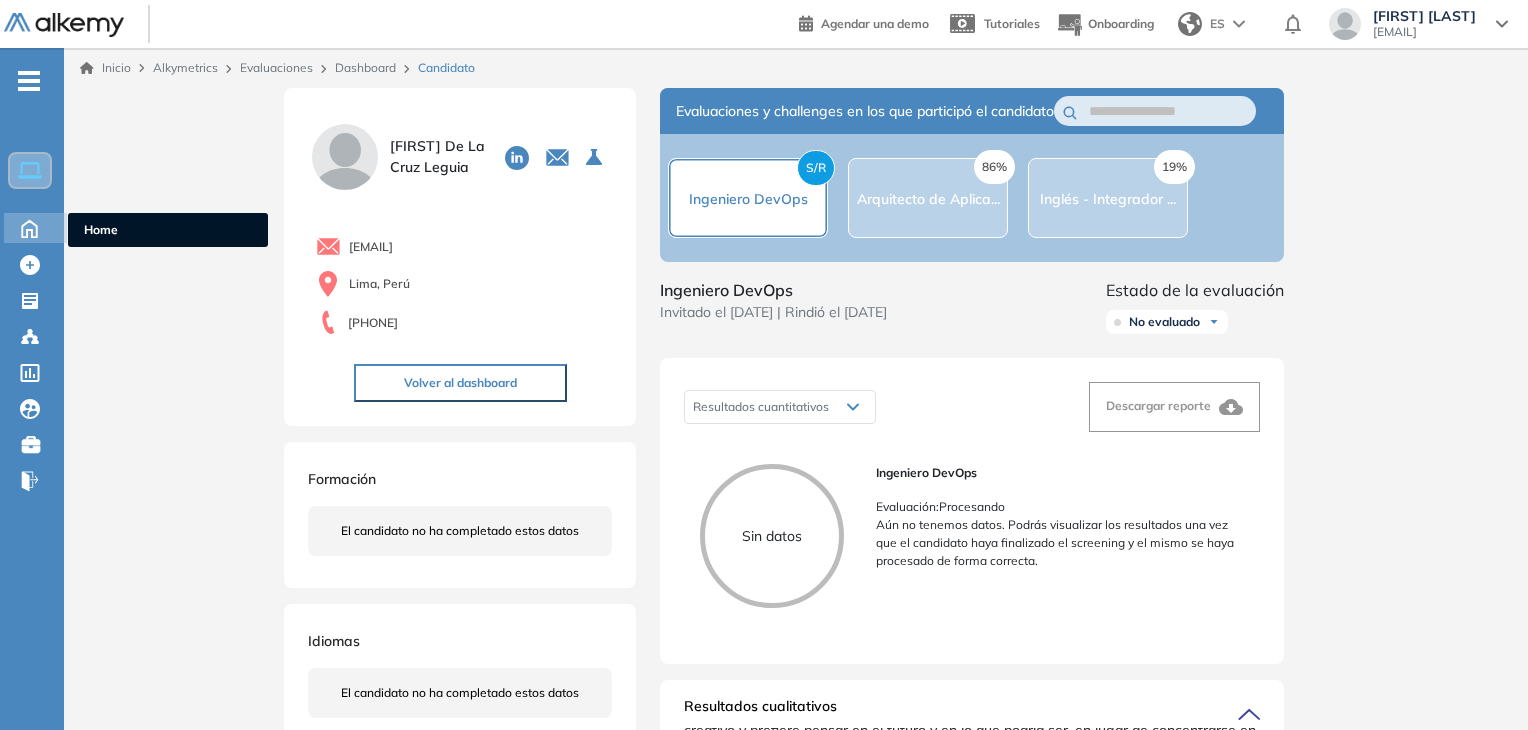 click 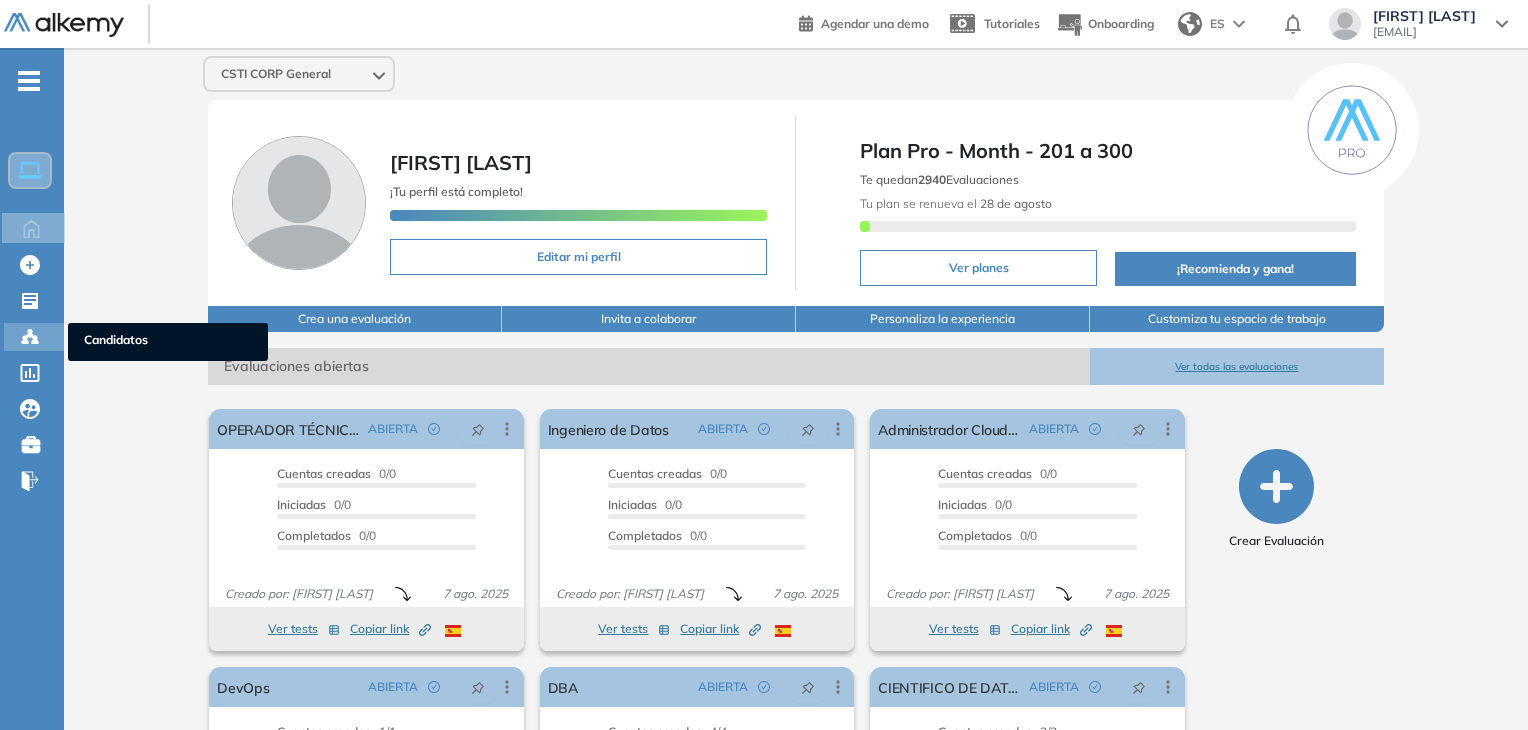 click 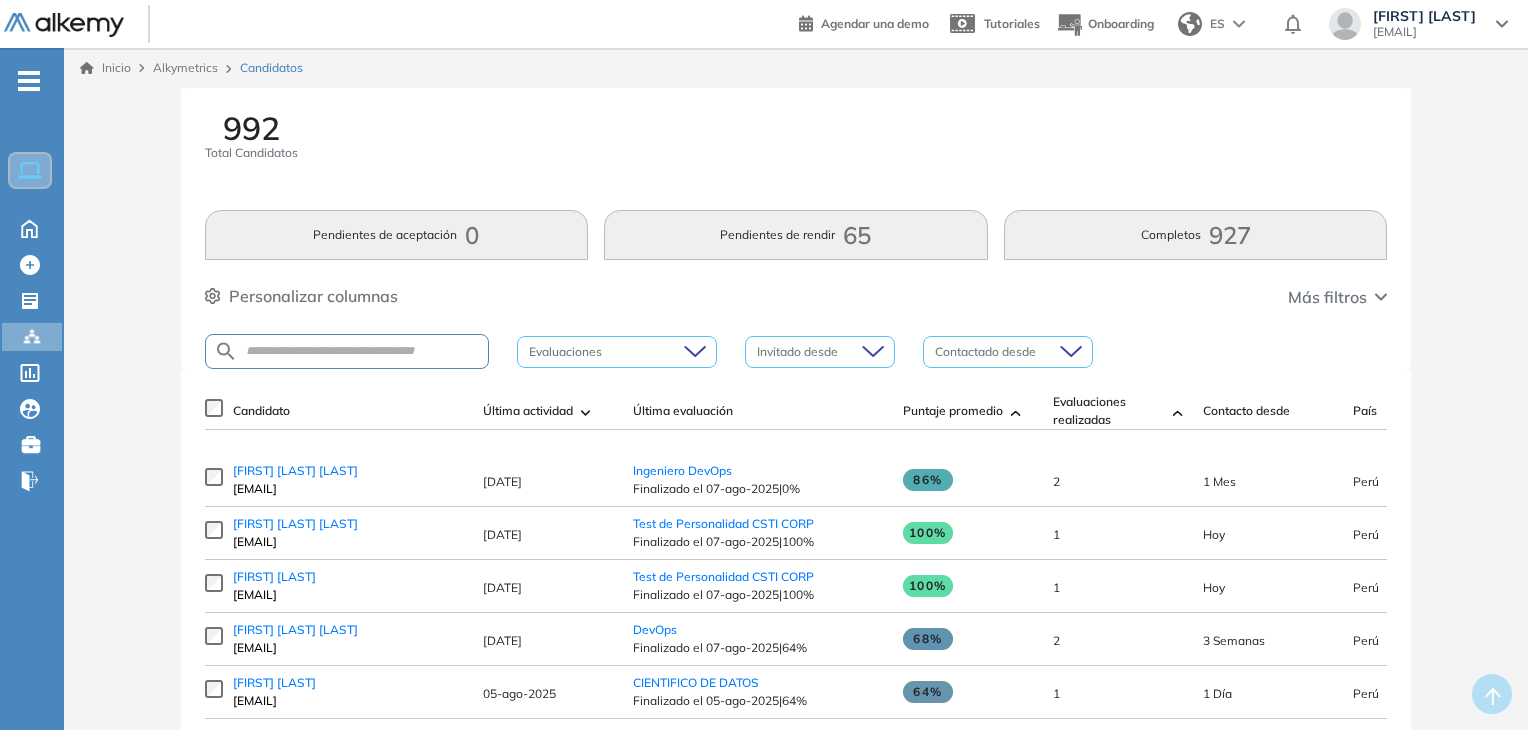 click at bounding box center [347, 351] 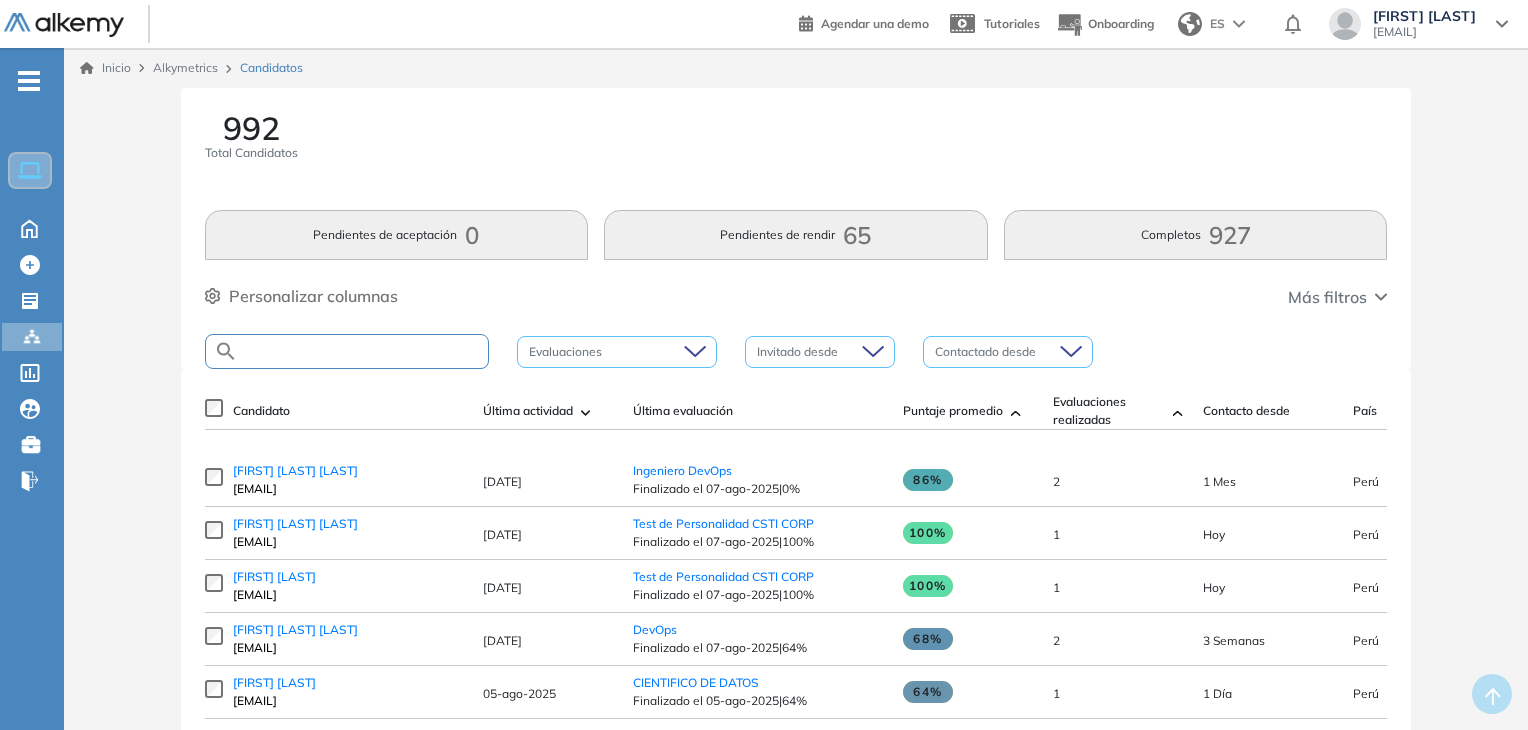 click at bounding box center (363, 351) 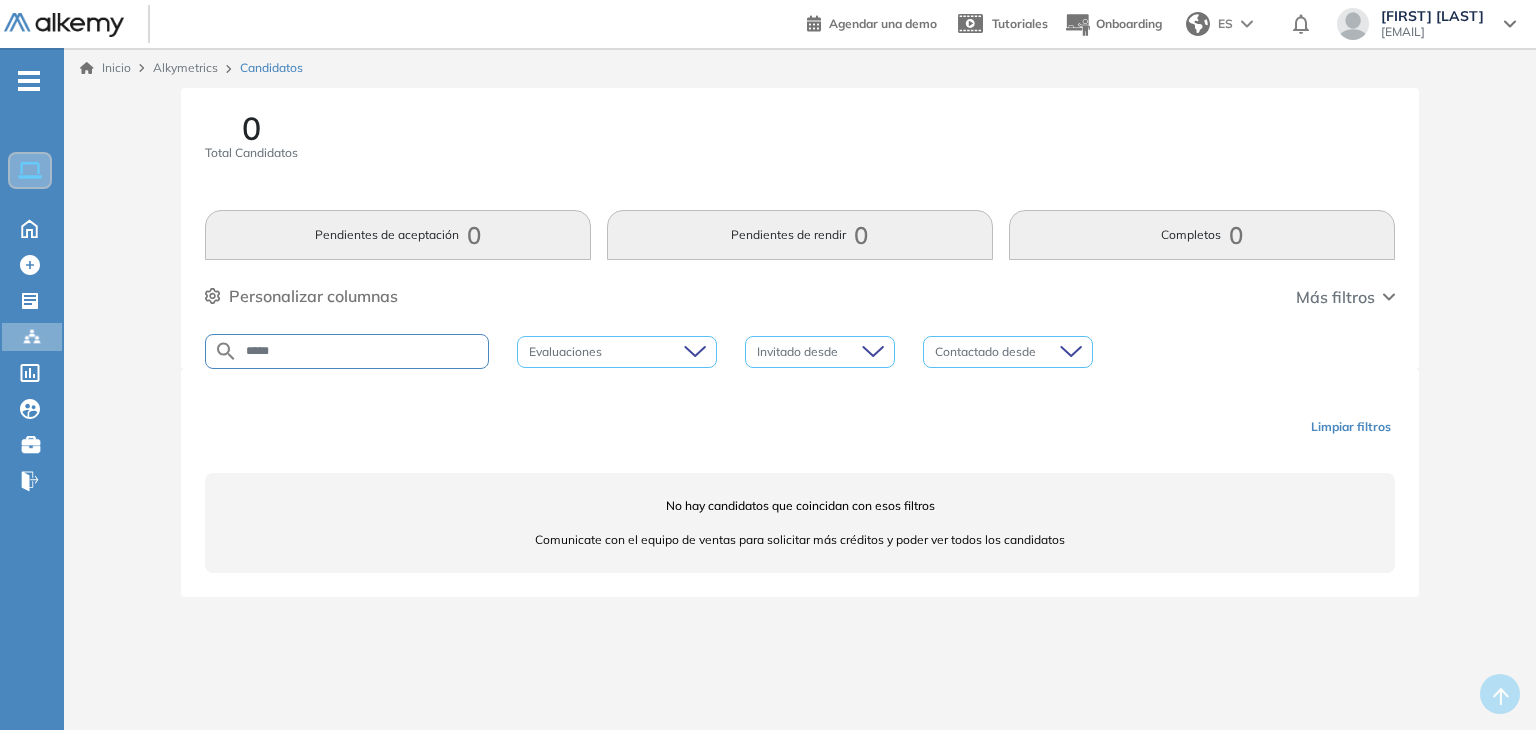 type on "*****" 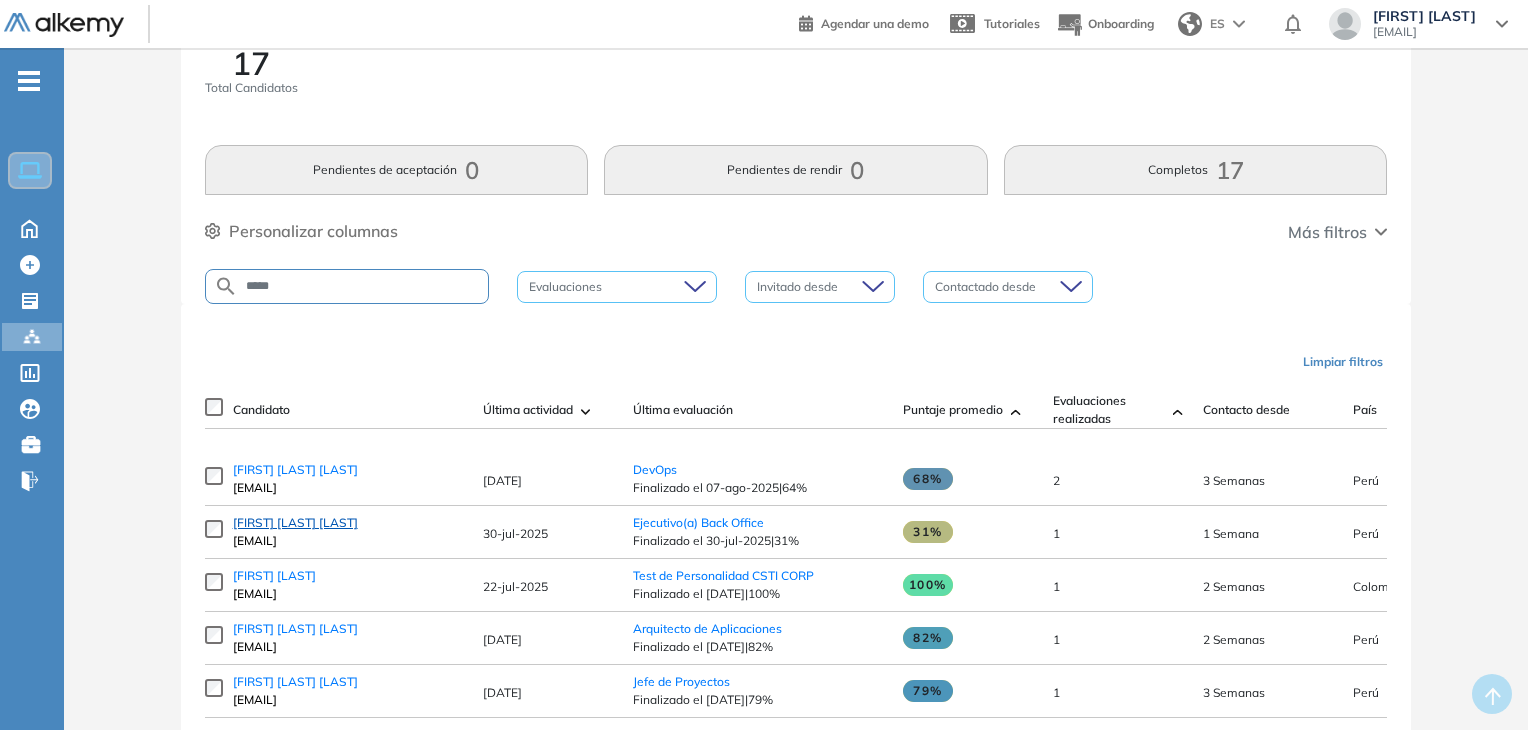 scroll, scrollTop: 100, scrollLeft: 0, axis: vertical 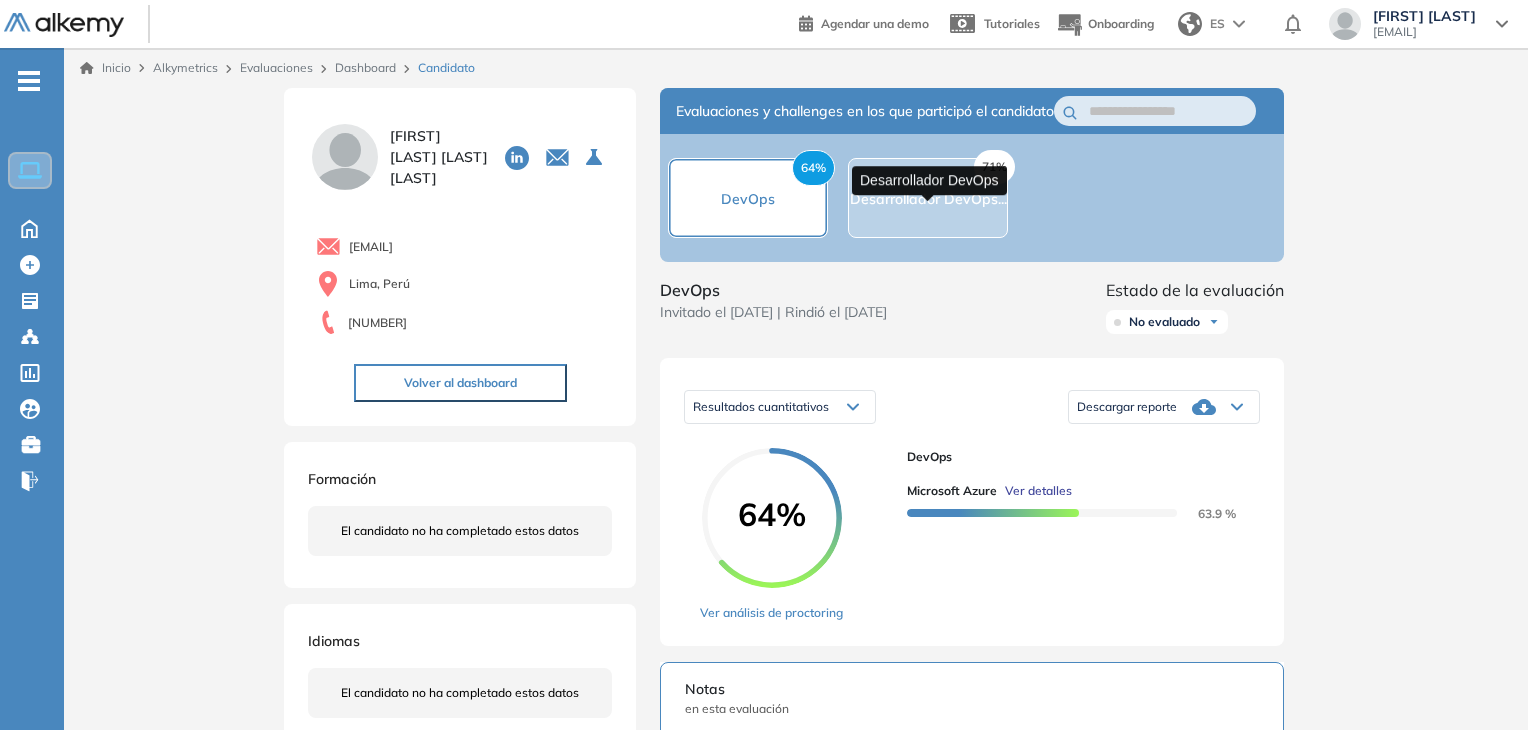 click on "Desarrollador DevOps..." at bounding box center (928, 199) 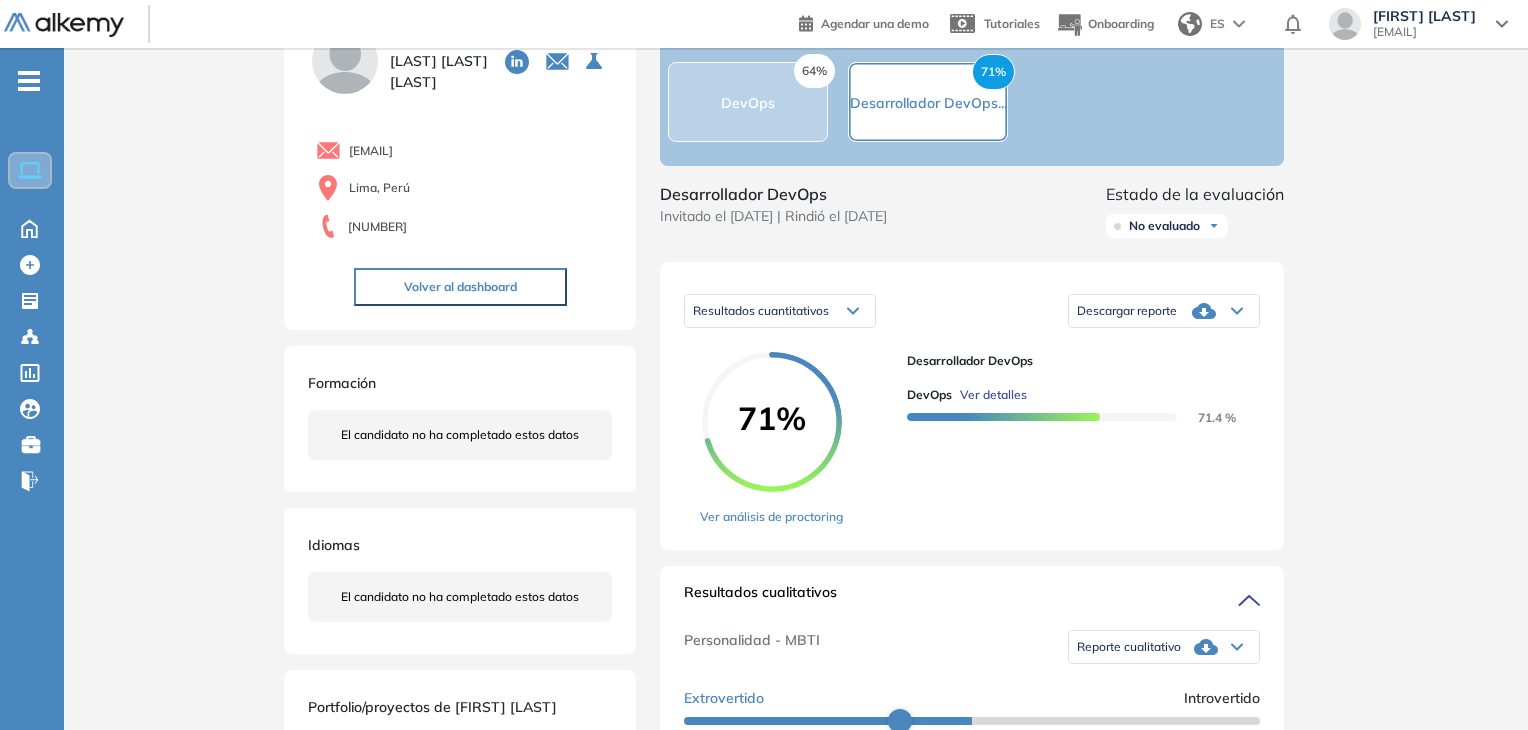 scroll, scrollTop: 0, scrollLeft: 0, axis: both 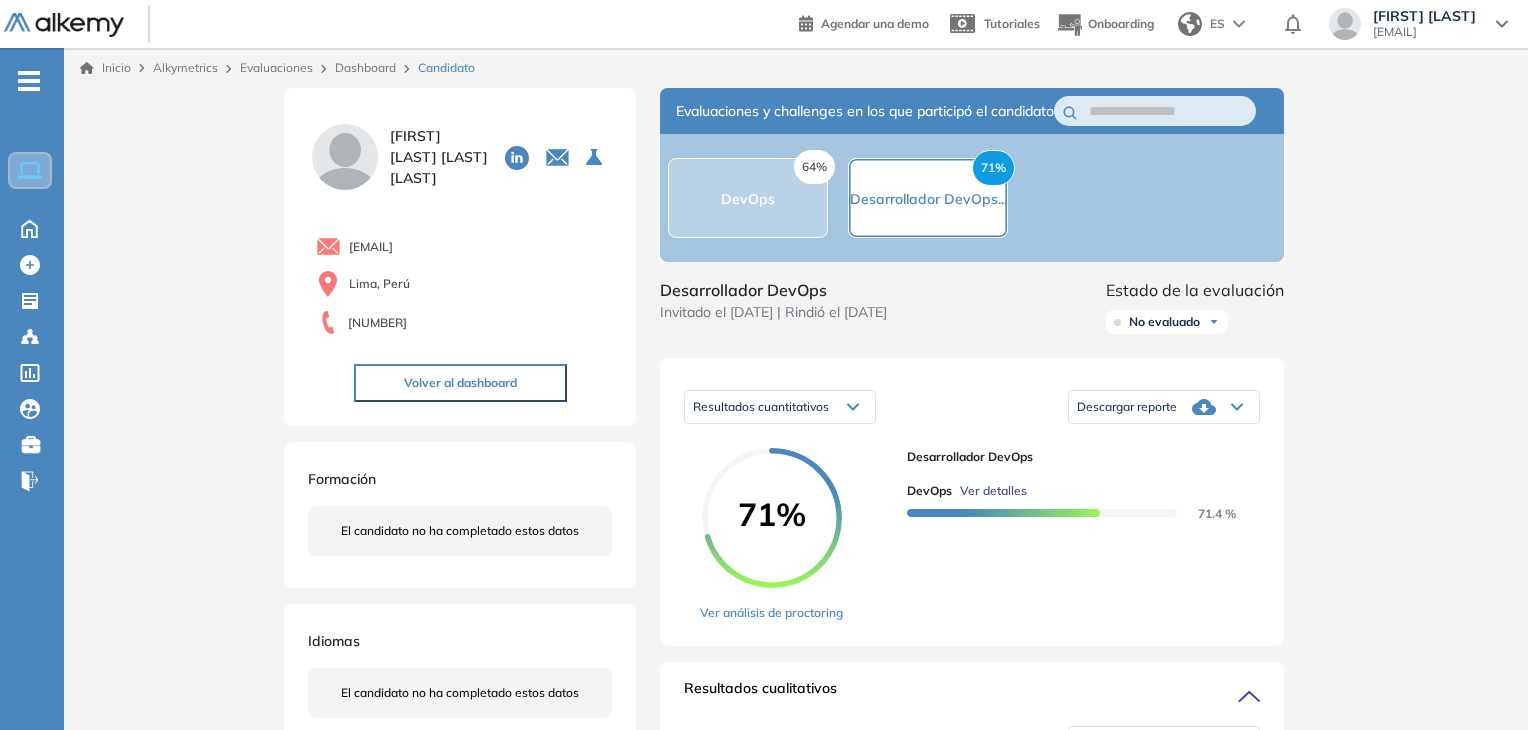 click on "64% DevOps" at bounding box center (748, 198) 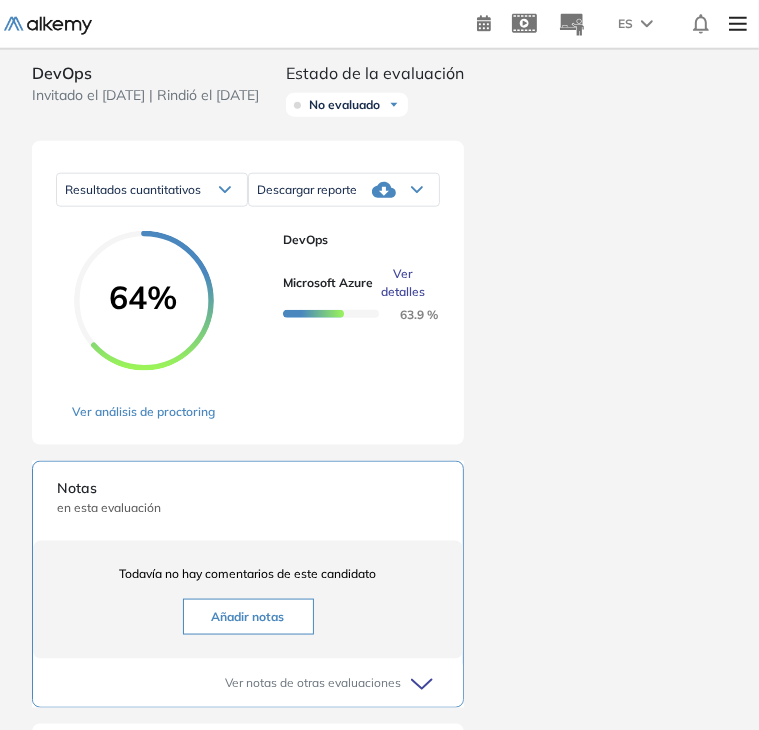 scroll, scrollTop: 1100, scrollLeft: 0, axis: vertical 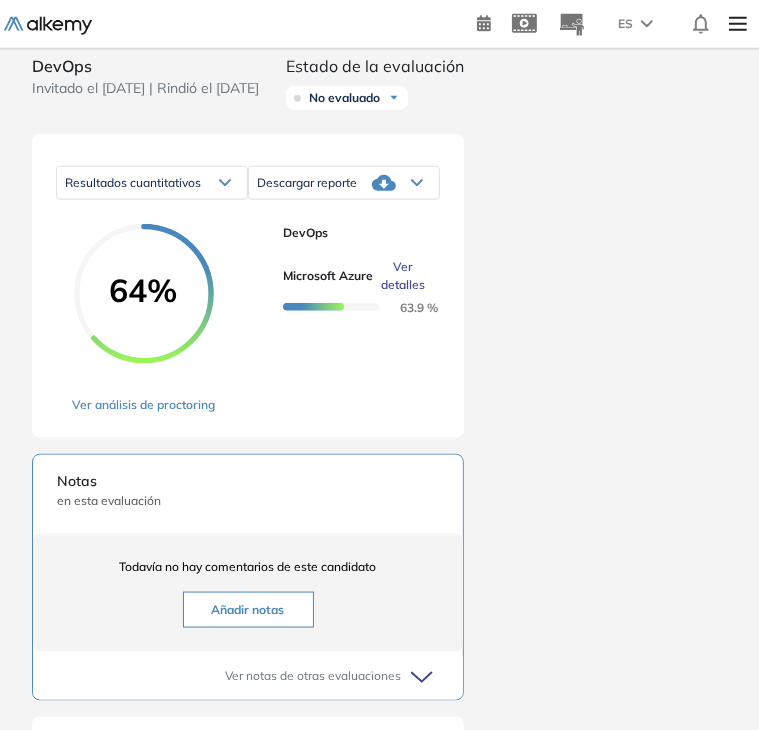 click on "64% Ver análisis de proctoring DevOps Microsoft Azure Ver detalles 63.9 %" at bounding box center (248, 319) 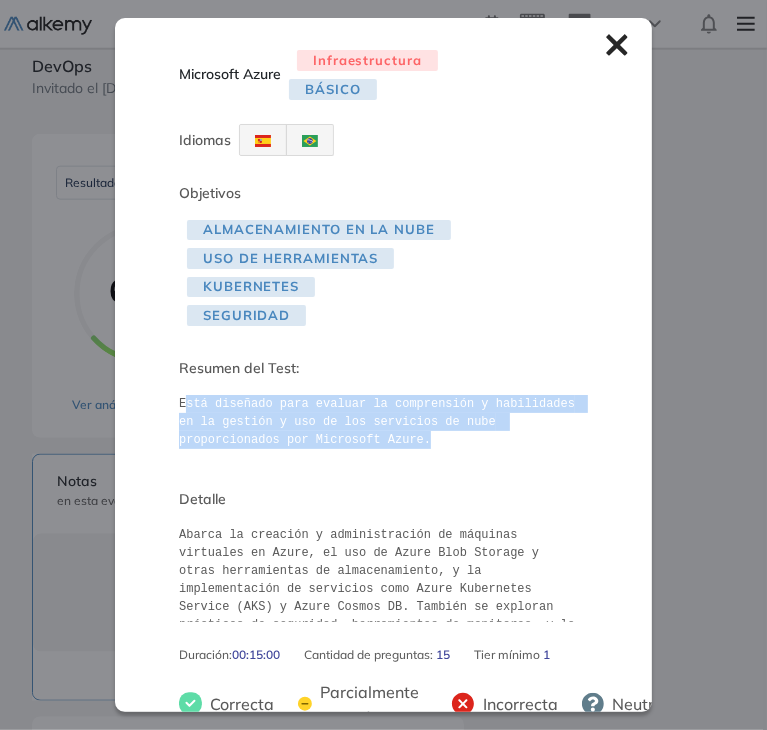 drag, startPoint x: 181, startPoint y: 404, endPoint x: 340, endPoint y: 439, distance: 162.80664 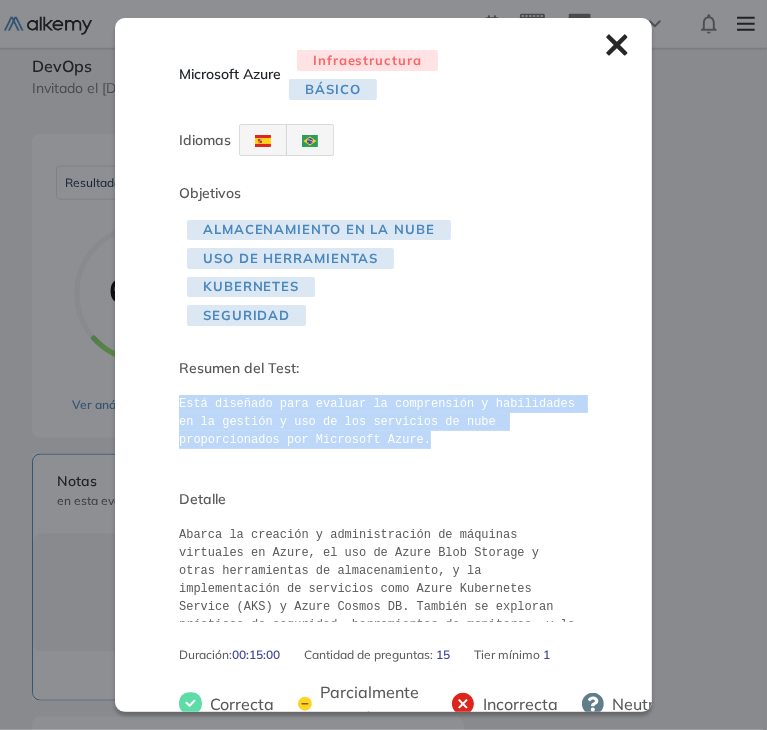 drag, startPoint x: 174, startPoint y: 405, endPoint x: 326, endPoint y: 449, distance: 158.24033 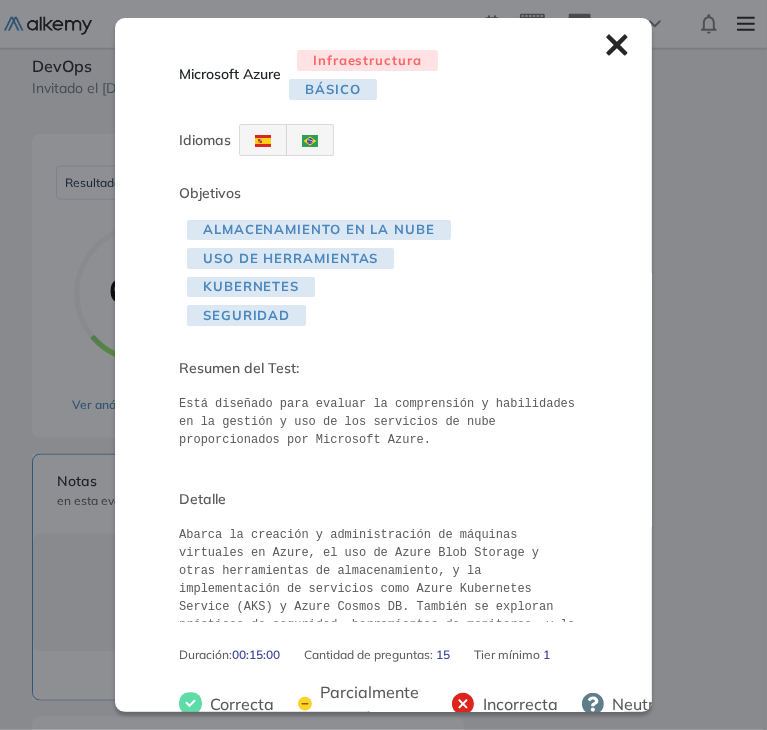 click 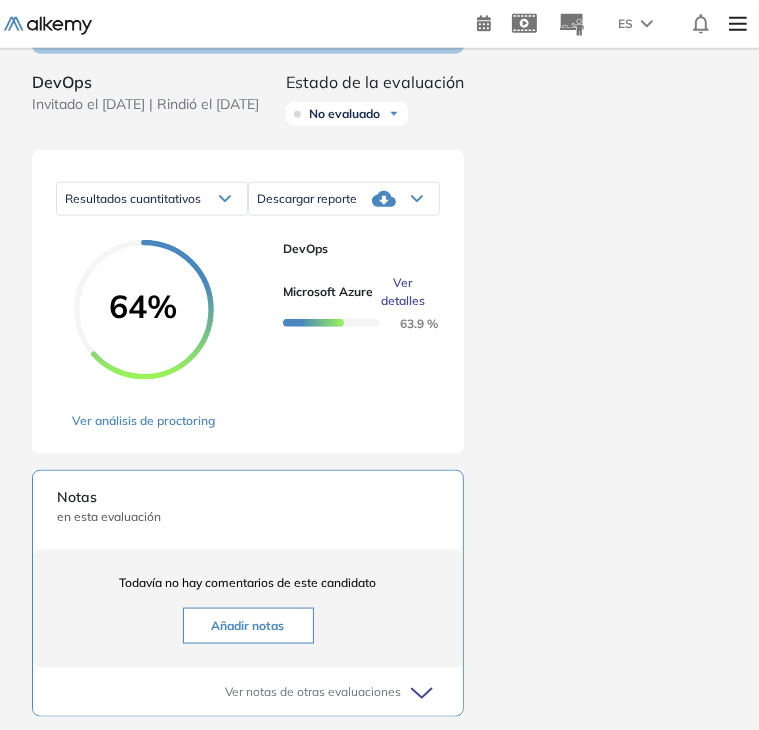 scroll, scrollTop: 900, scrollLeft: 0, axis: vertical 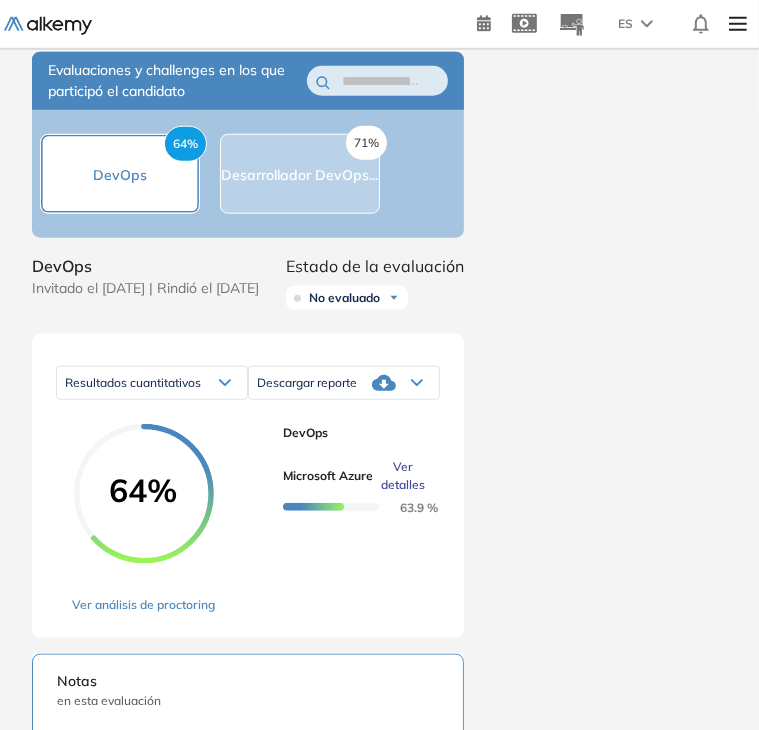 click on "71% Desarrollador DevOps..." at bounding box center [300, 174] 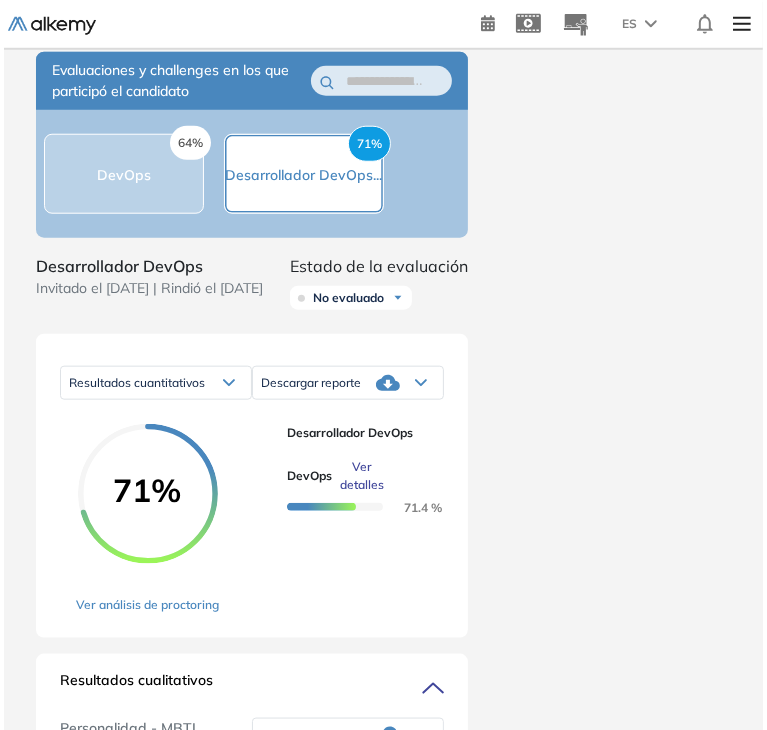 scroll, scrollTop: 1000, scrollLeft: 0, axis: vertical 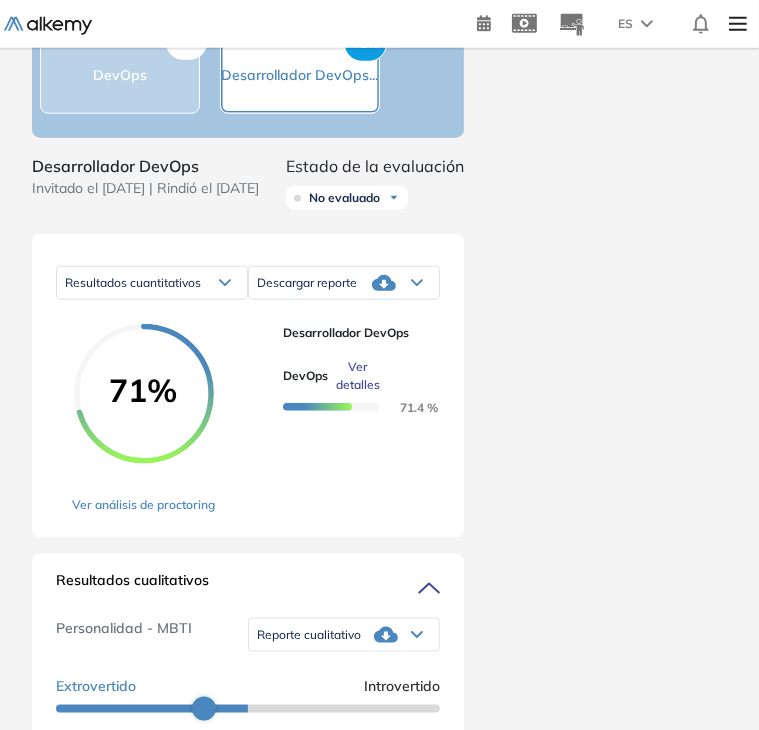 click on "Ver detalles" at bounding box center (358, 376) 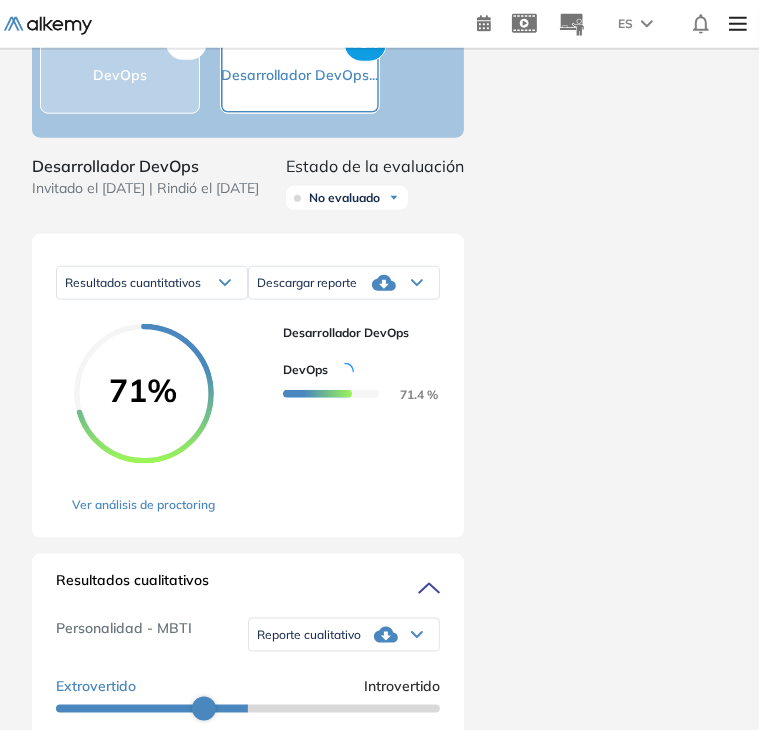 click on "DevOps" at bounding box center [353, 369] 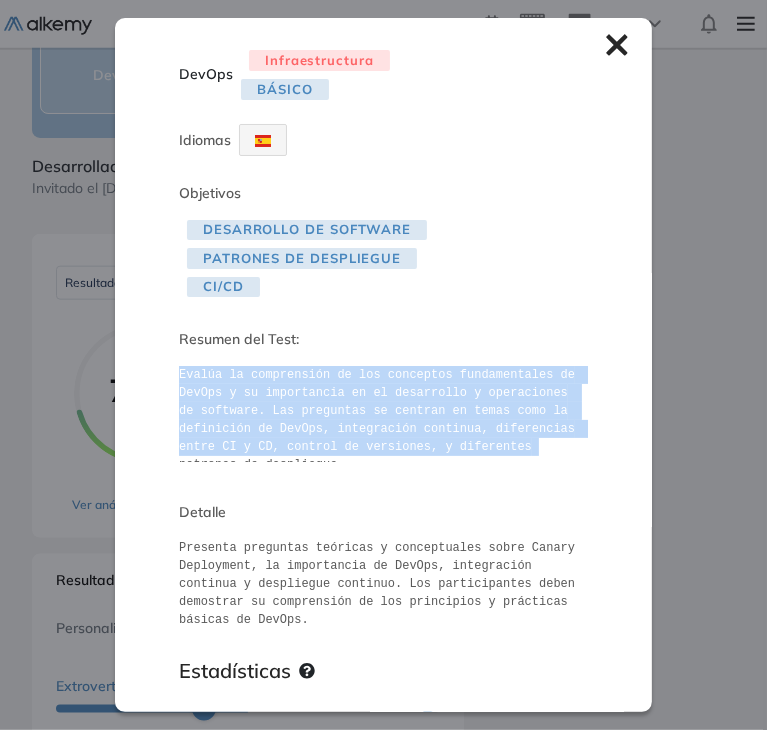 scroll, scrollTop: 12, scrollLeft: 0, axis: vertical 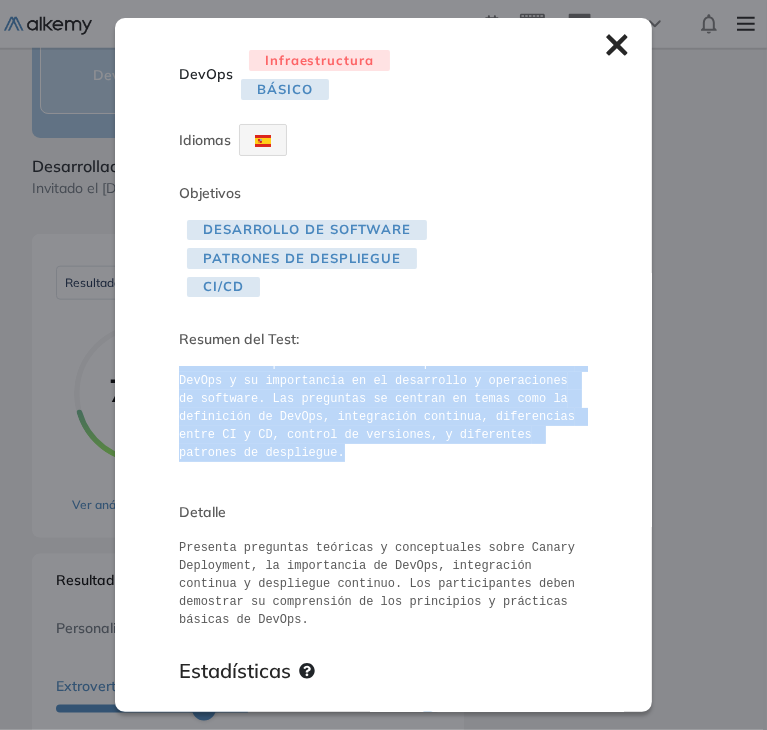 drag, startPoint x: 174, startPoint y: 379, endPoint x: 517, endPoint y: 448, distance: 349.8714 